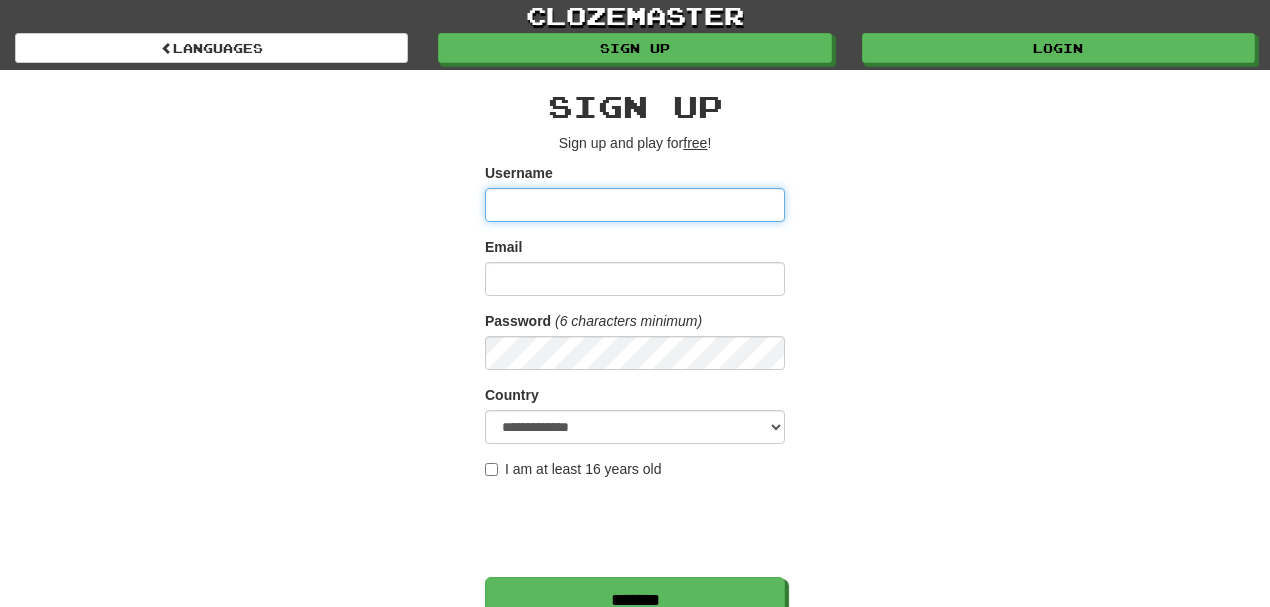 scroll, scrollTop: 0, scrollLeft: 0, axis: both 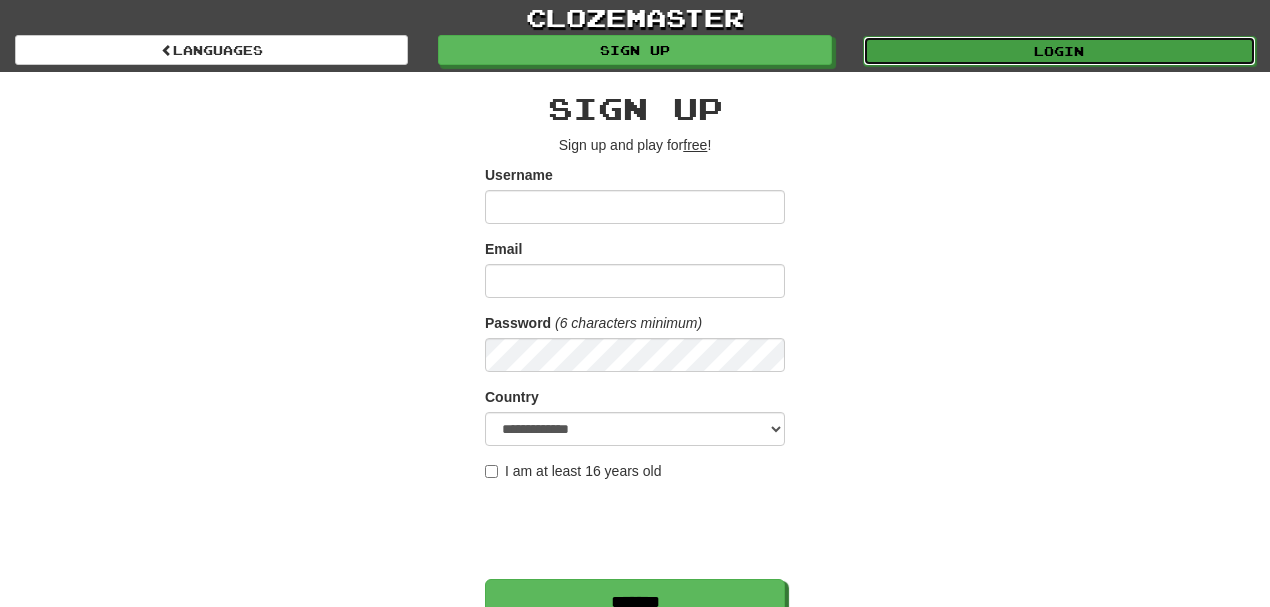 click on "Login" at bounding box center (1059, 51) 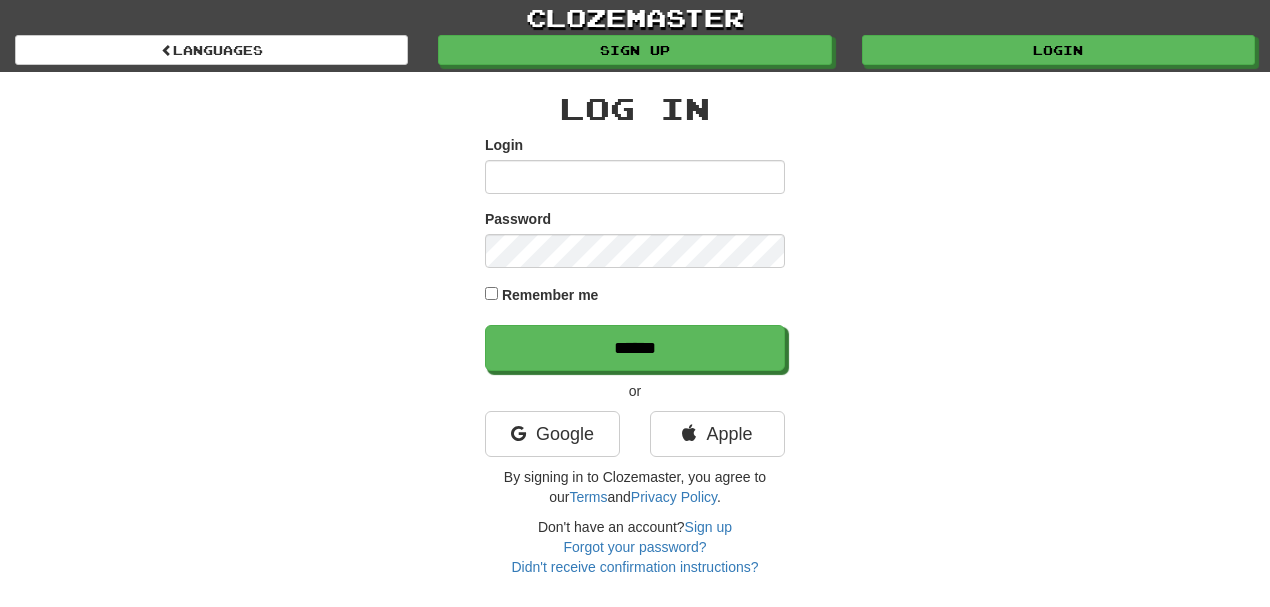 scroll, scrollTop: 0, scrollLeft: 0, axis: both 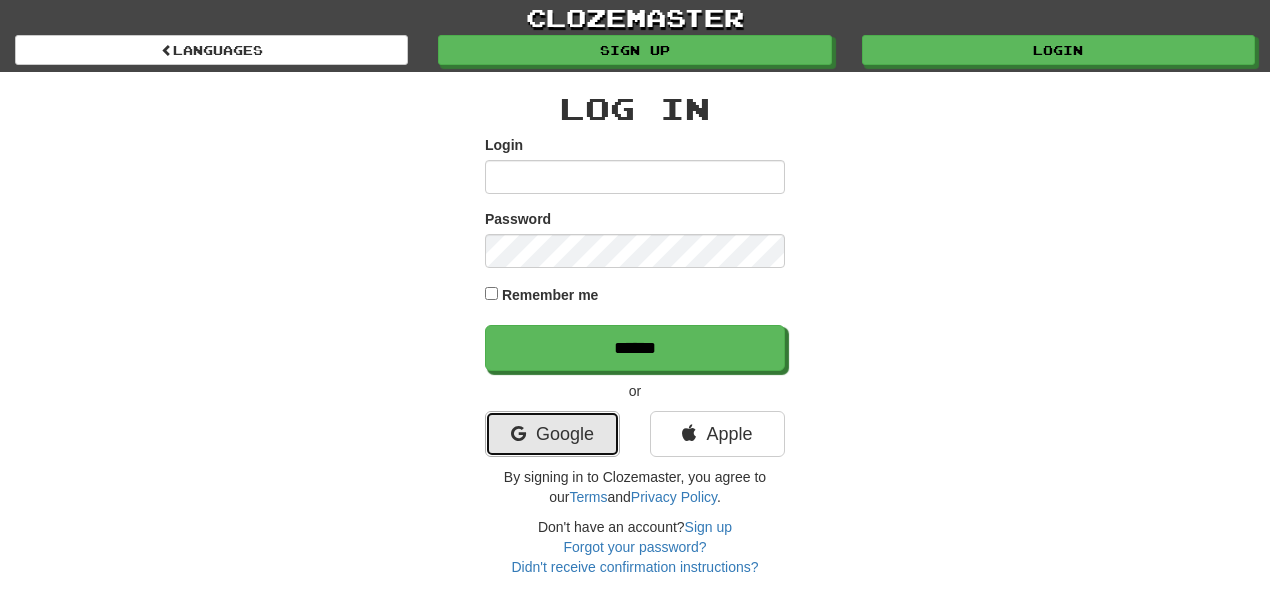 click on "Google" at bounding box center (552, 434) 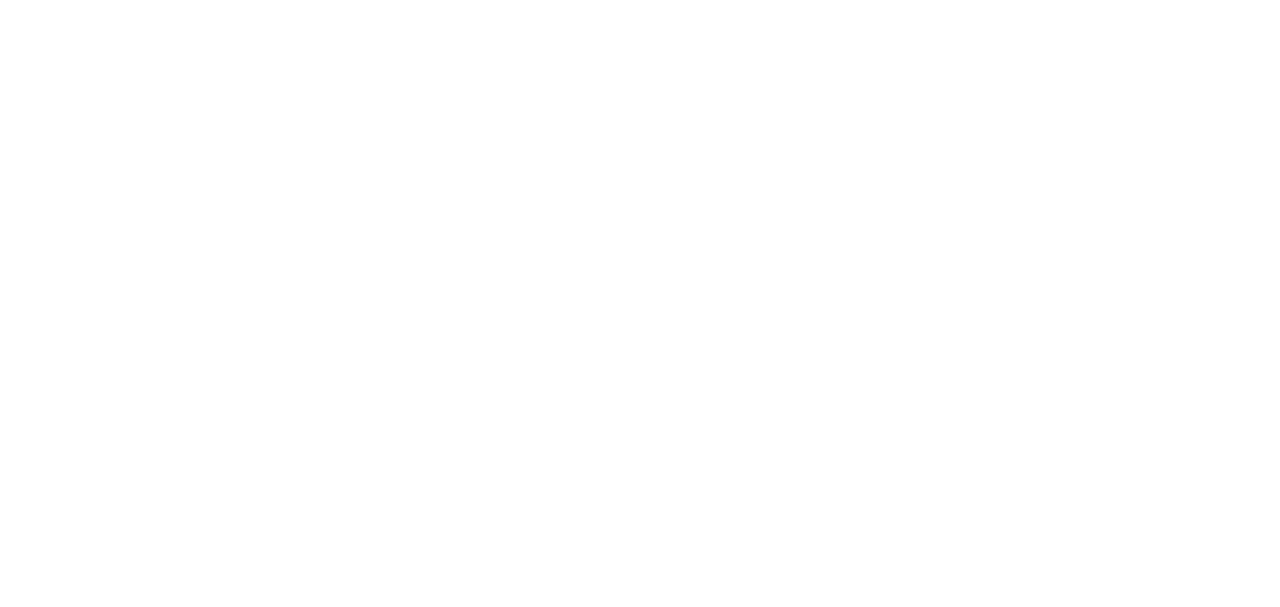 scroll, scrollTop: 0, scrollLeft: 0, axis: both 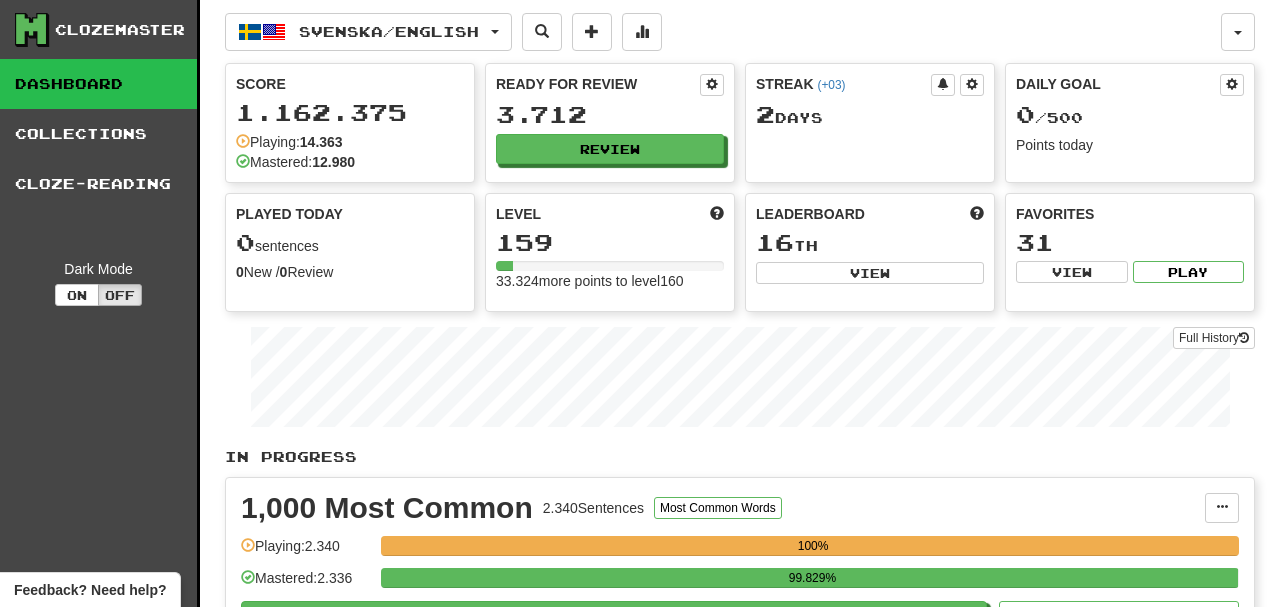 click on "3.712" at bounding box center (610, 114) 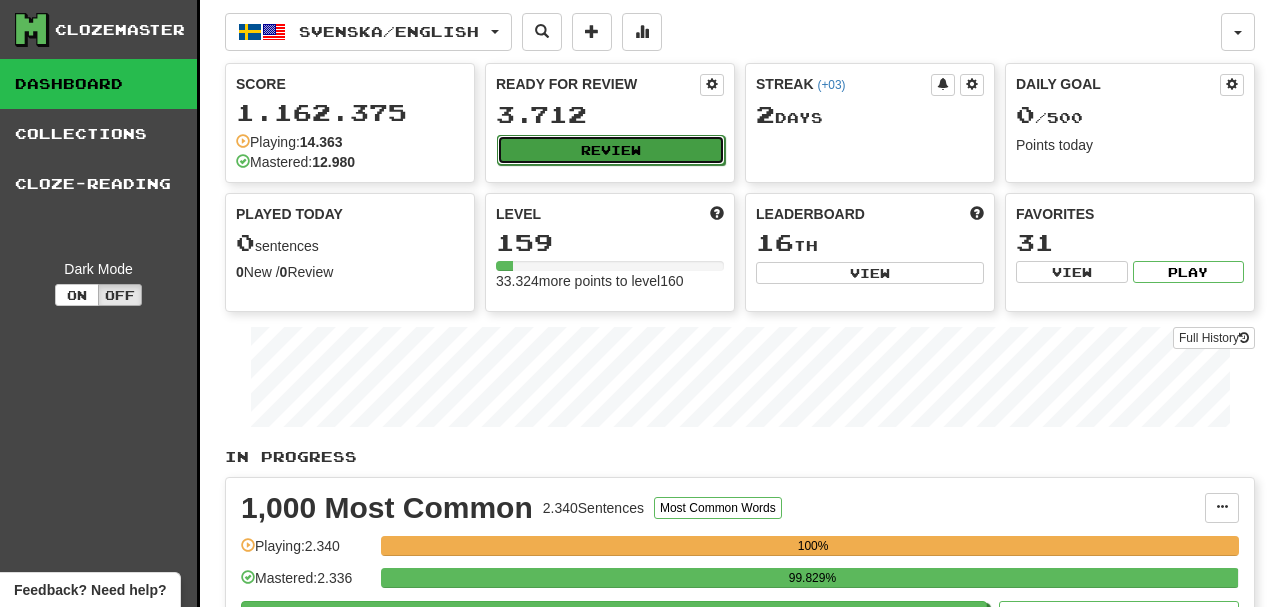 click on "Review" at bounding box center (611, 150) 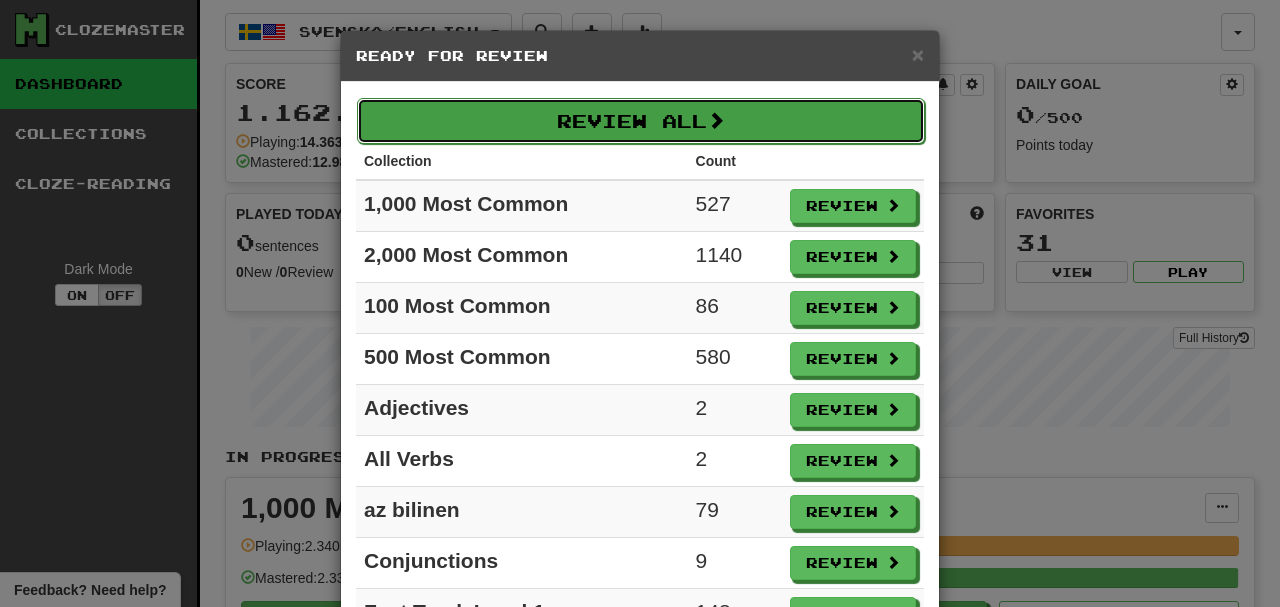 click on "Review All" at bounding box center [641, 121] 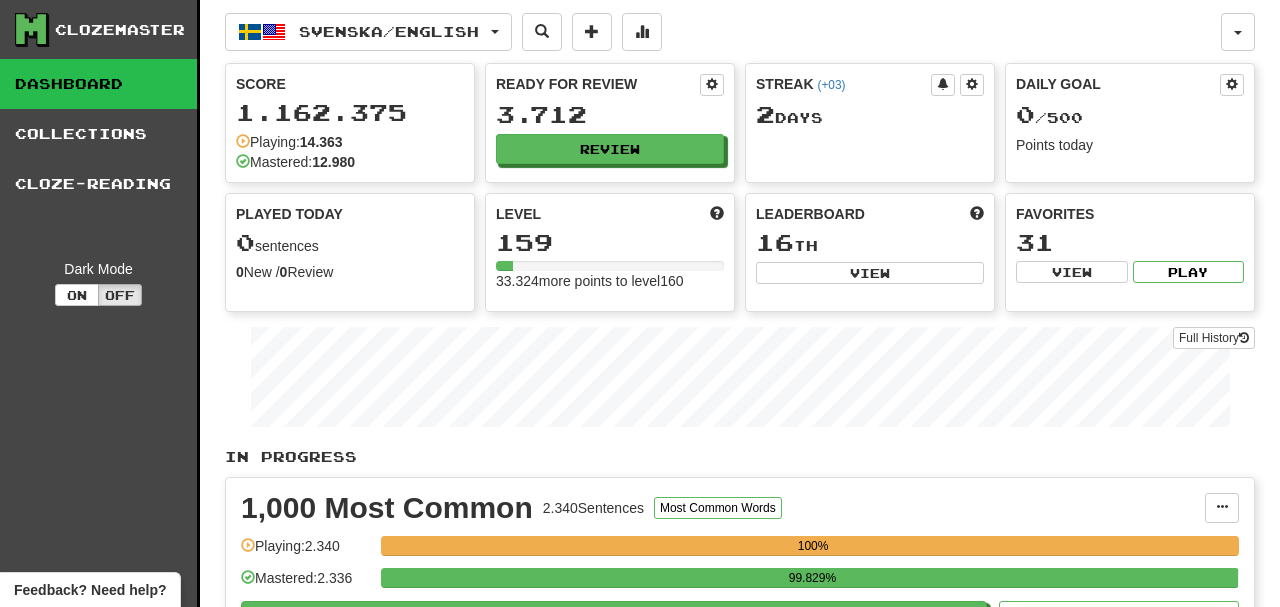 select on "**" 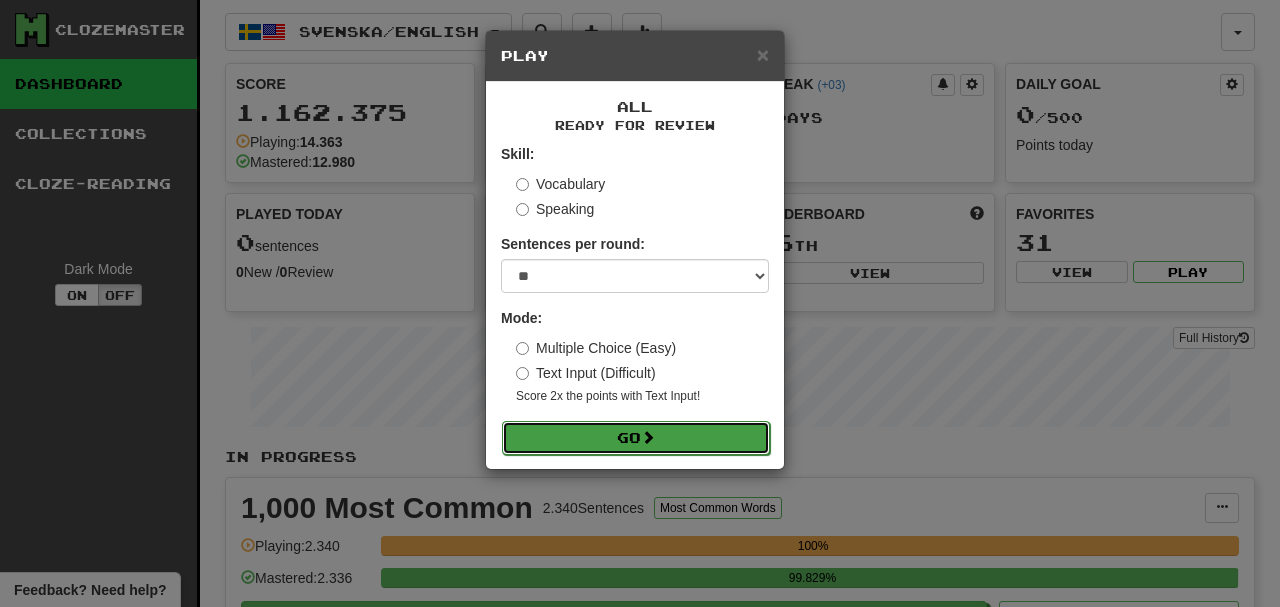 click on "Go" at bounding box center (636, 438) 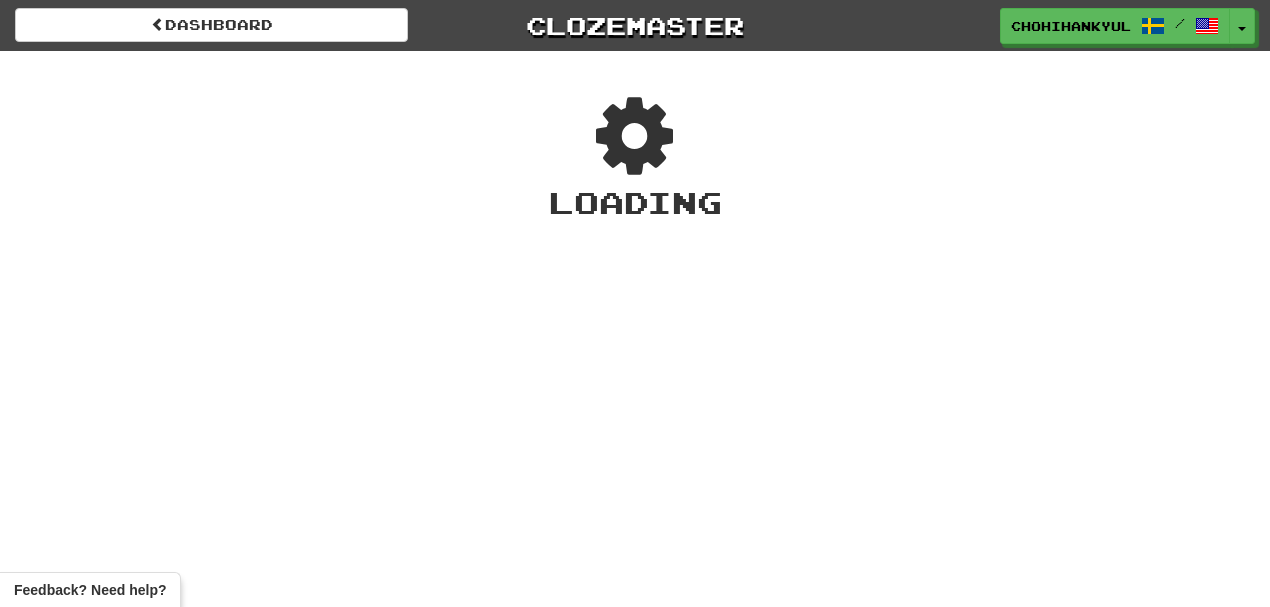 scroll, scrollTop: 0, scrollLeft: 0, axis: both 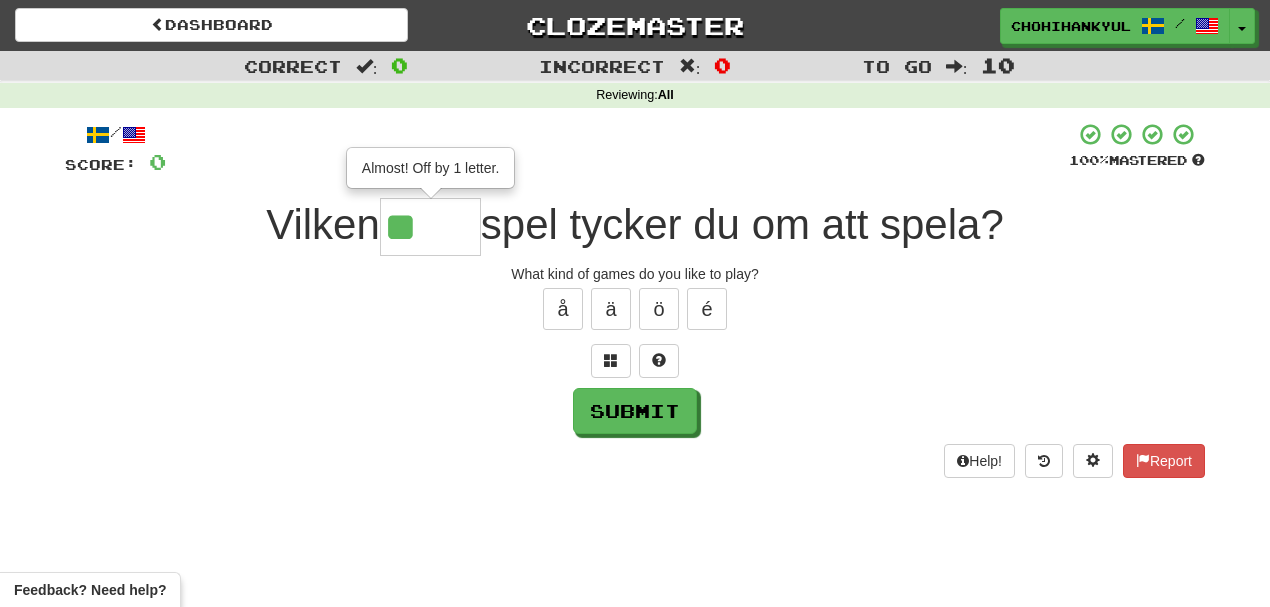 type on "*" 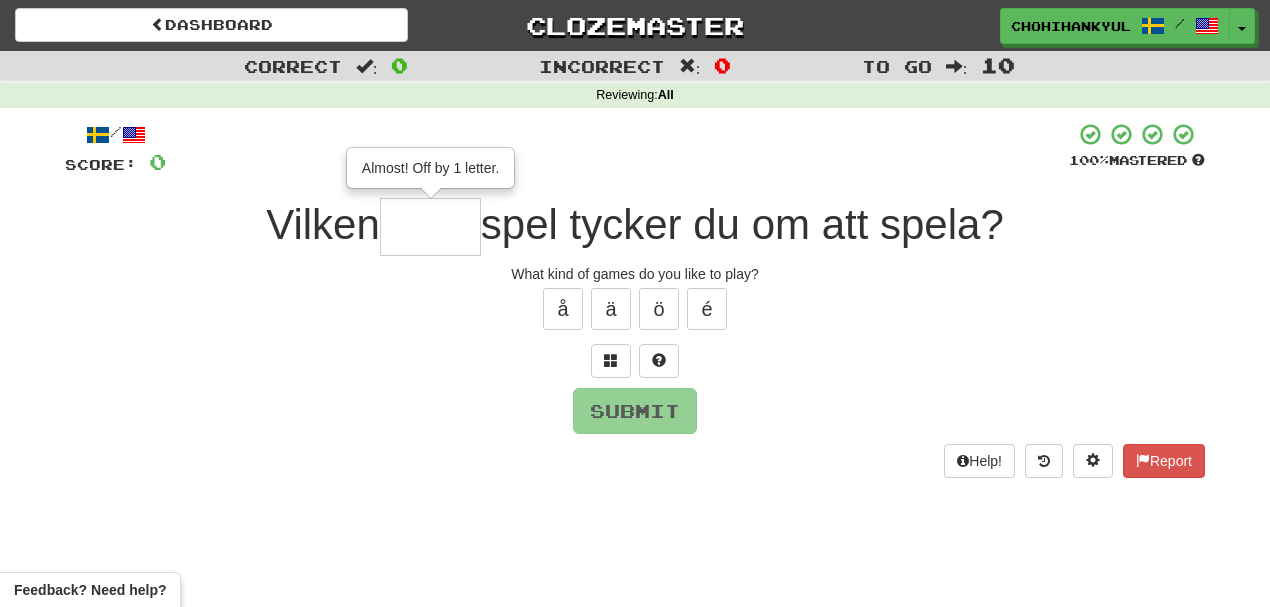 type on "*" 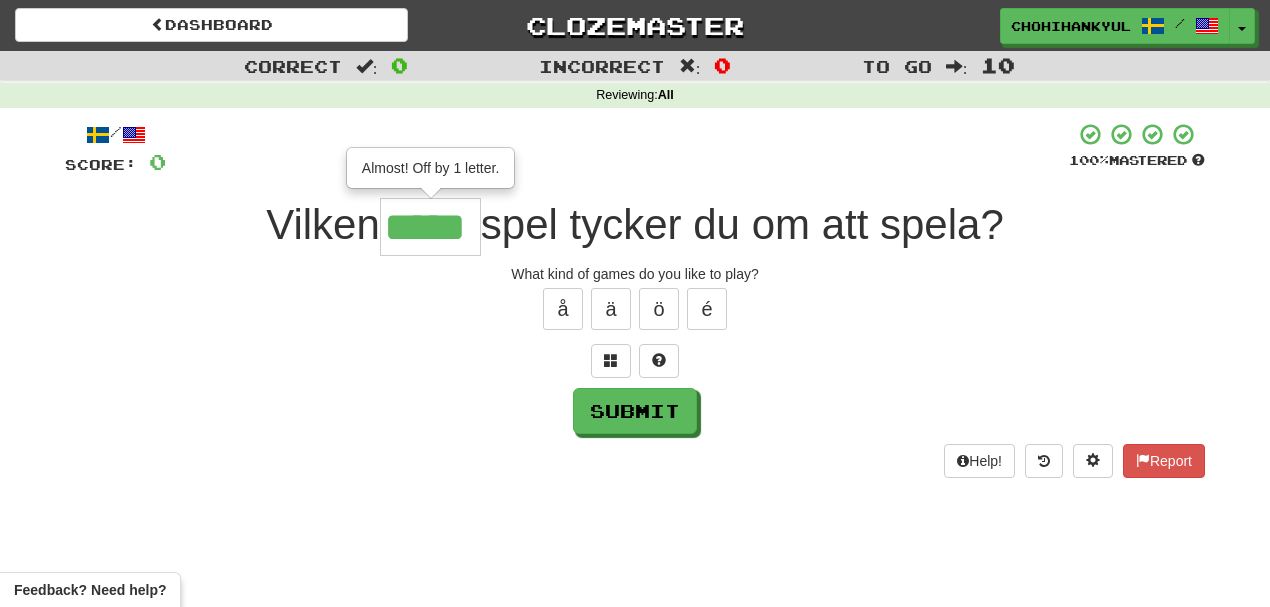 type on "*****" 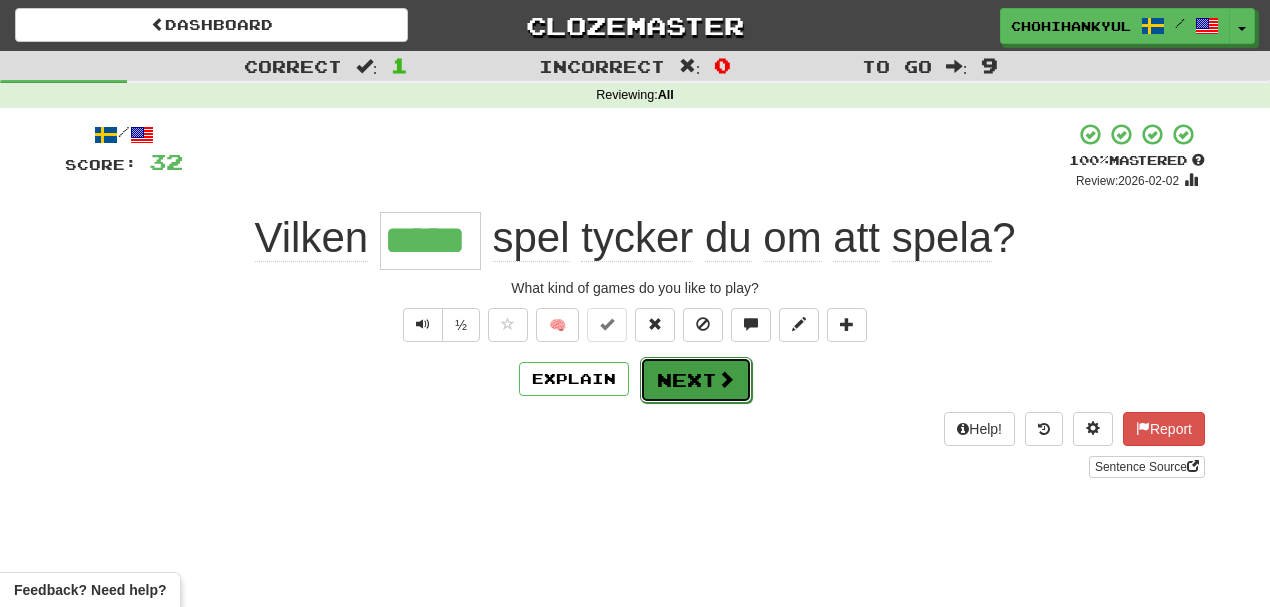 click on "Next" at bounding box center [696, 380] 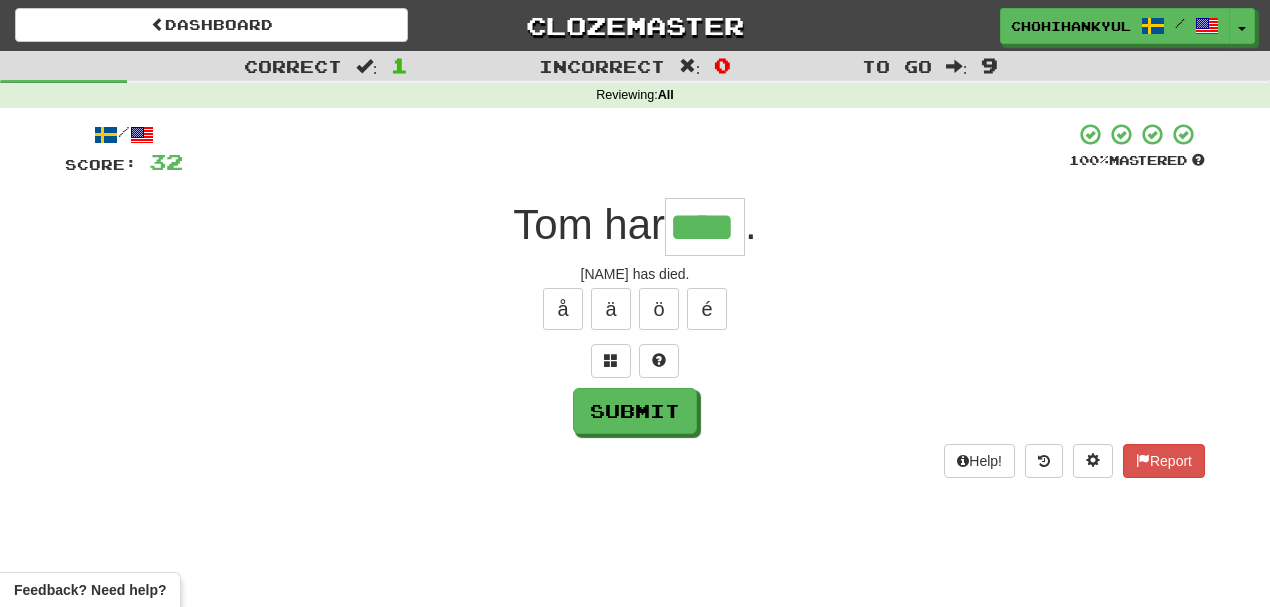 type on "****" 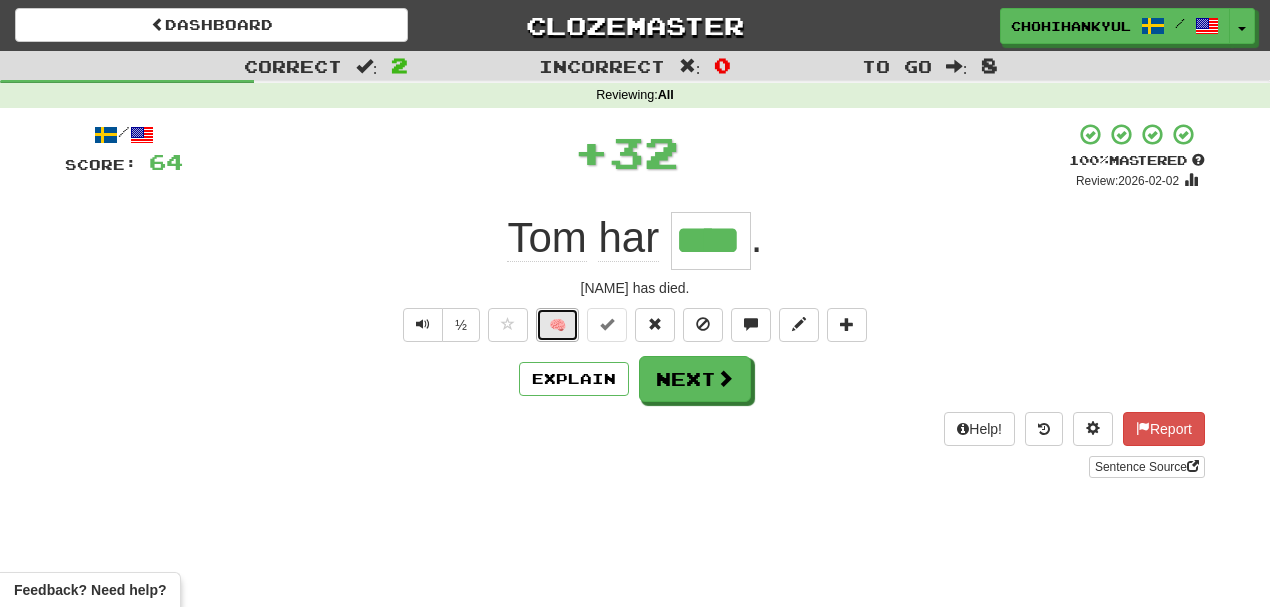 click on "🧠" at bounding box center (557, 325) 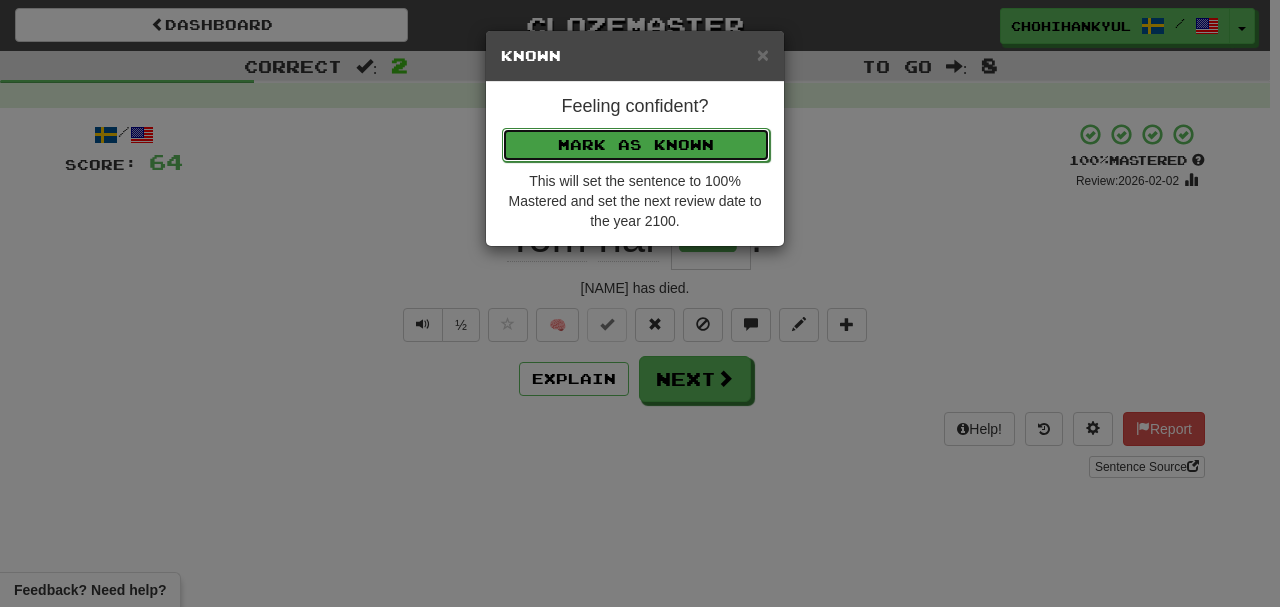 click on "Mark as Known" at bounding box center (636, 145) 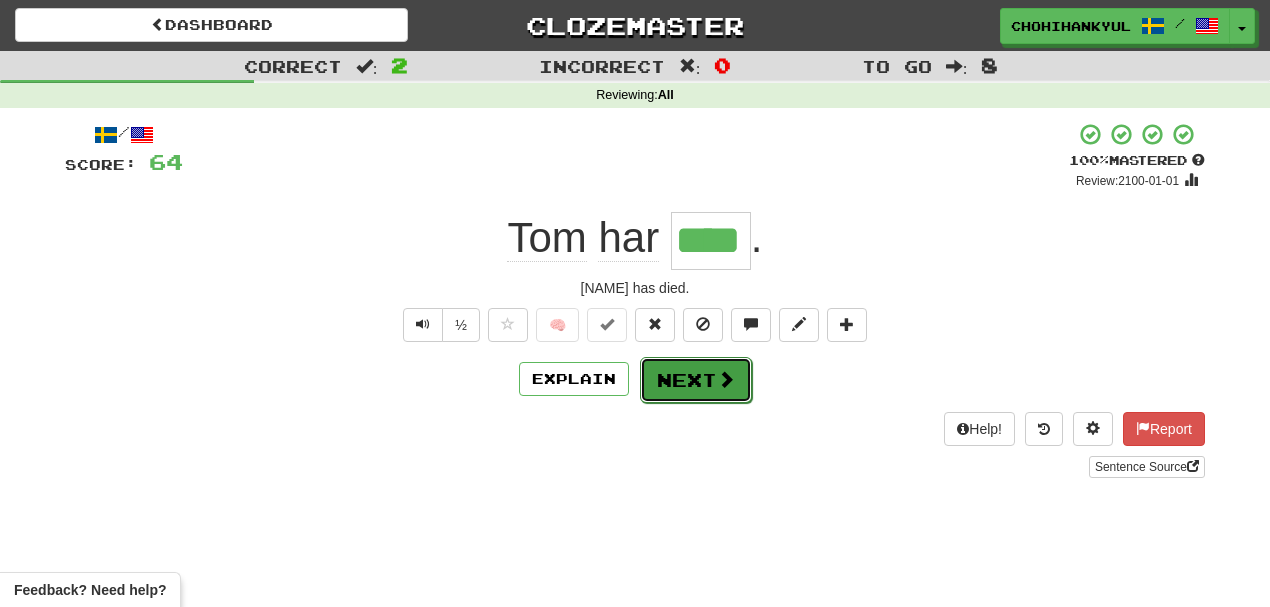 click on "Next" at bounding box center [696, 380] 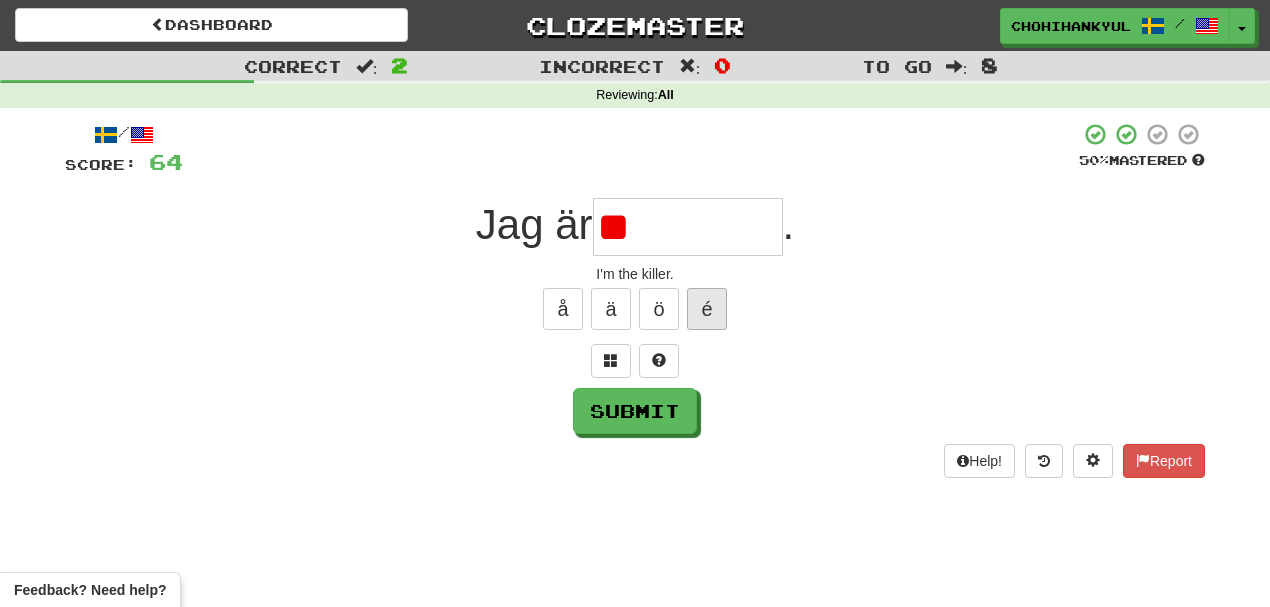 type on "*" 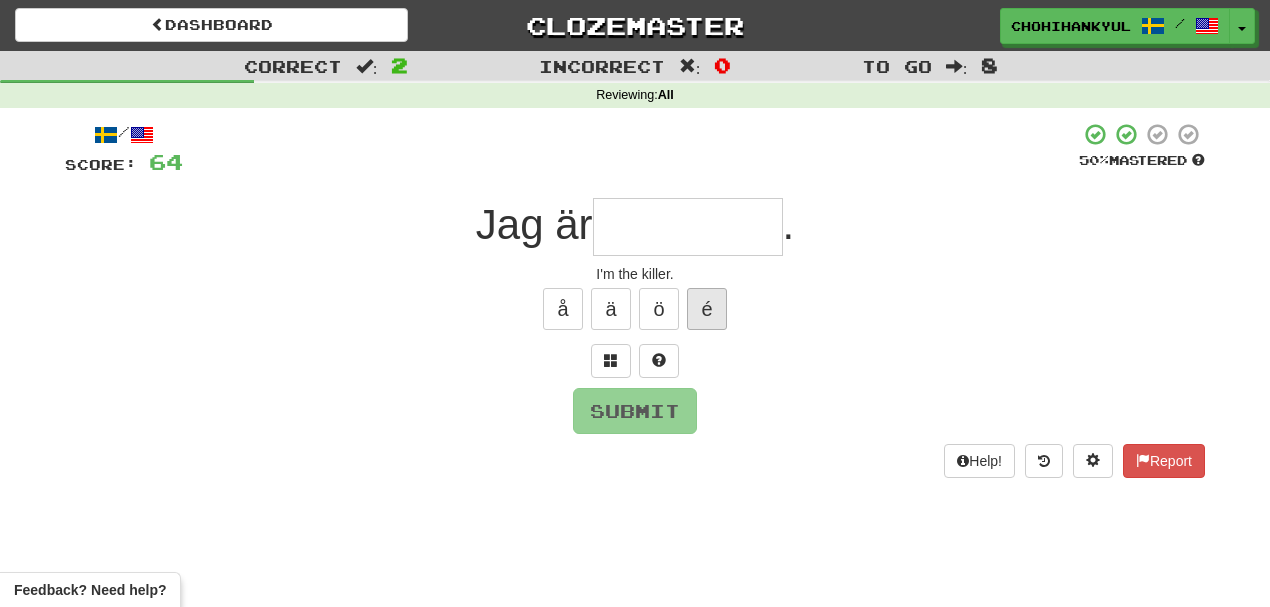 type on "*" 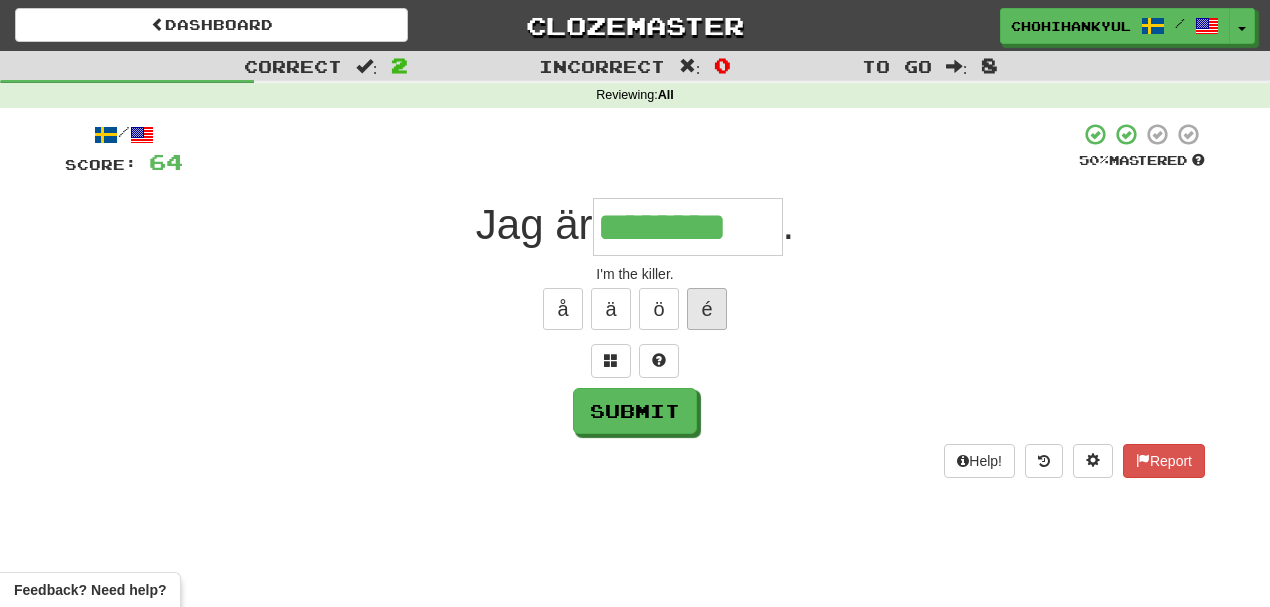 type on "********" 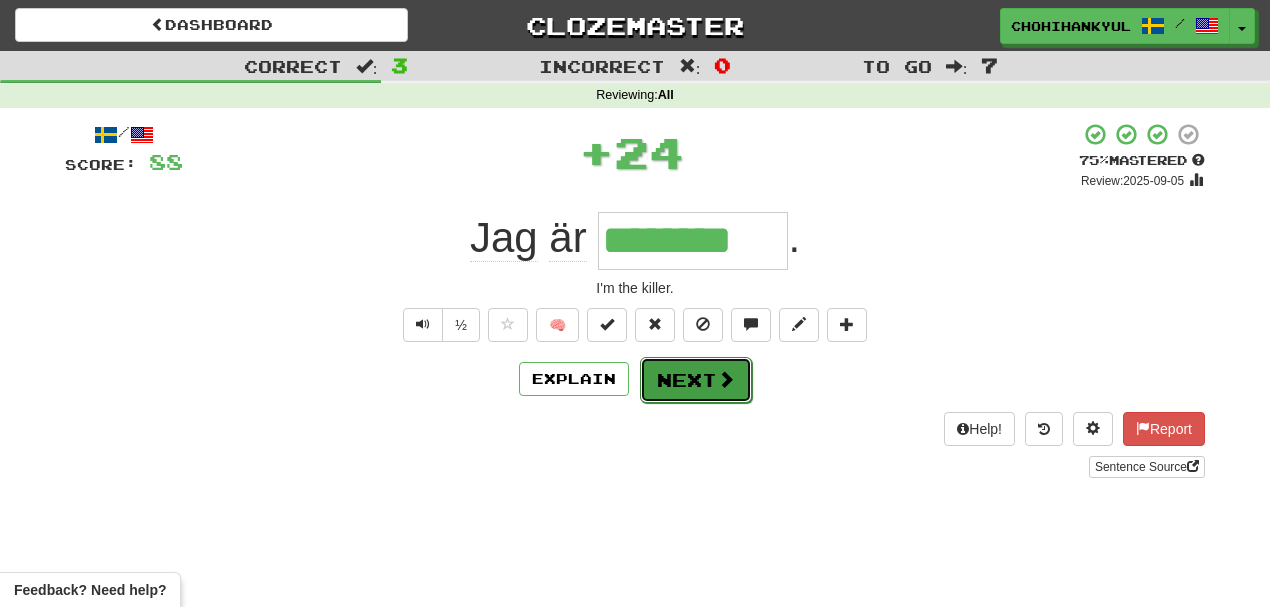 click on "Next" at bounding box center [696, 380] 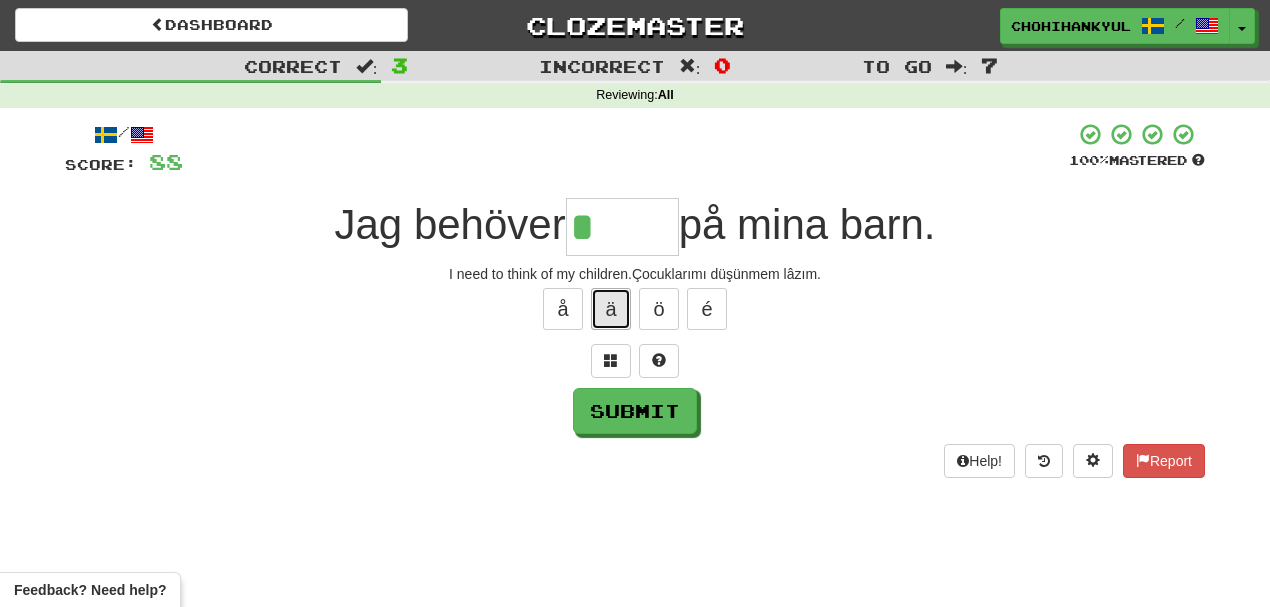 click on "ä" at bounding box center [611, 309] 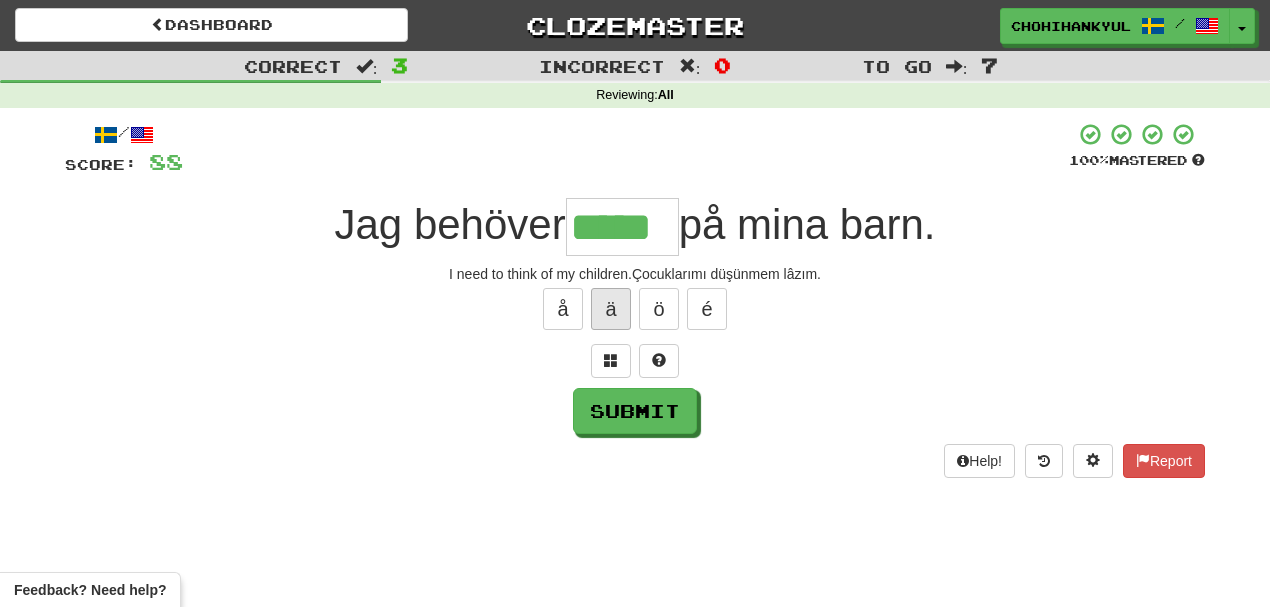 type on "*****" 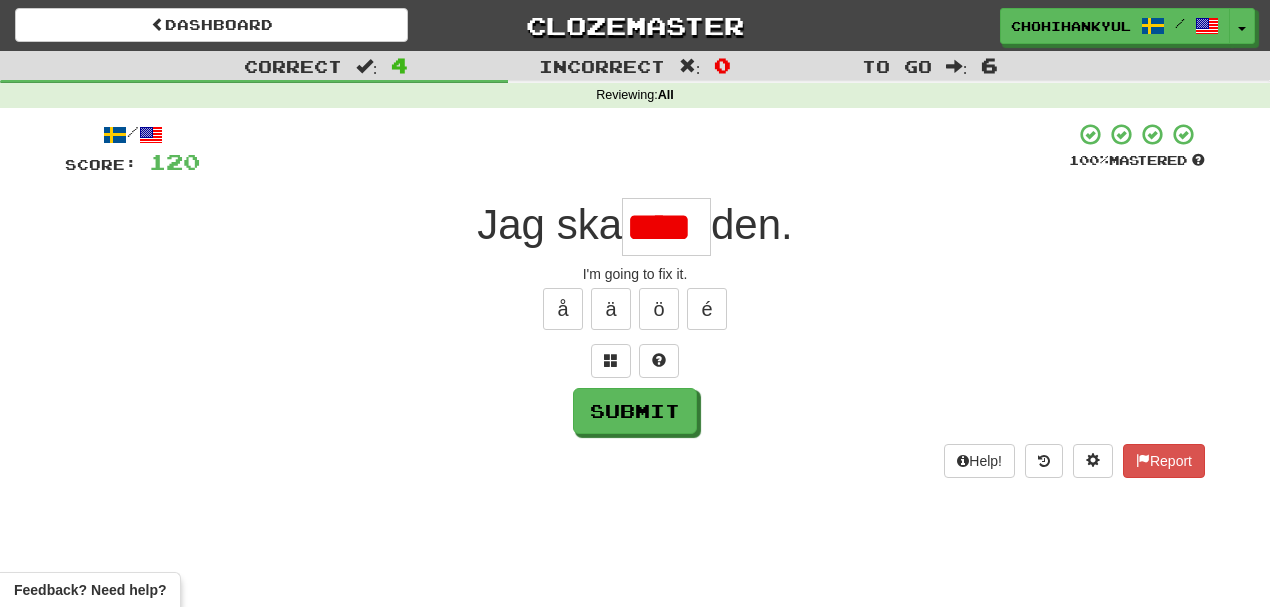 scroll, scrollTop: 0, scrollLeft: 0, axis: both 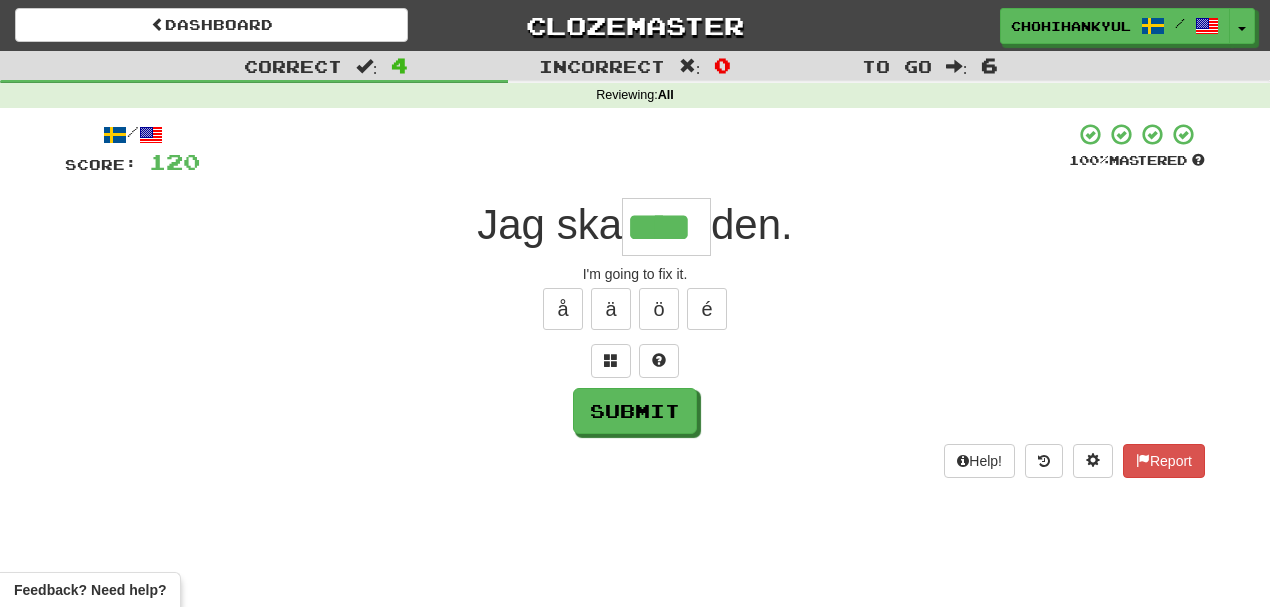type on "****" 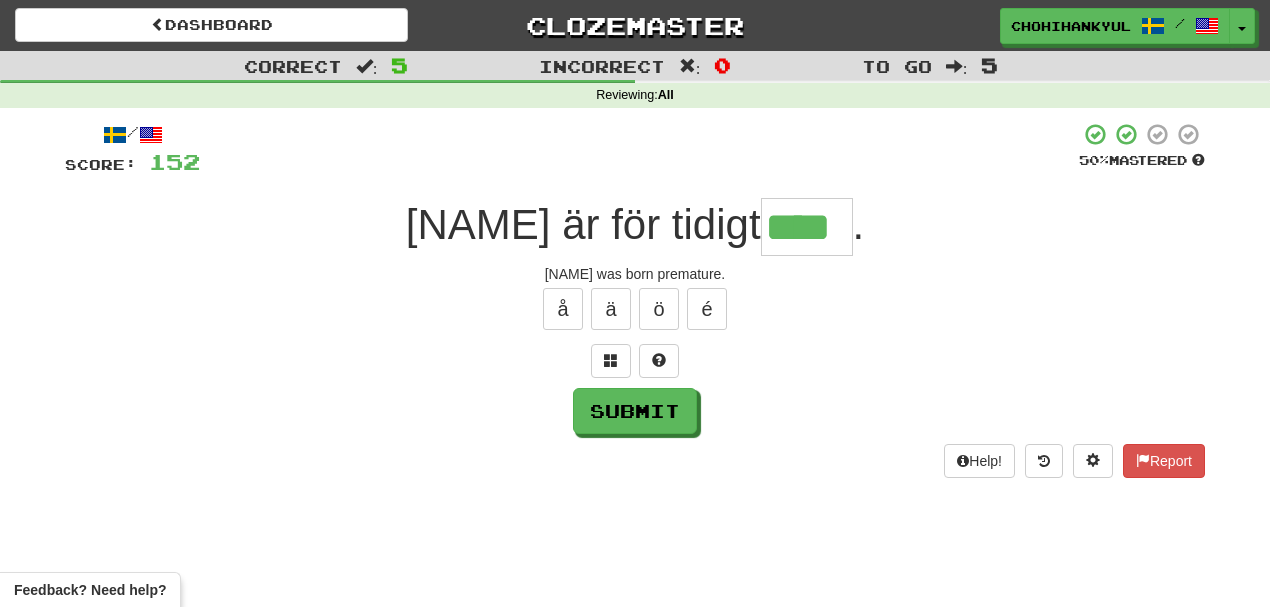 type on "****" 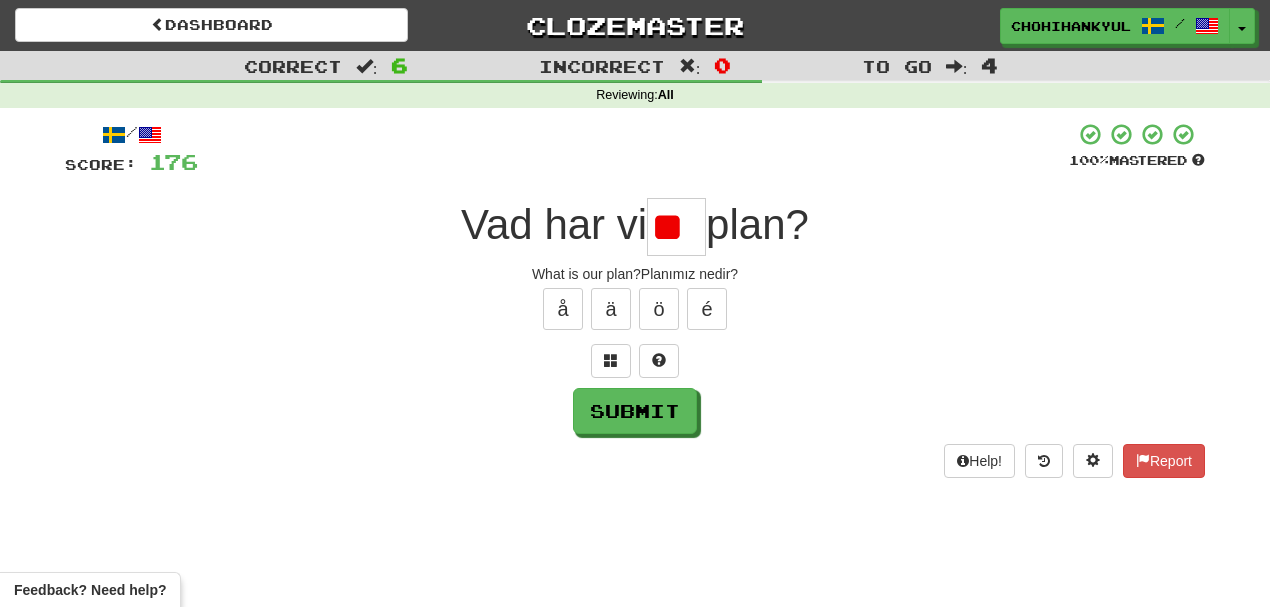 type on "*" 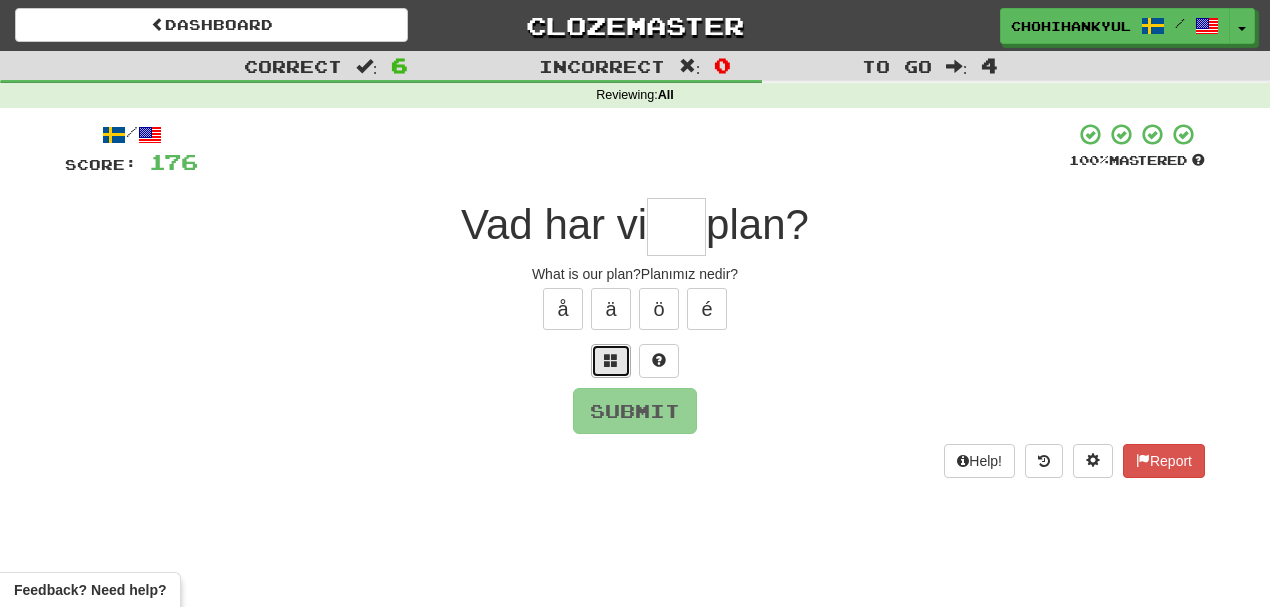 click at bounding box center (611, 361) 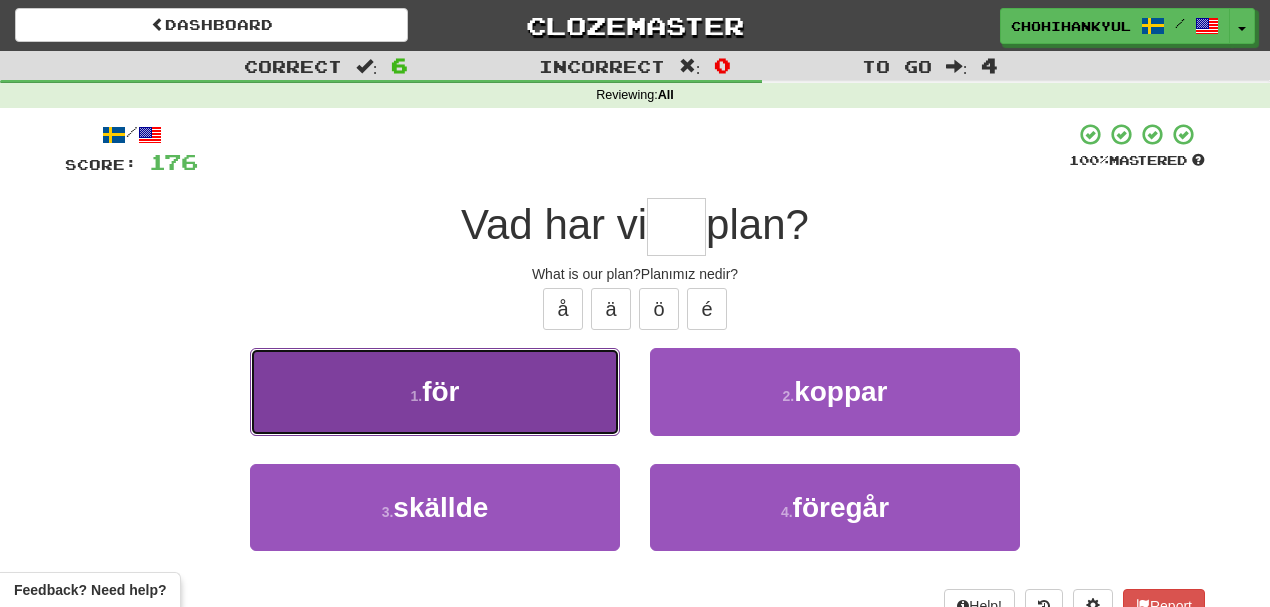click on "1 .  för" at bounding box center (435, 391) 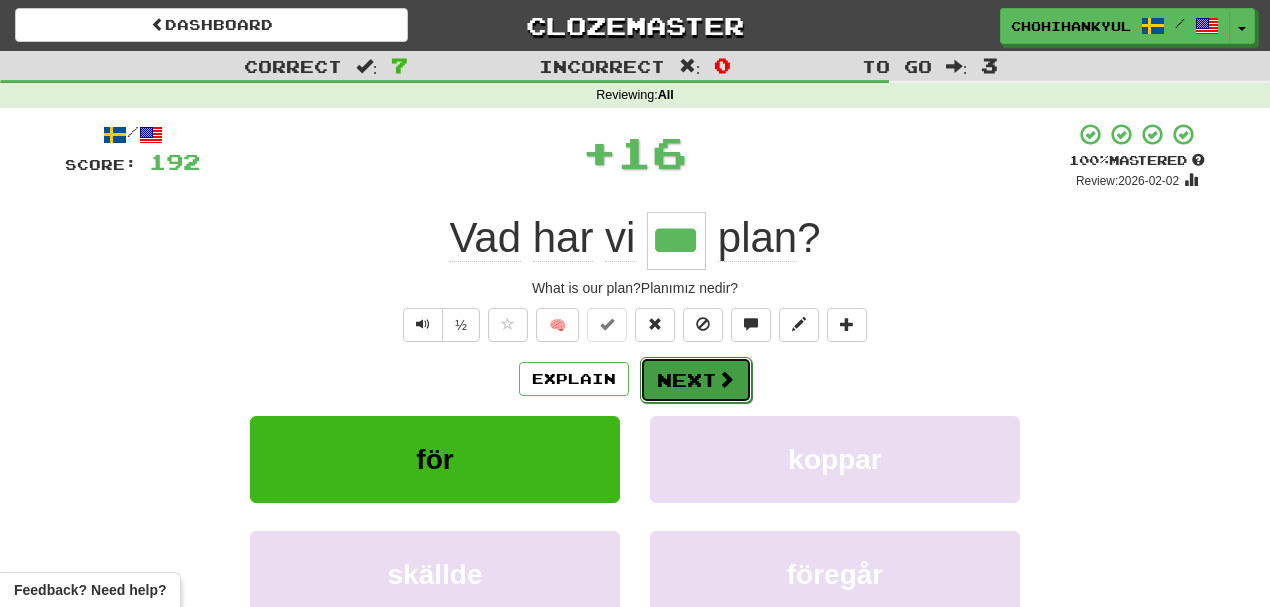 click on "Next" at bounding box center (696, 380) 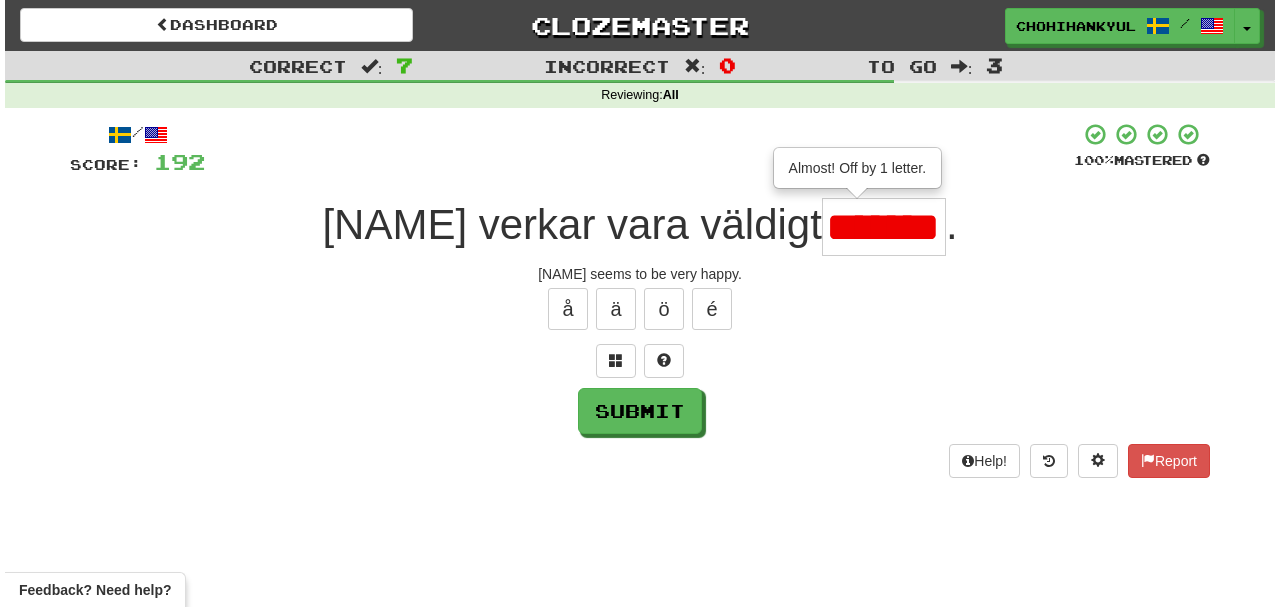 scroll, scrollTop: 0, scrollLeft: 0, axis: both 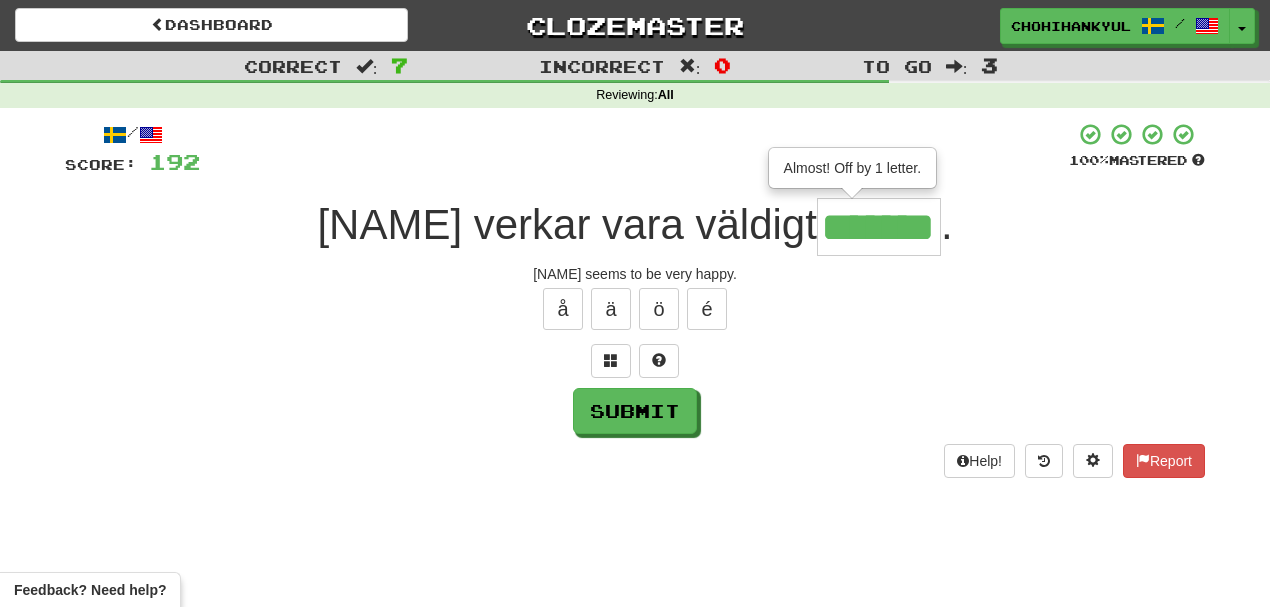 type on "*******" 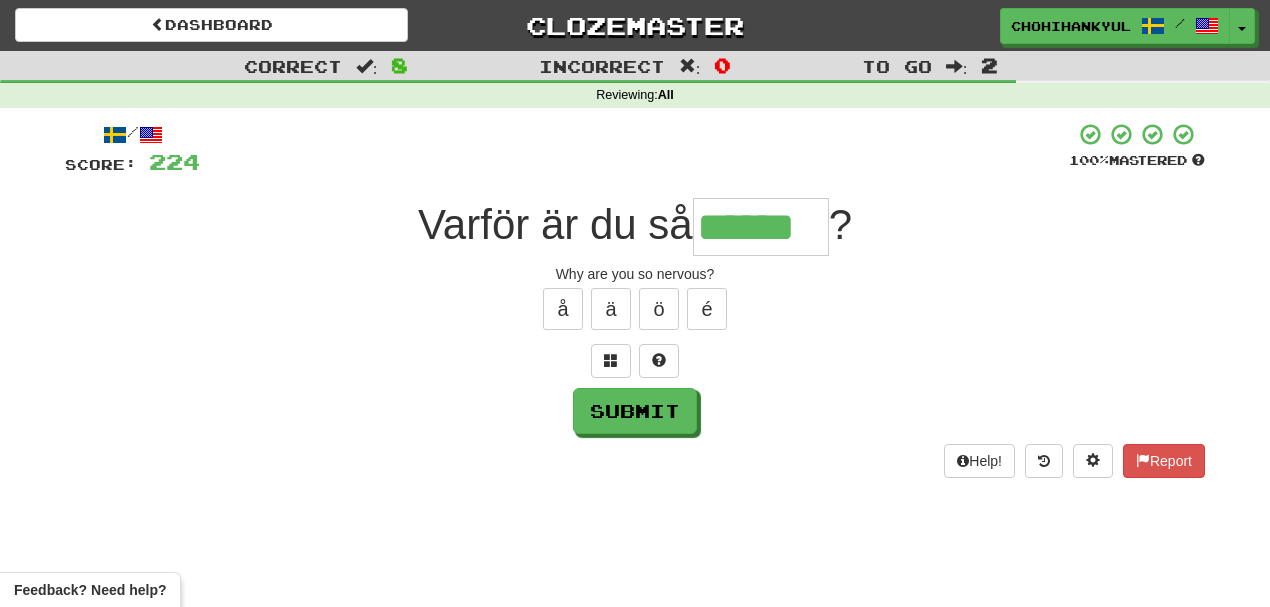 type on "******" 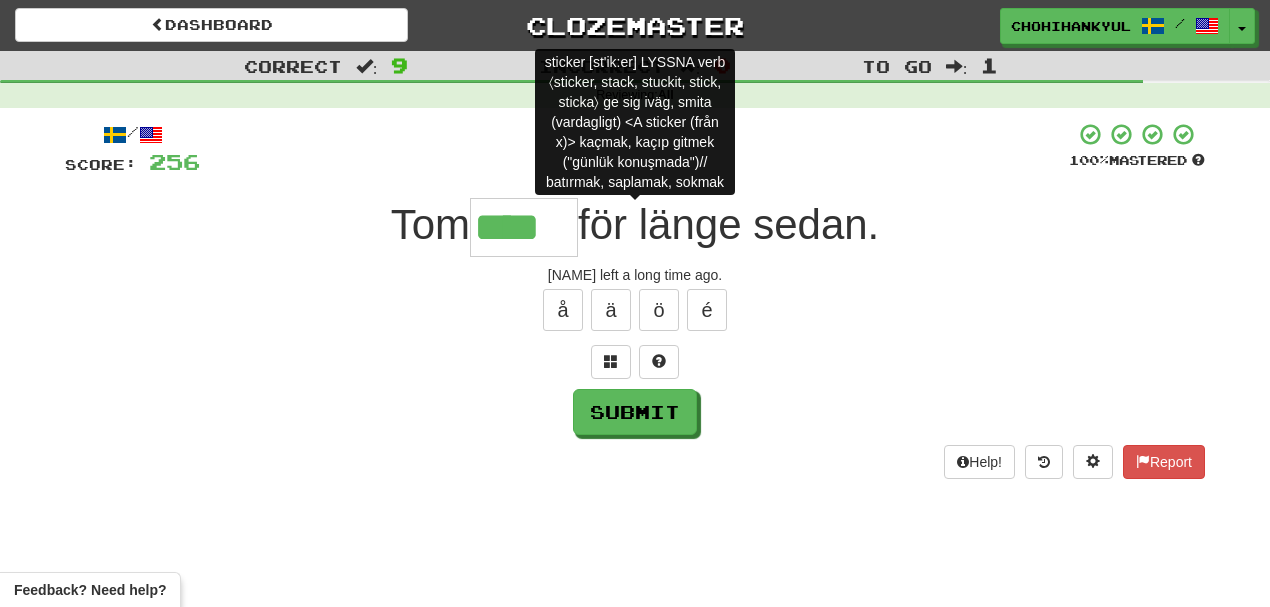 type on "*****" 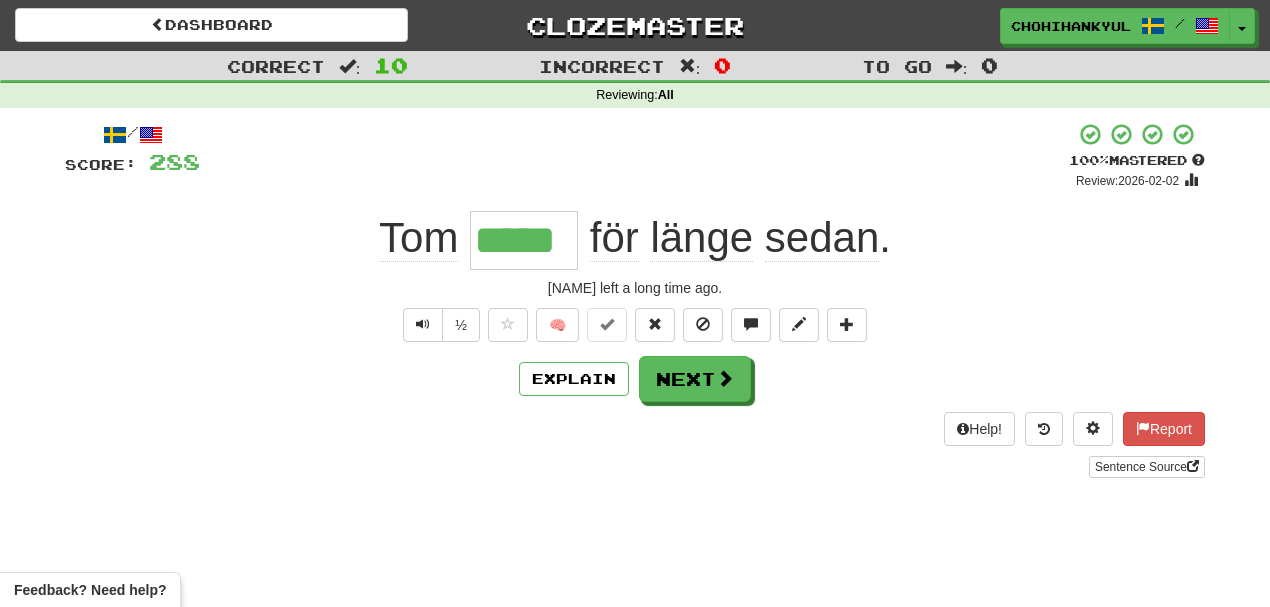 click on "/  Score:   288 + 32 100 %  Mastered Review:  2026-02-02 Tom   *****   för   länge   sedan . Tom left a long time ago. ½ 🧠 Explain Next  Help!  Report Sentence Source" at bounding box center (635, 300) 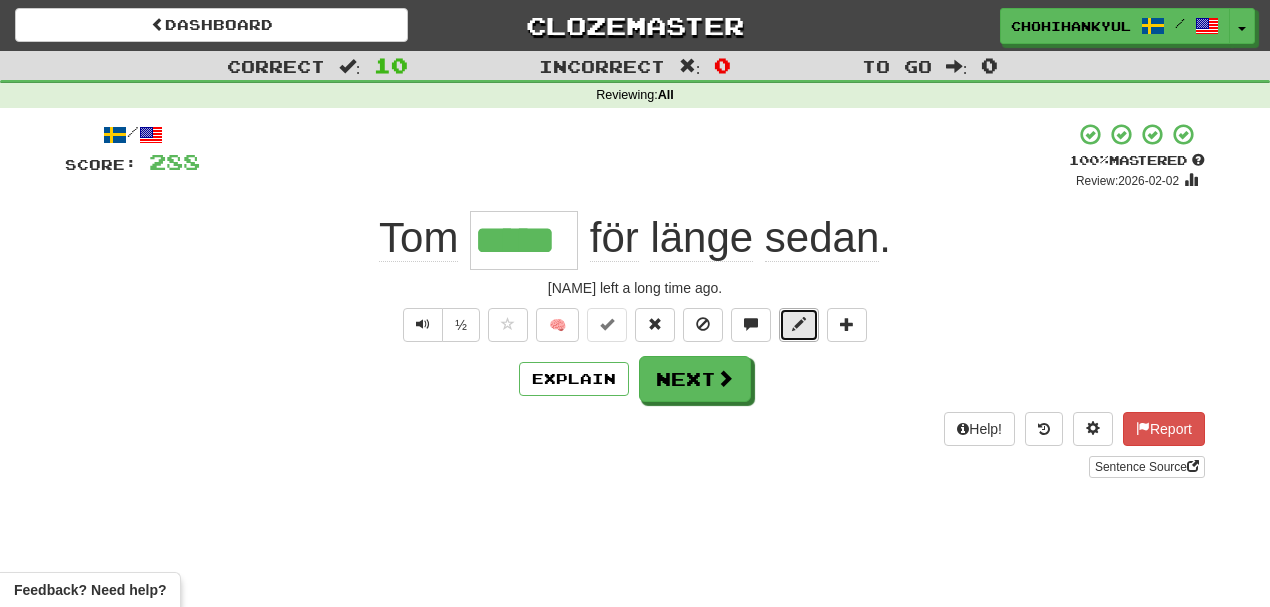 click at bounding box center [799, 324] 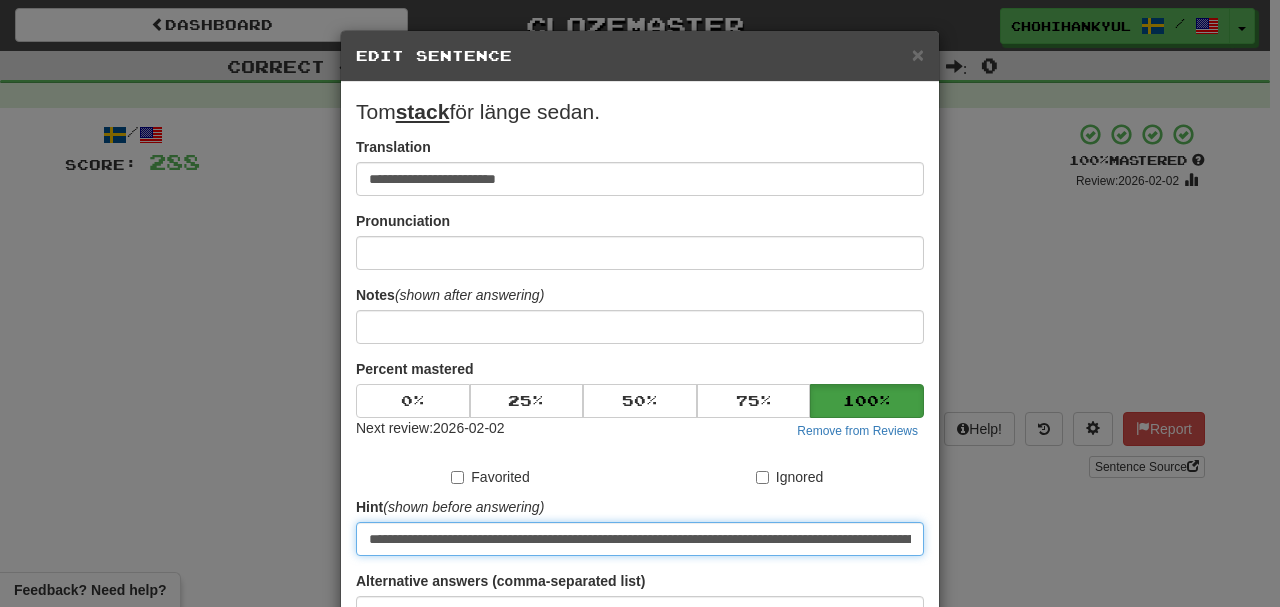 scroll, scrollTop: 0, scrollLeft: 665, axis: horizontal 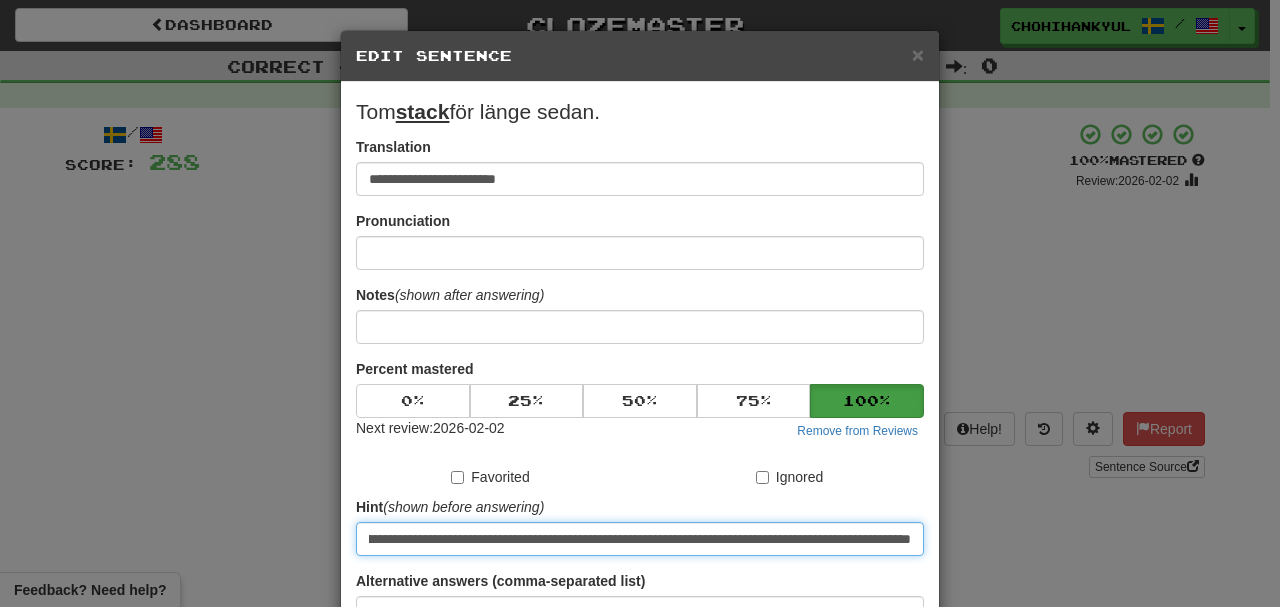 drag, startPoint x: 732, startPoint y: 534, endPoint x: 1090, endPoint y: 526, distance: 358.0894 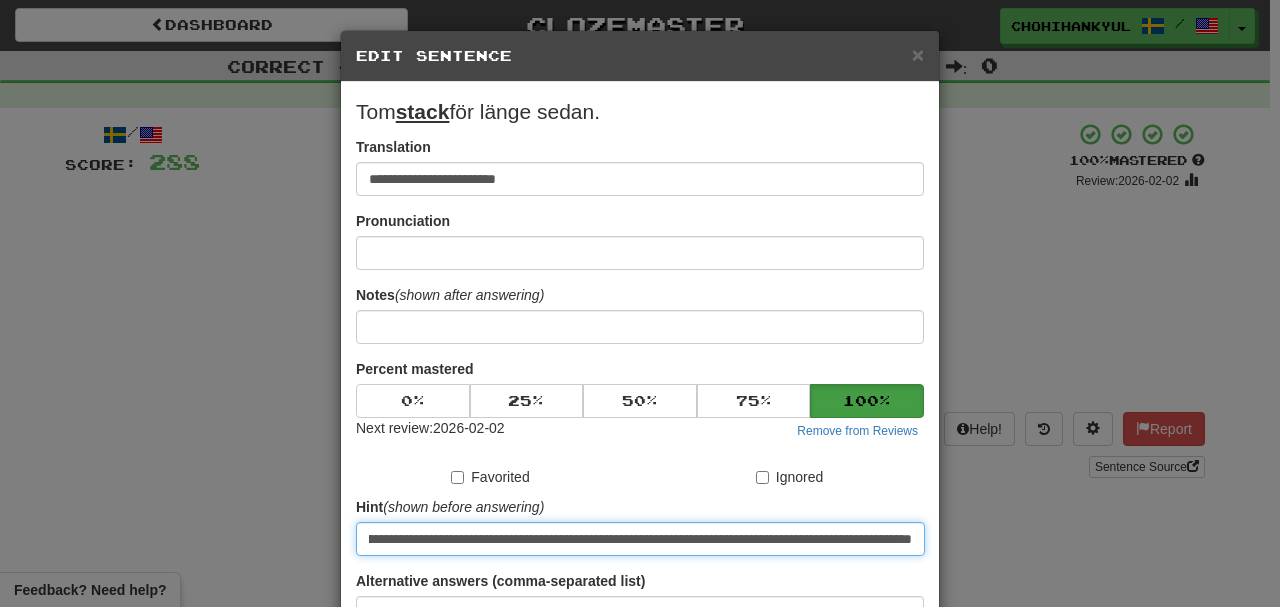 click on "**********" at bounding box center (640, 539) 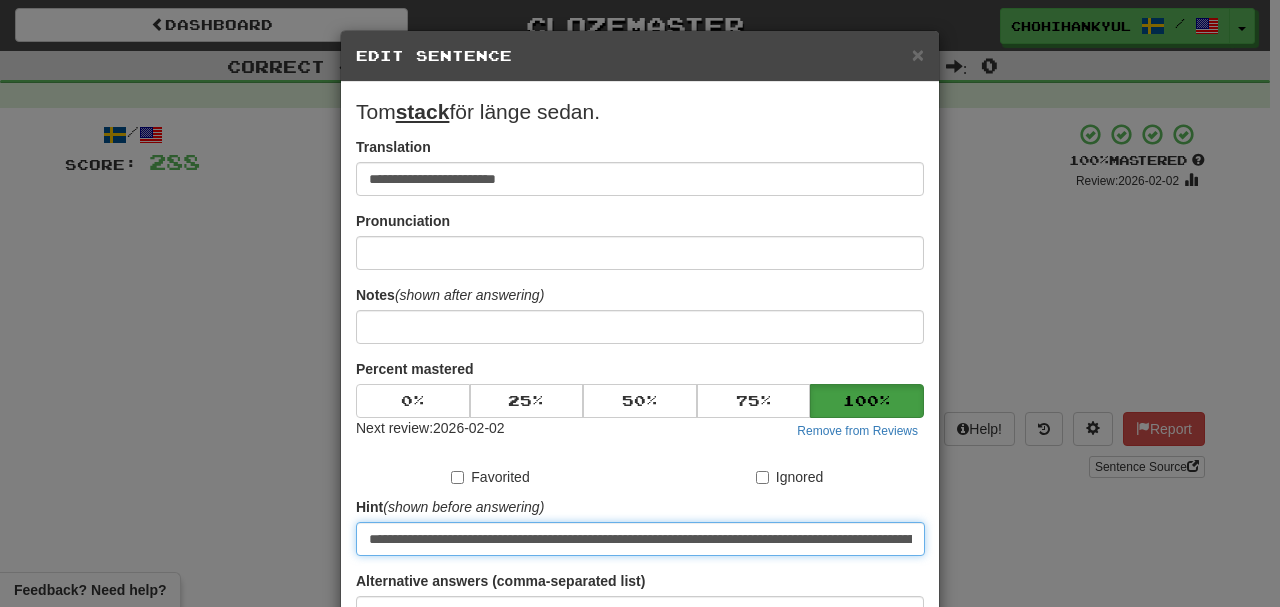 drag, startPoint x: 494, startPoint y: 544, endPoint x: 316, endPoint y: 529, distance: 178.6309 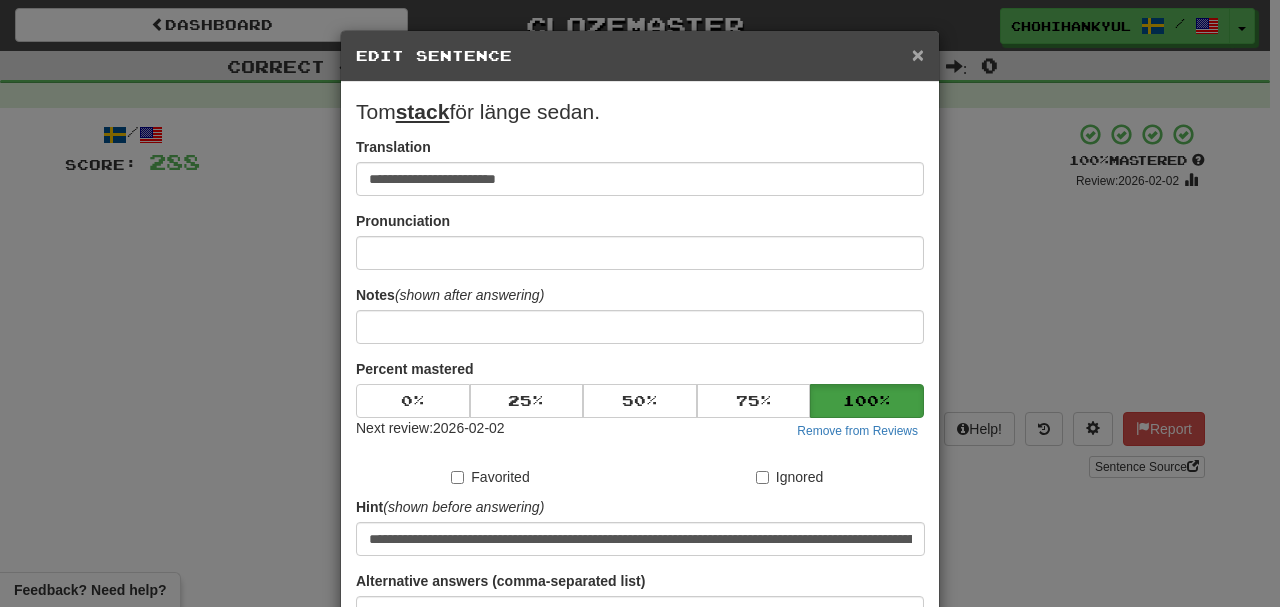 click on "×" at bounding box center (918, 54) 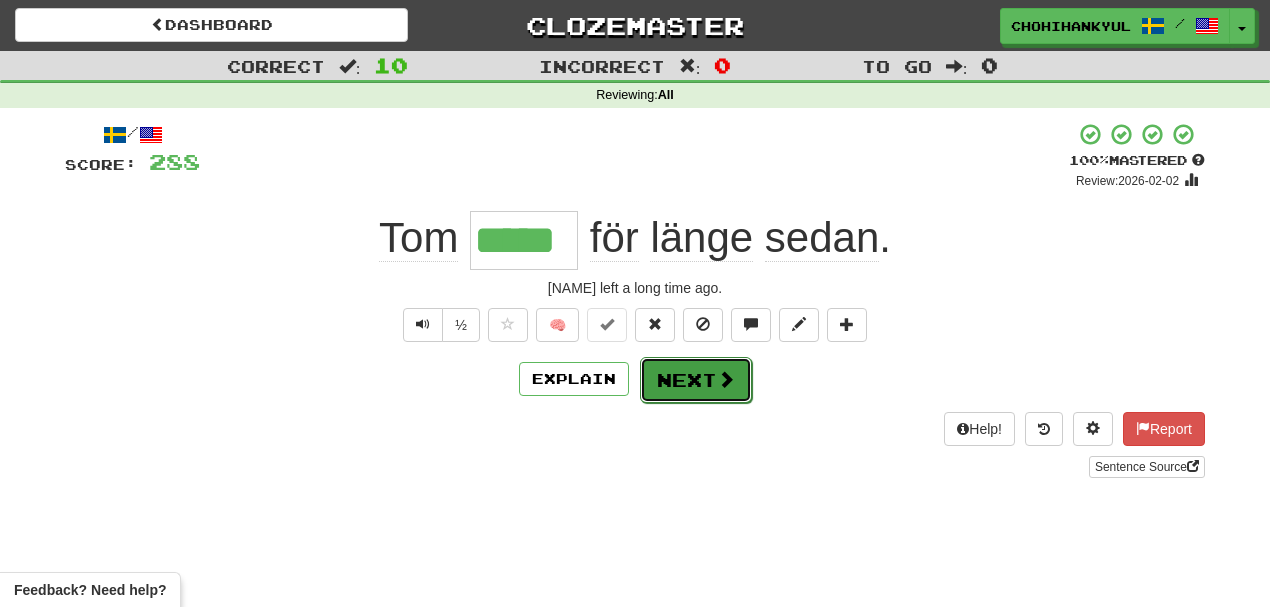 click at bounding box center [726, 379] 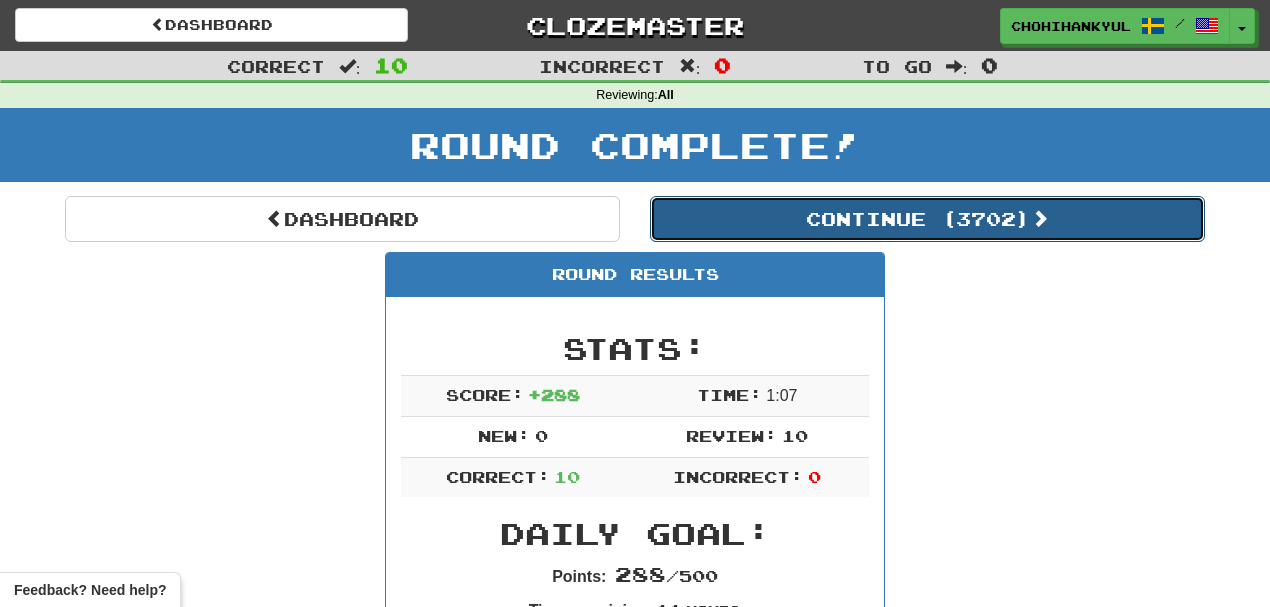 click on "Continue ( 3702 )" at bounding box center (927, 219) 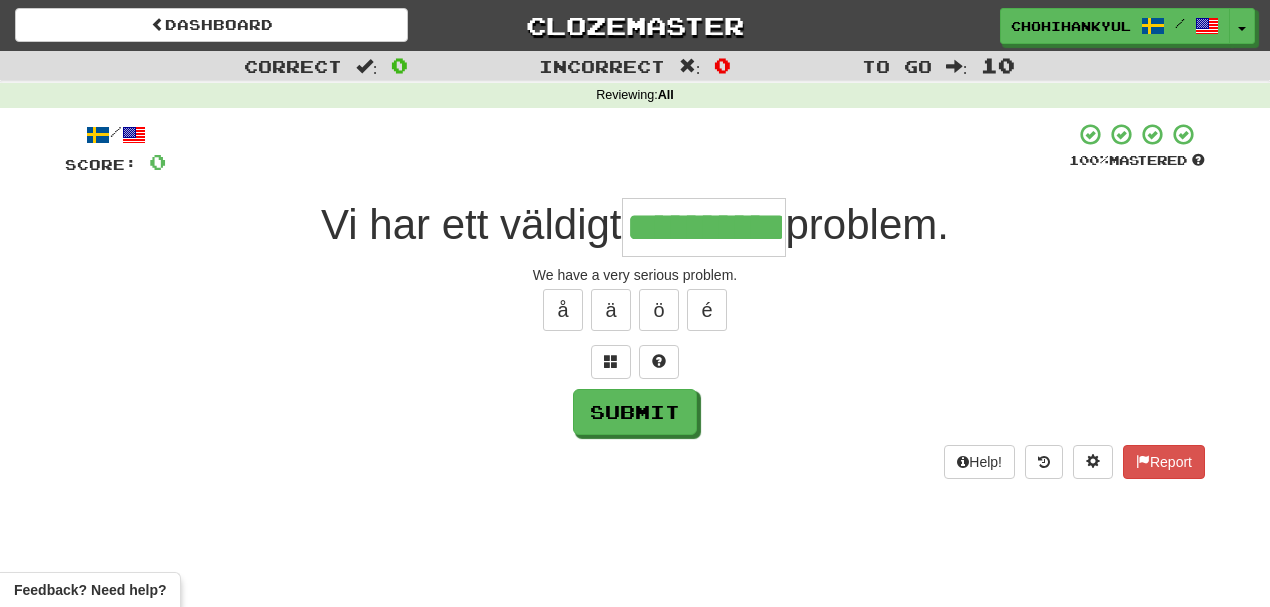 type on "**********" 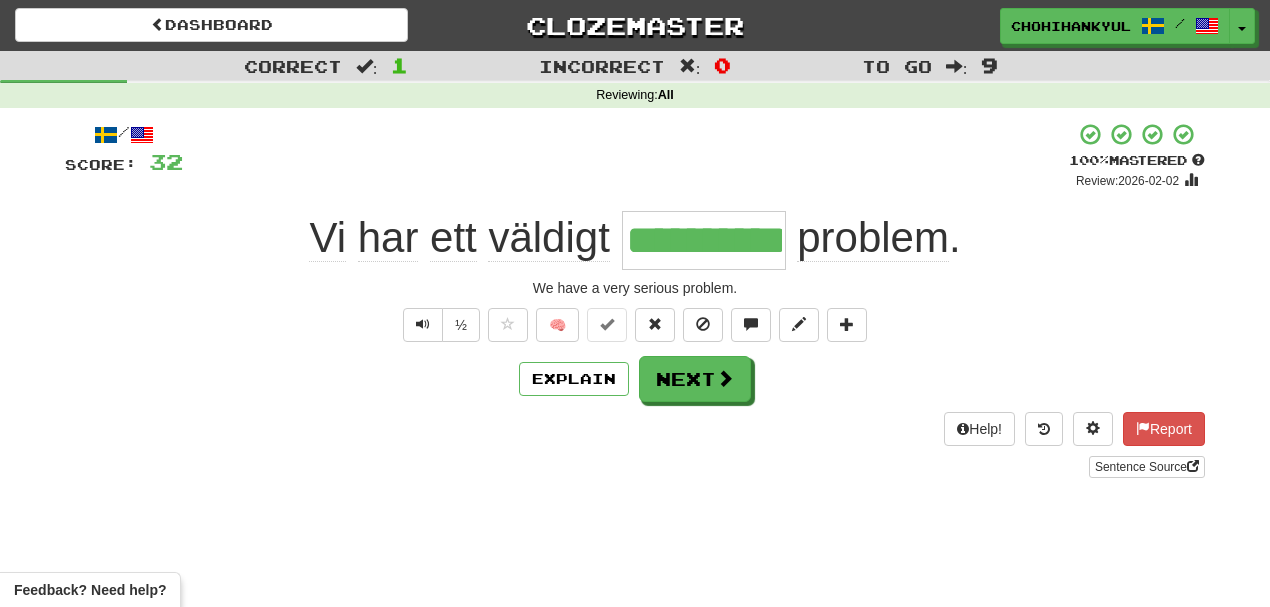 click on "**********" at bounding box center [635, 300] 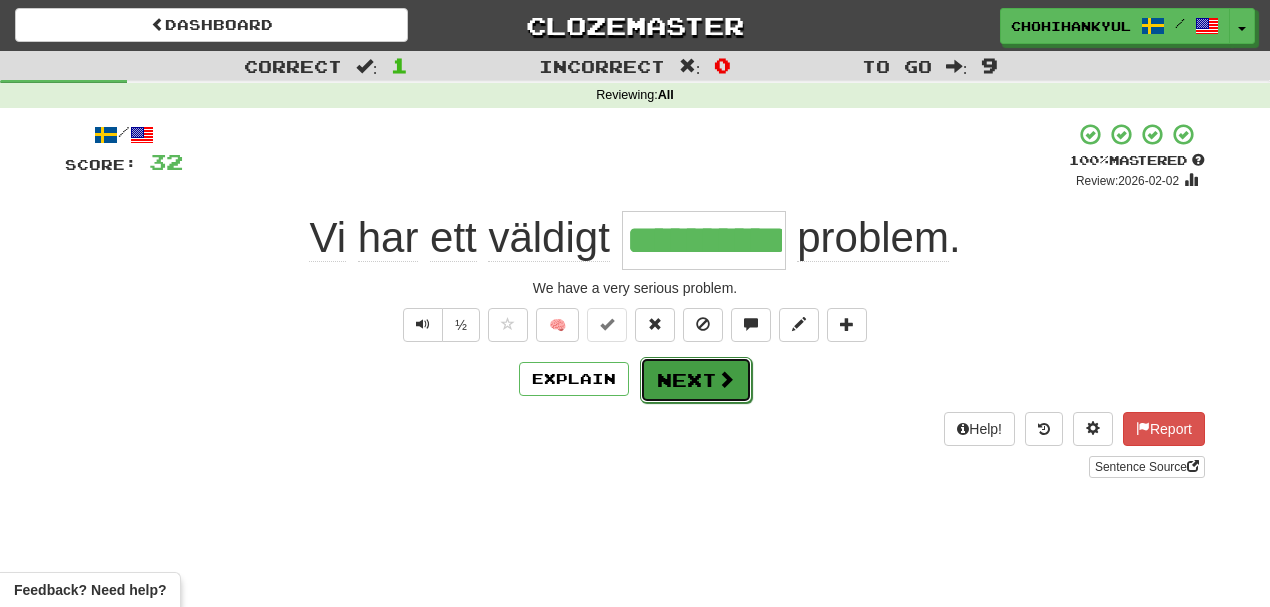 click on "Next" at bounding box center (696, 380) 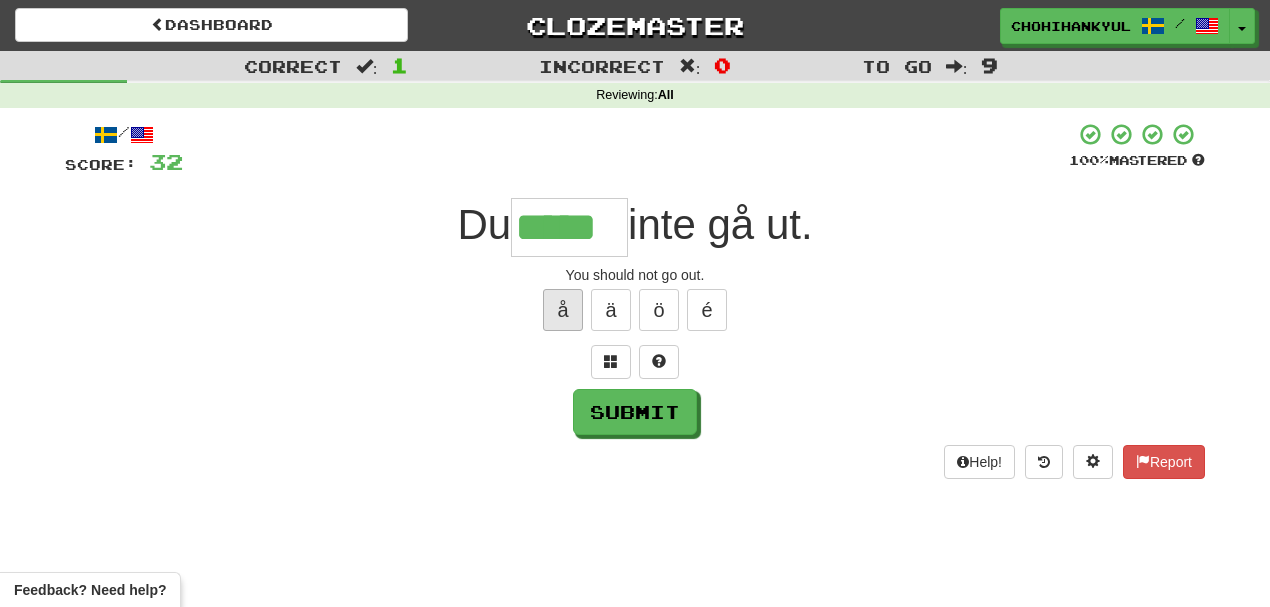 type on "*****" 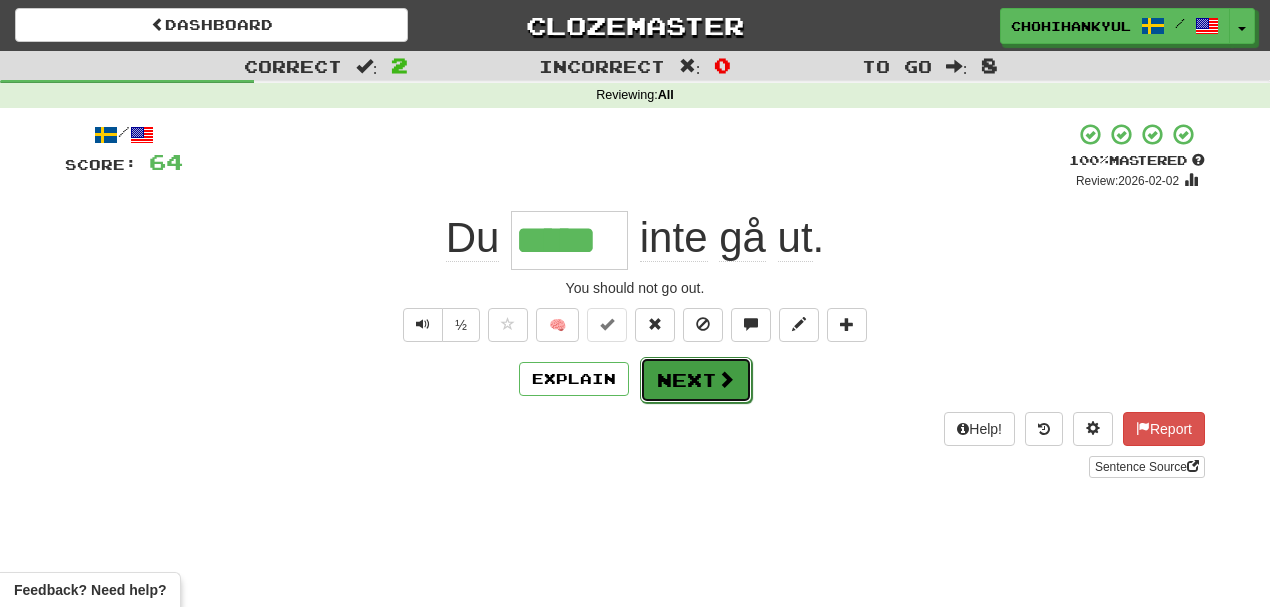 click at bounding box center [726, 379] 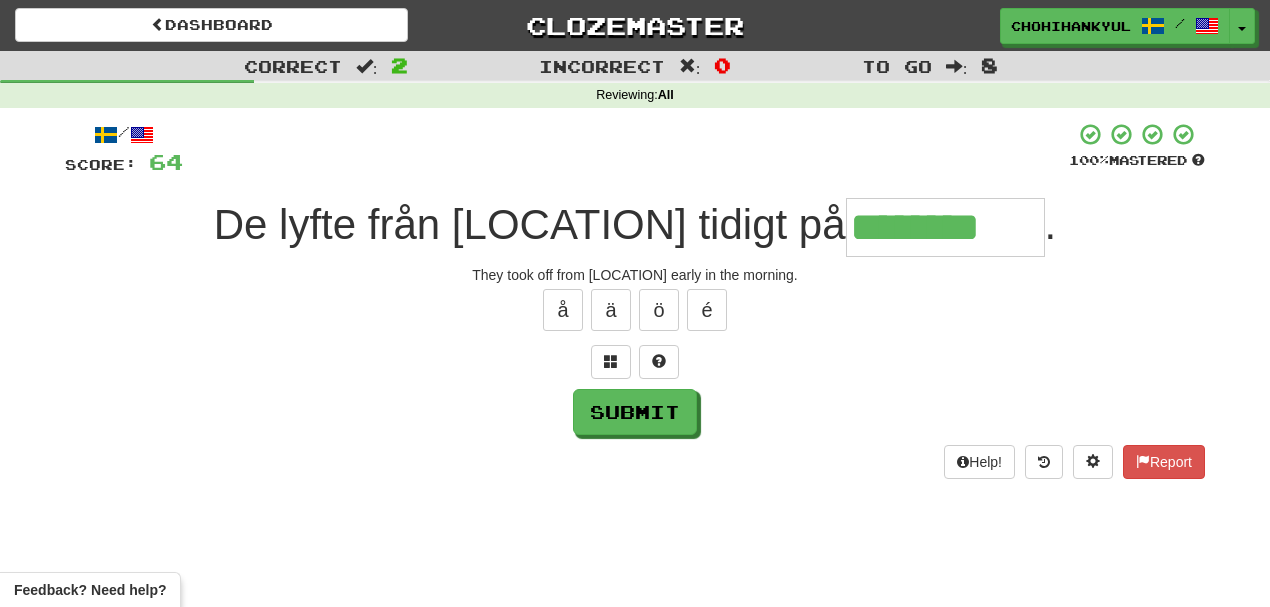 type on "********" 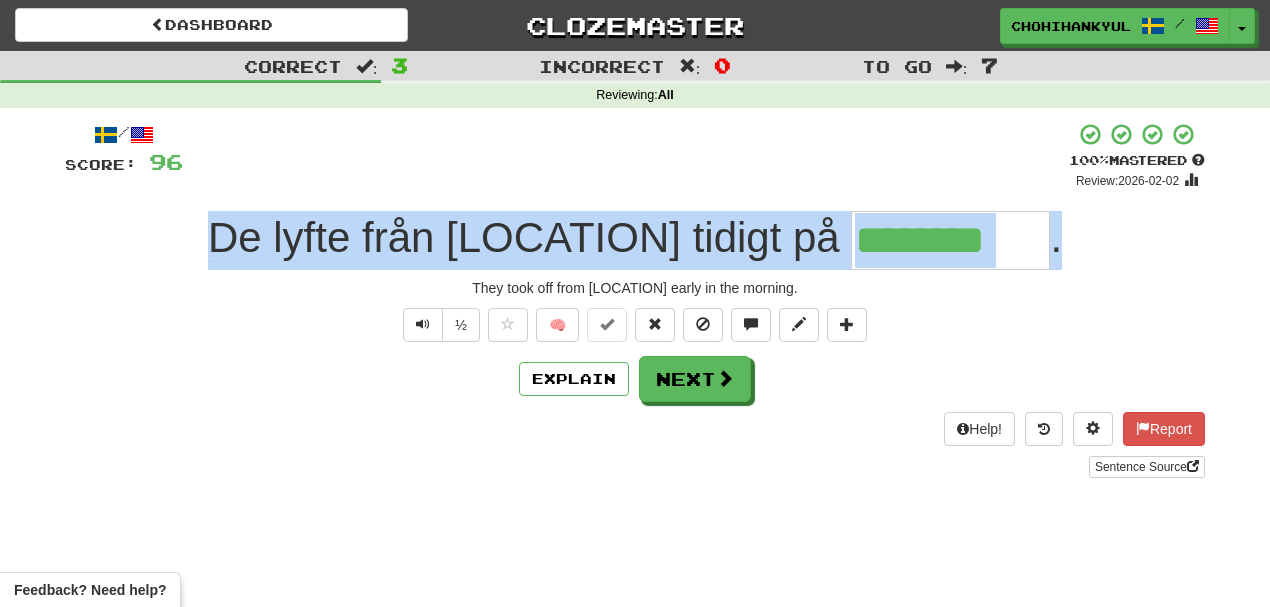 drag, startPoint x: 242, startPoint y: 236, endPoint x: 1067, endPoint y: 227, distance: 825.0491 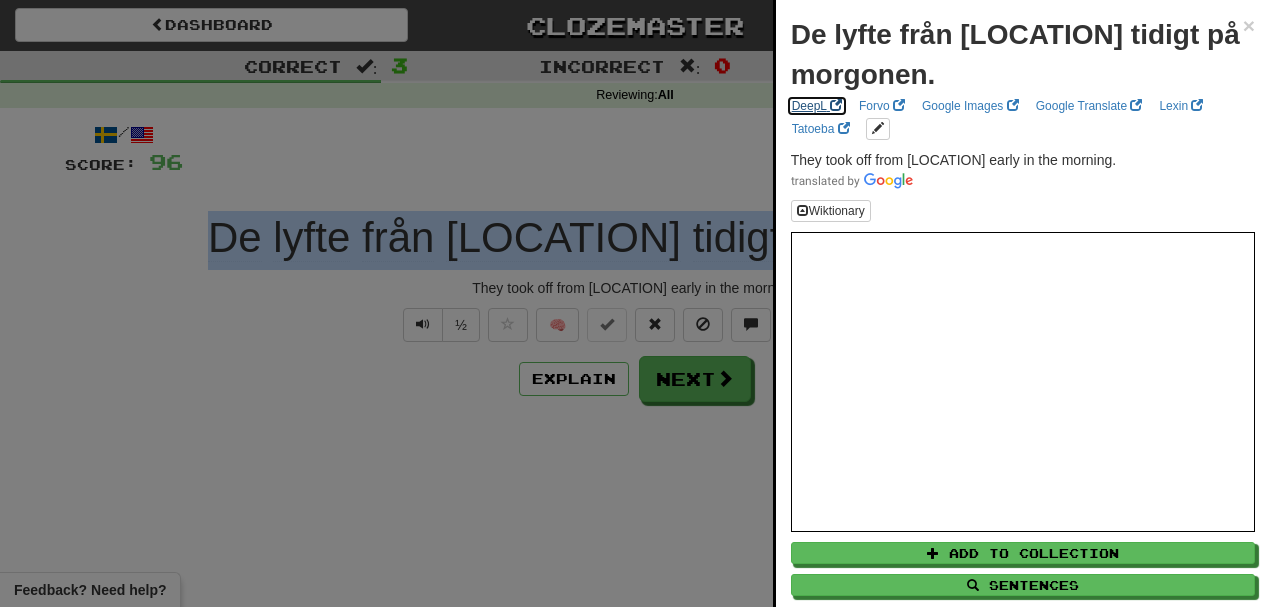 click on "DeepL" at bounding box center [817, 106] 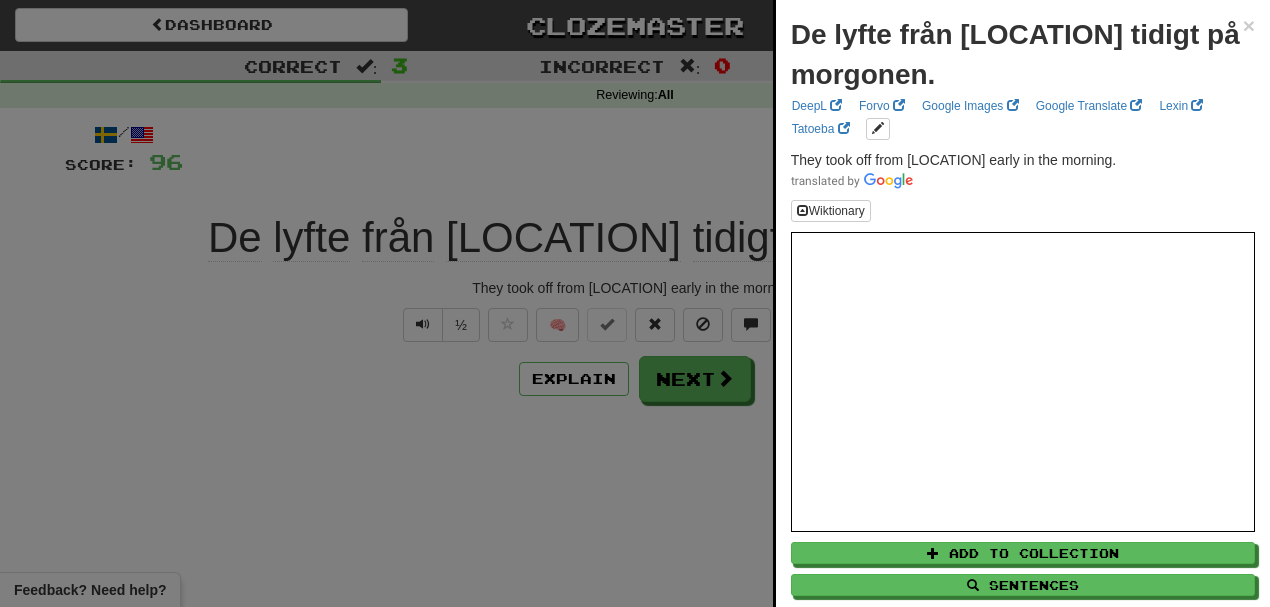 click at bounding box center [635, 303] 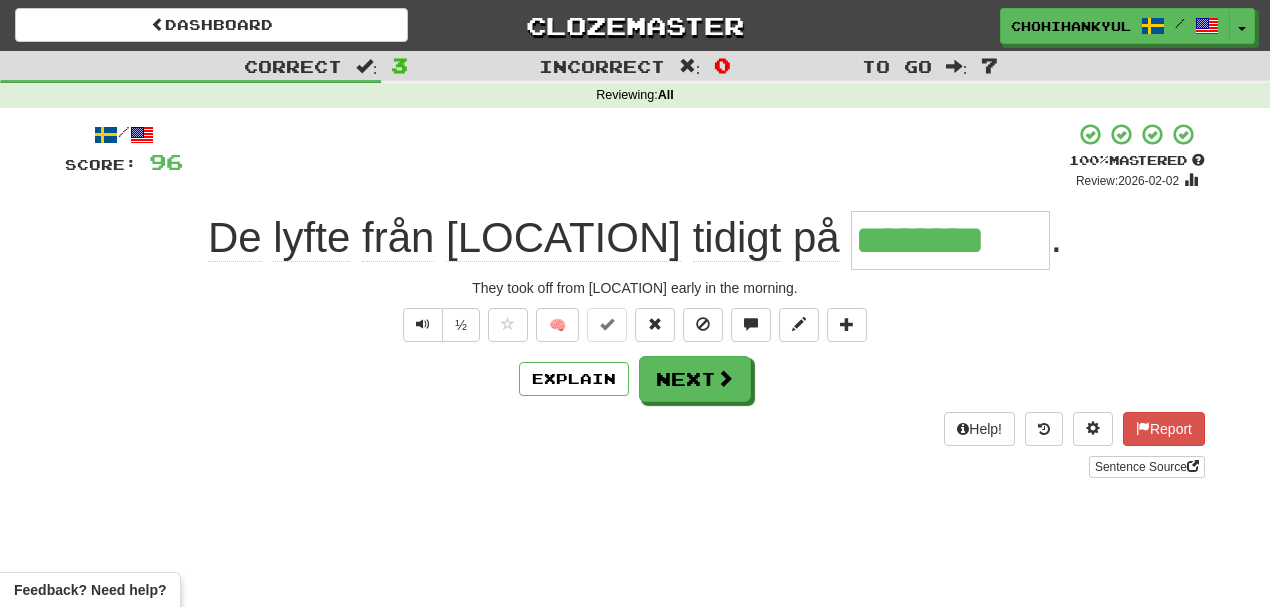 click on "/  Score:   96 + 32 100 %  Mastered Review:  2026-02-02 De   lyfte   från   Arlanda   tidigt   på   ******** . They took off from Arlanda early in the morning. ½ 🧠 Explain Next  Help!  Report Sentence Source" at bounding box center (635, 300) 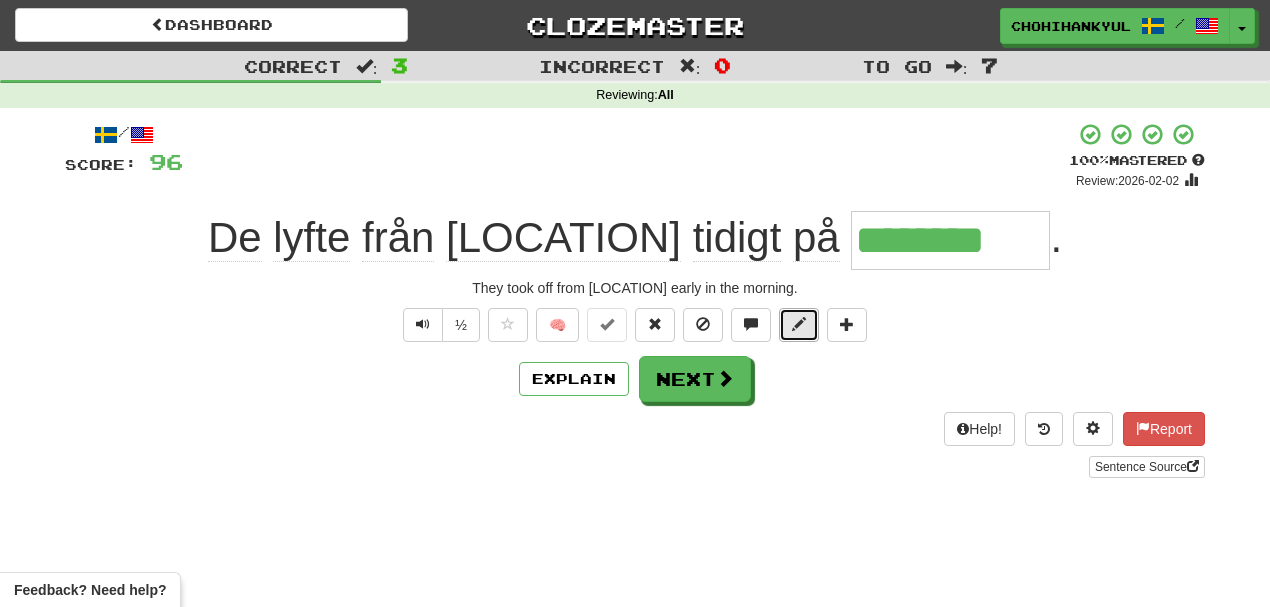 click at bounding box center [799, 325] 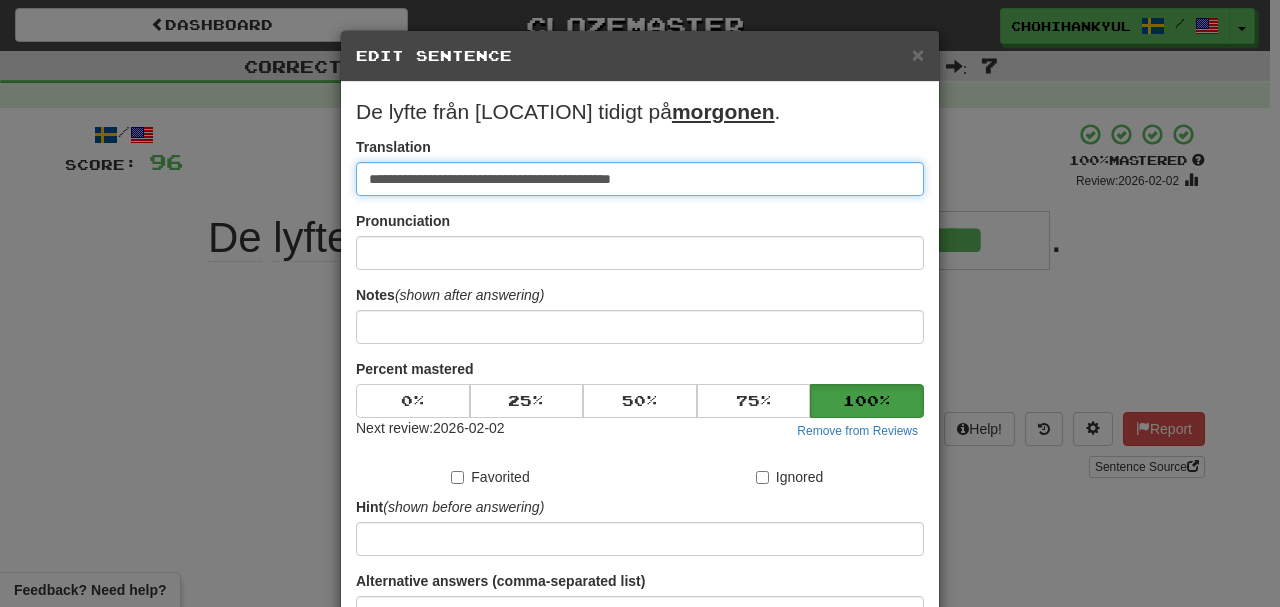 paste on "**********" 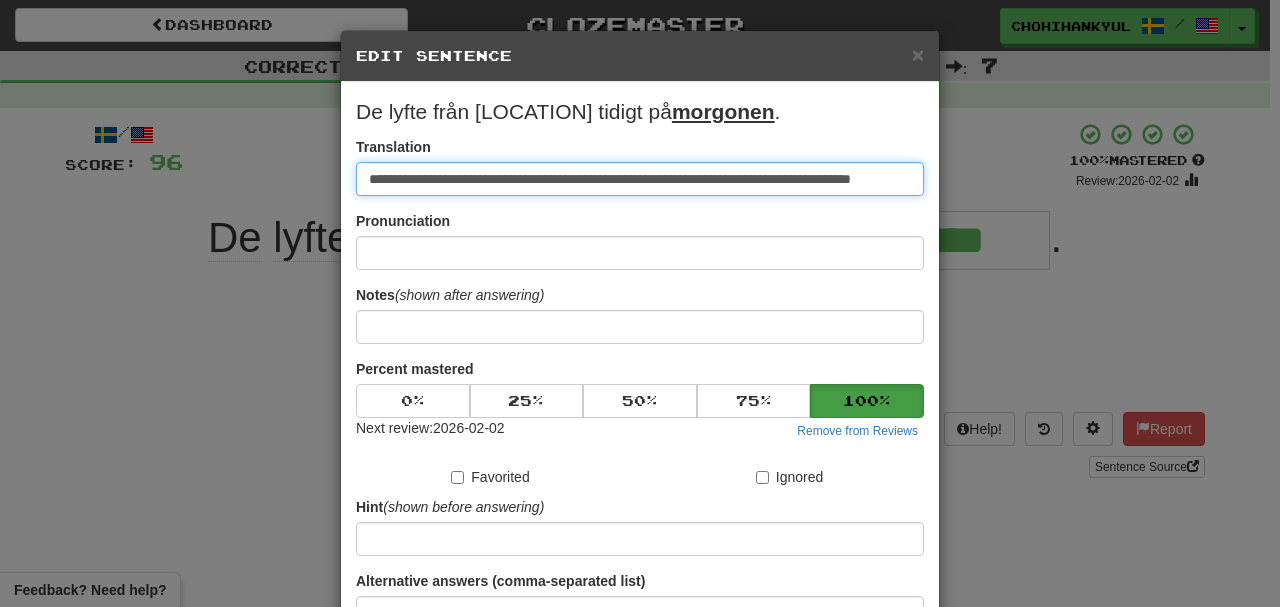 scroll, scrollTop: 0, scrollLeft: 47, axis: horizontal 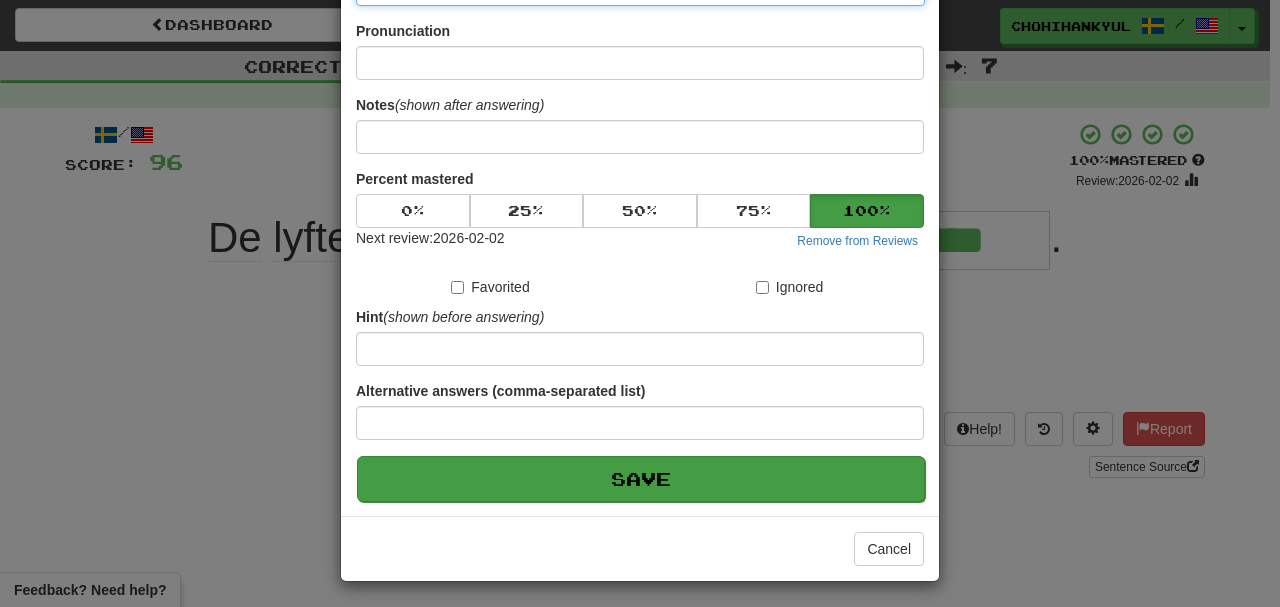 type on "**********" 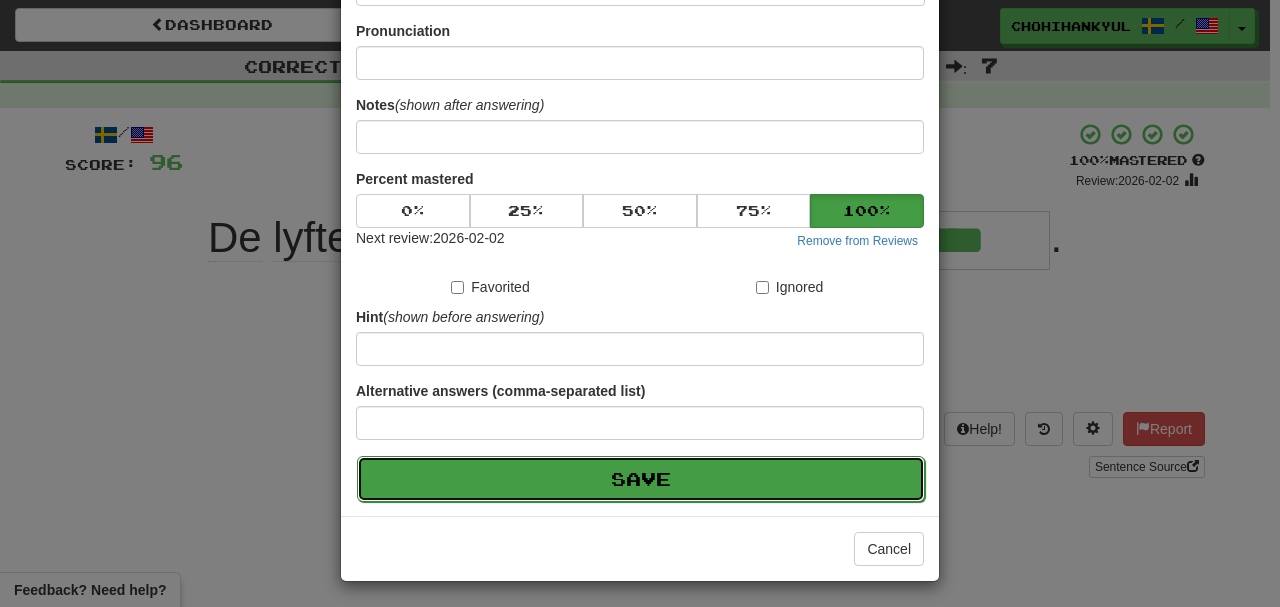 click on "Save" at bounding box center [641, 479] 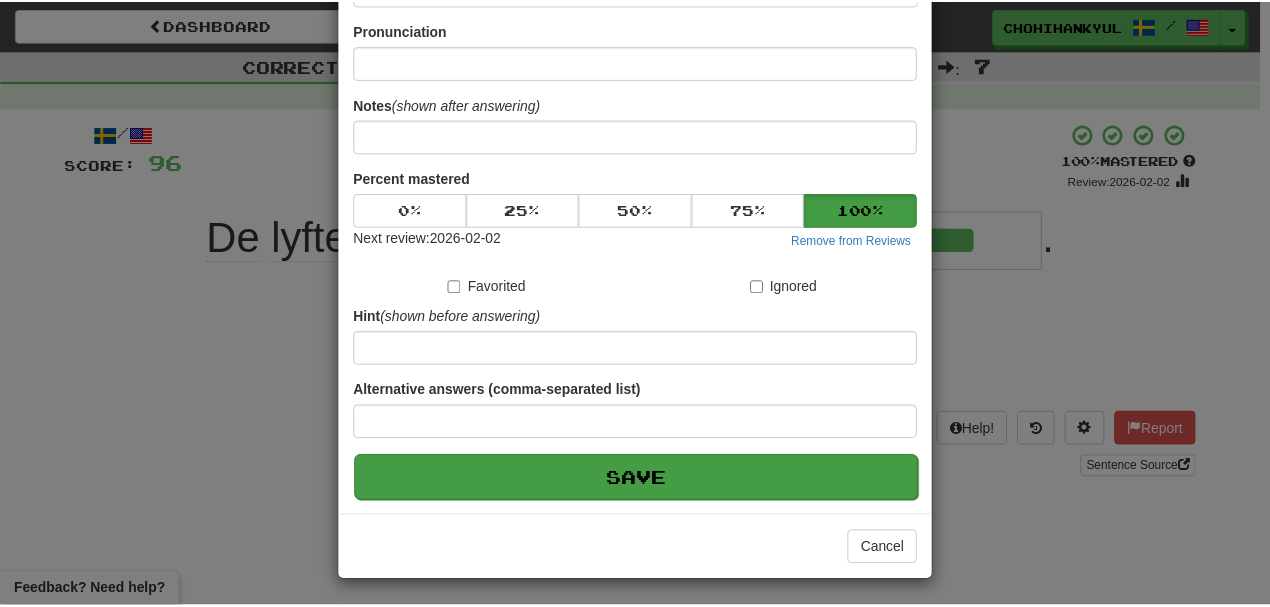 scroll, scrollTop: 0, scrollLeft: 0, axis: both 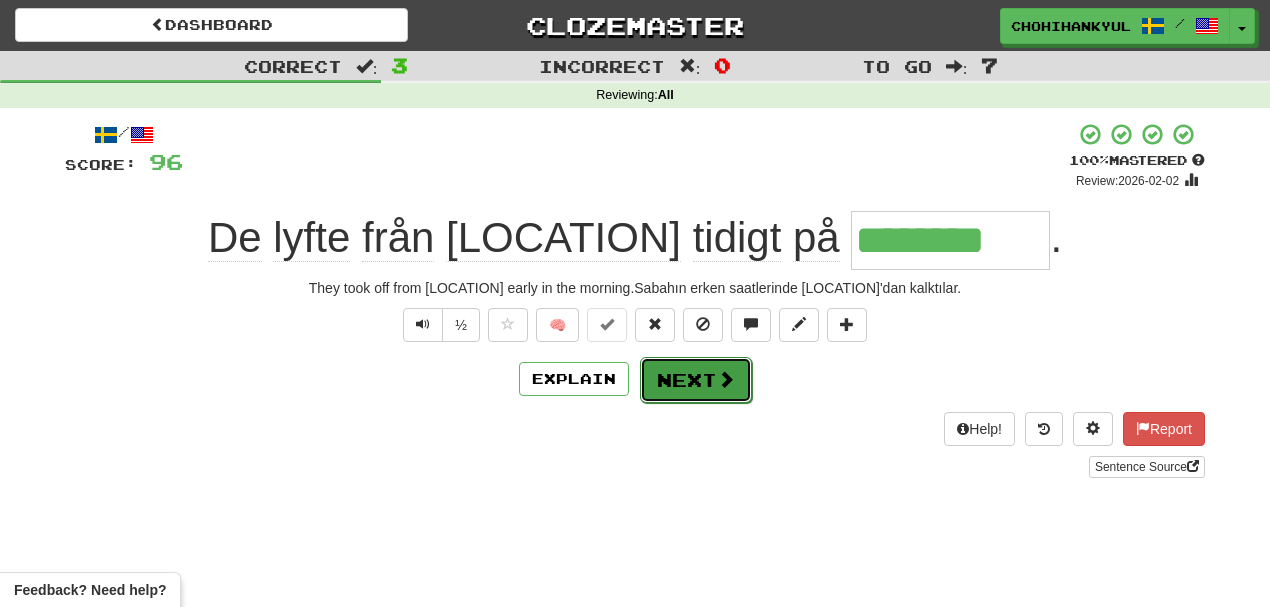 click on "Next" at bounding box center [696, 380] 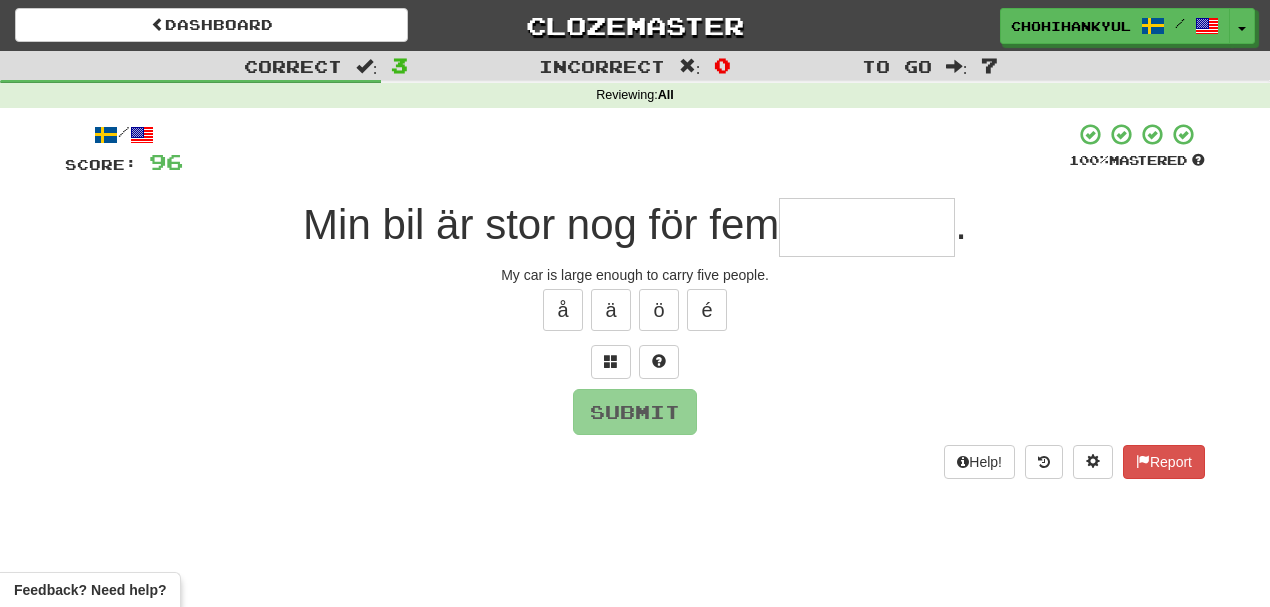 type on "*" 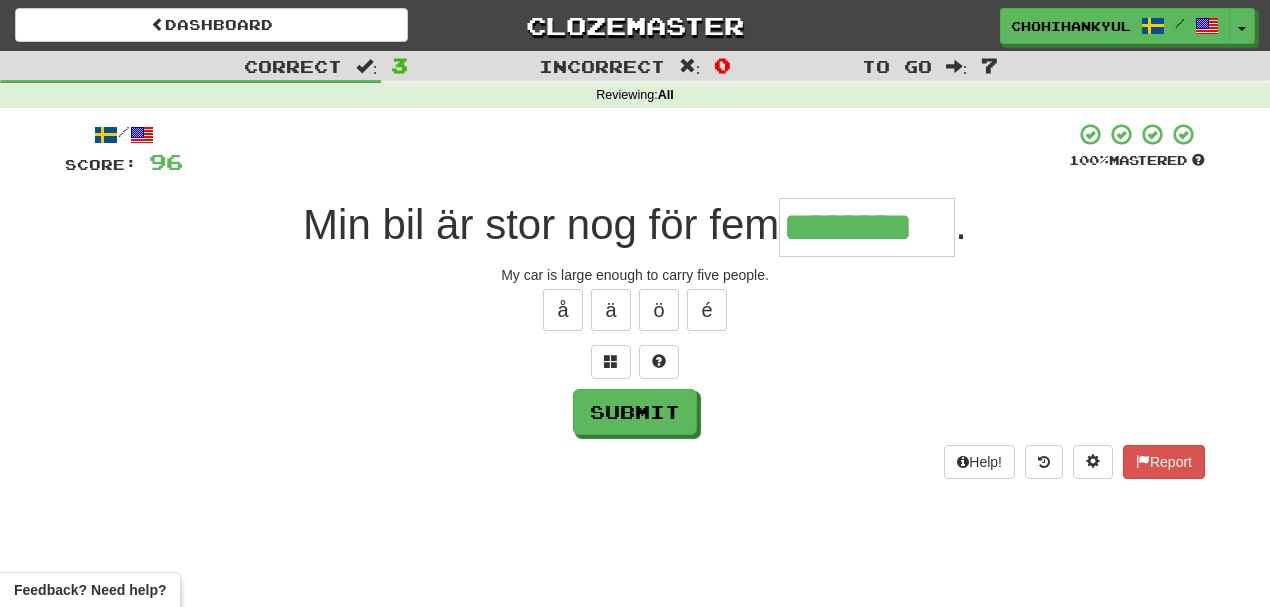 type on "********" 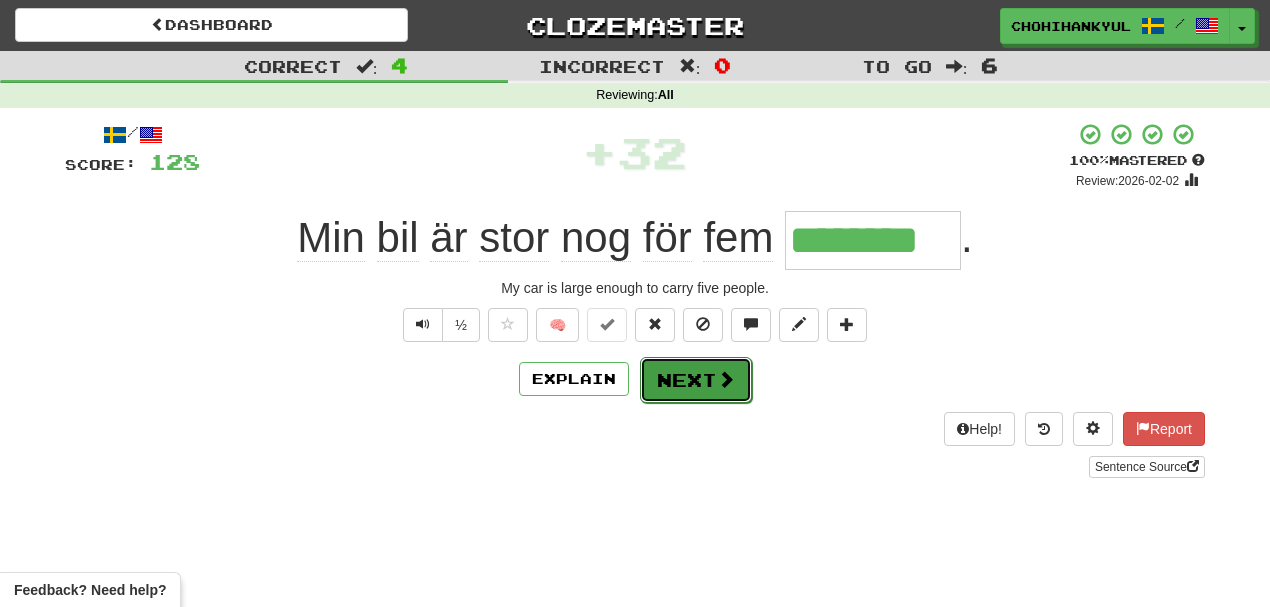 click on "Next" at bounding box center (696, 380) 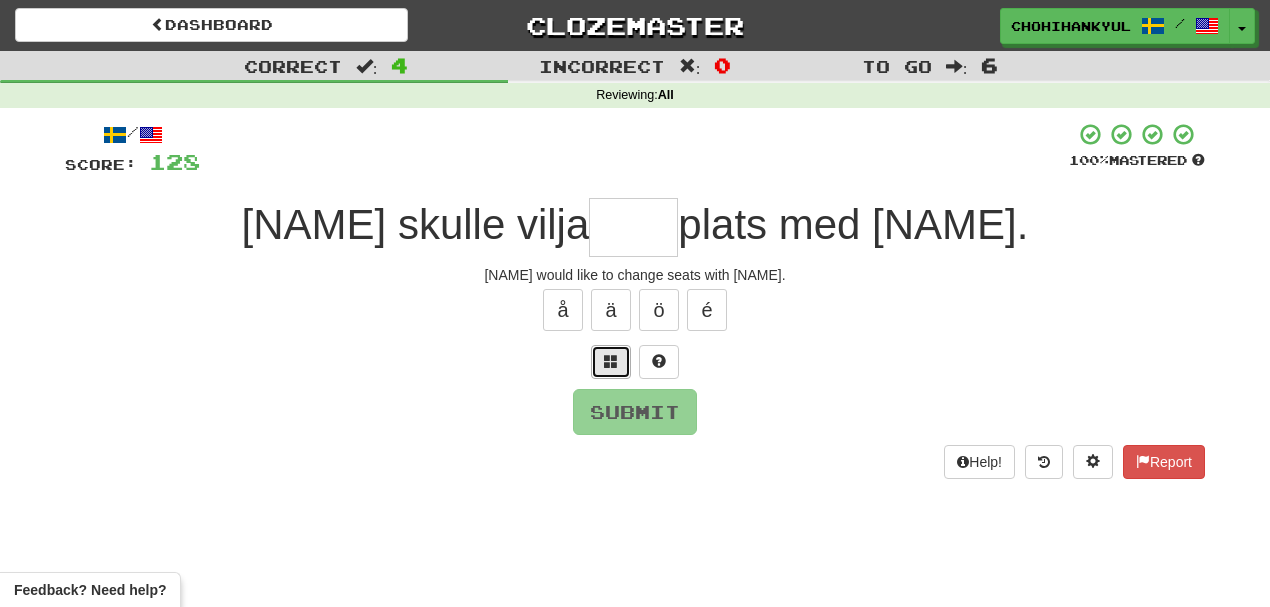click at bounding box center (611, 362) 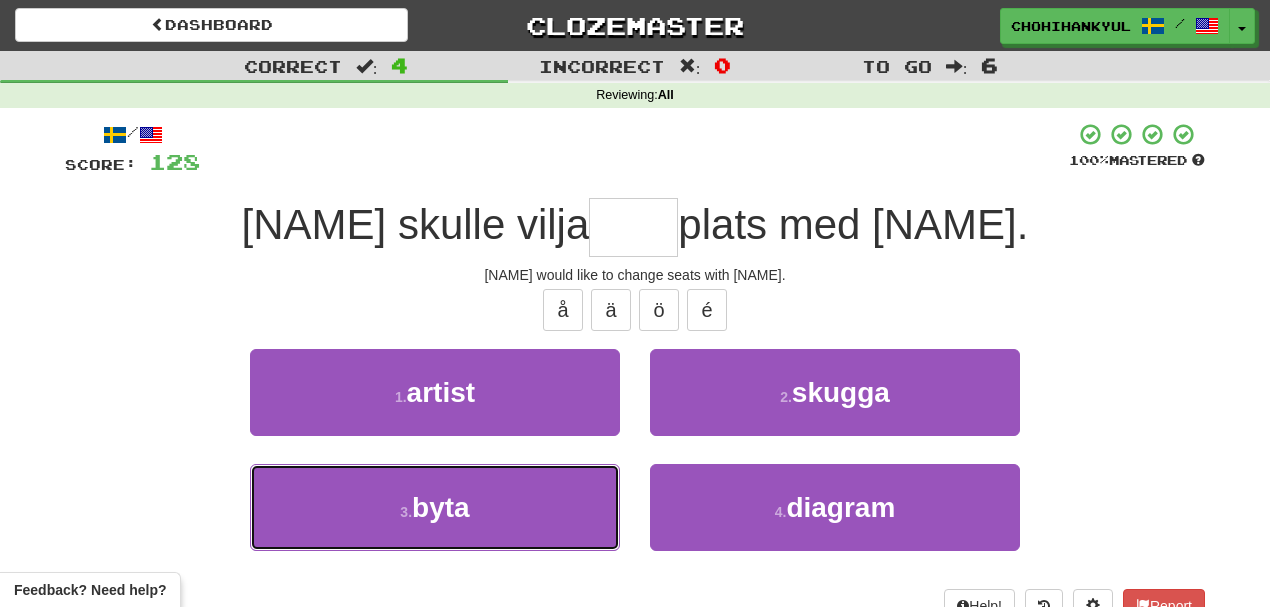 click on "byta" at bounding box center [441, 507] 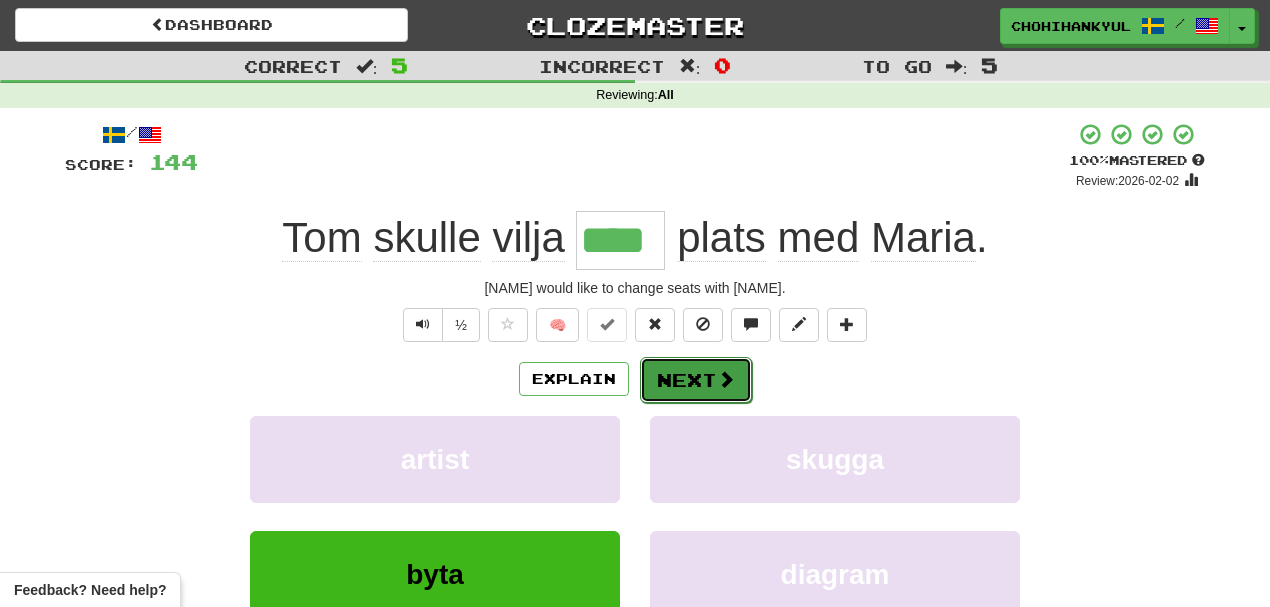 click on "Next" at bounding box center (696, 380) 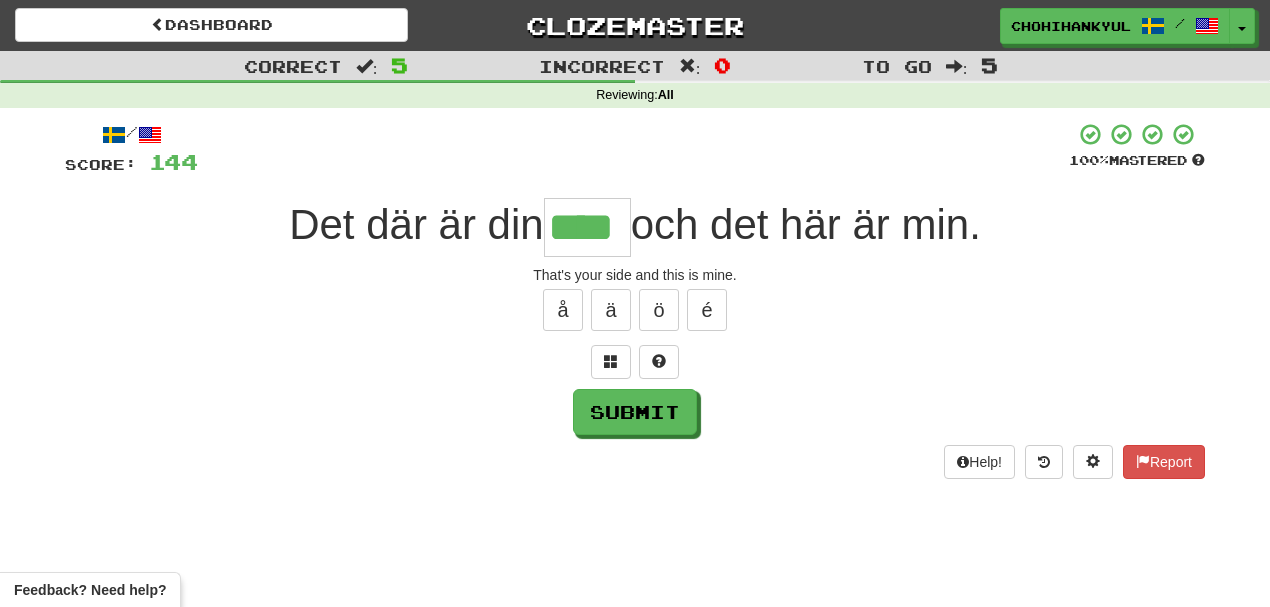 type on "****" 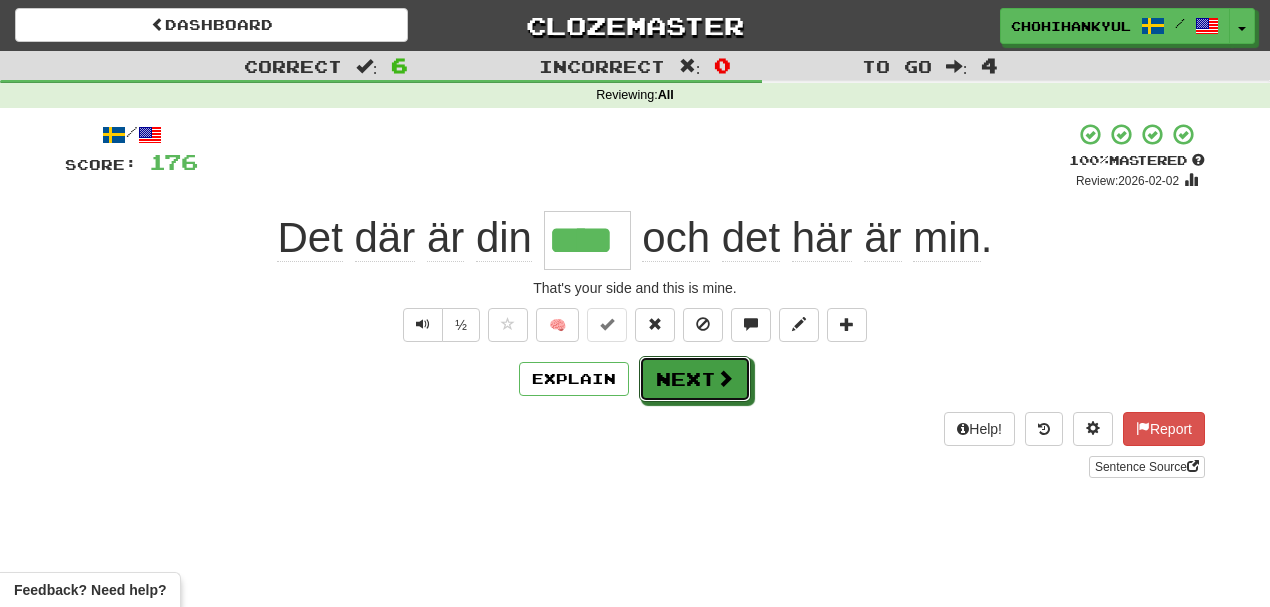 click on "Next" at bounding box center [695, 379] 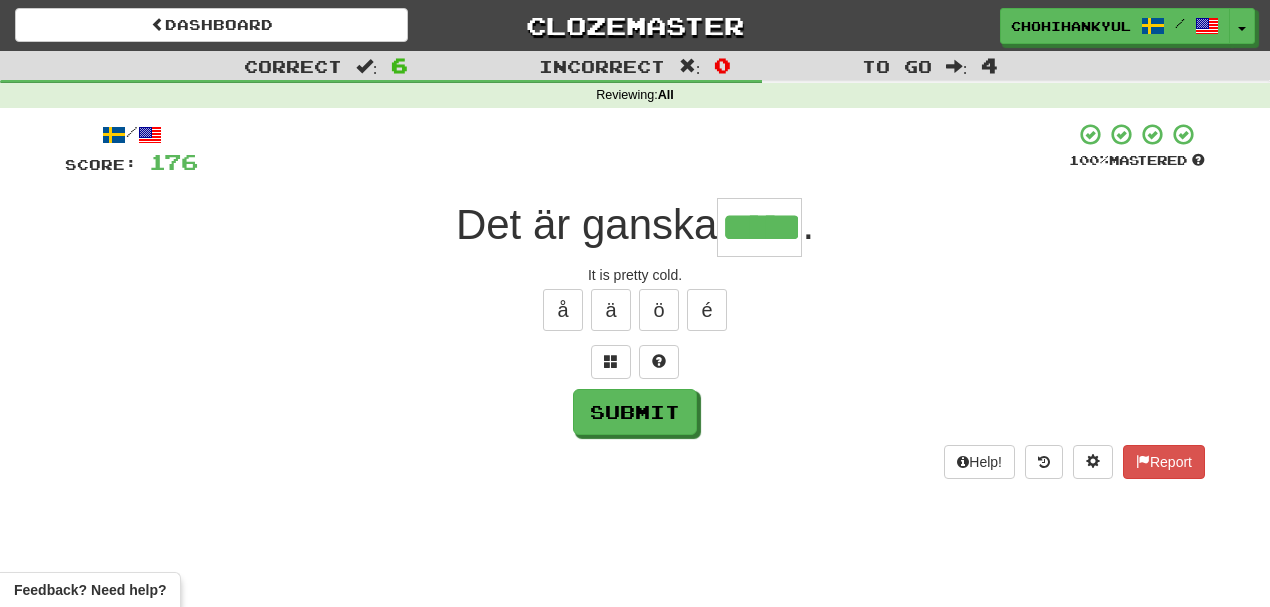 type on "*****" 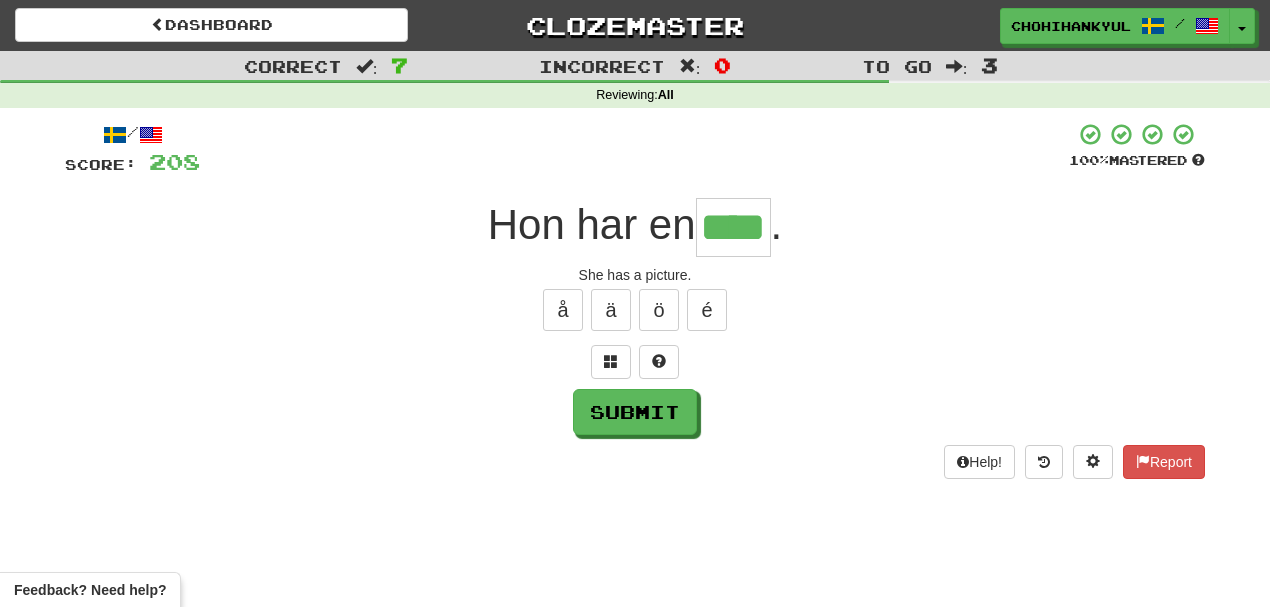 type on "****" 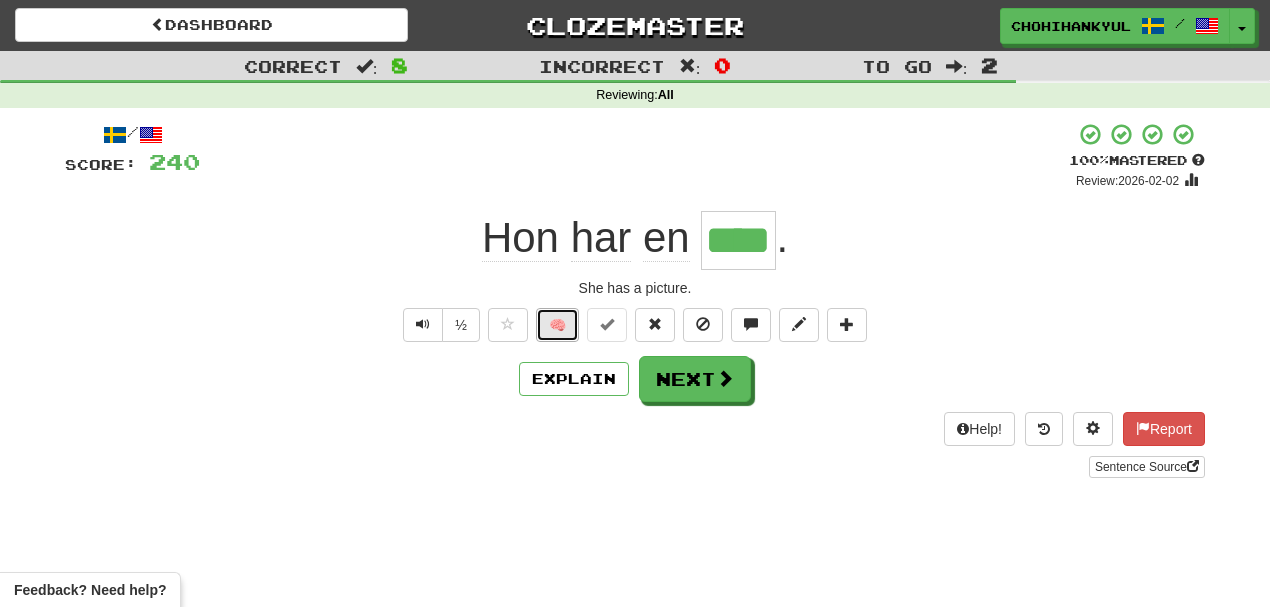 click on "🧠" at bounding box center (557, 325) 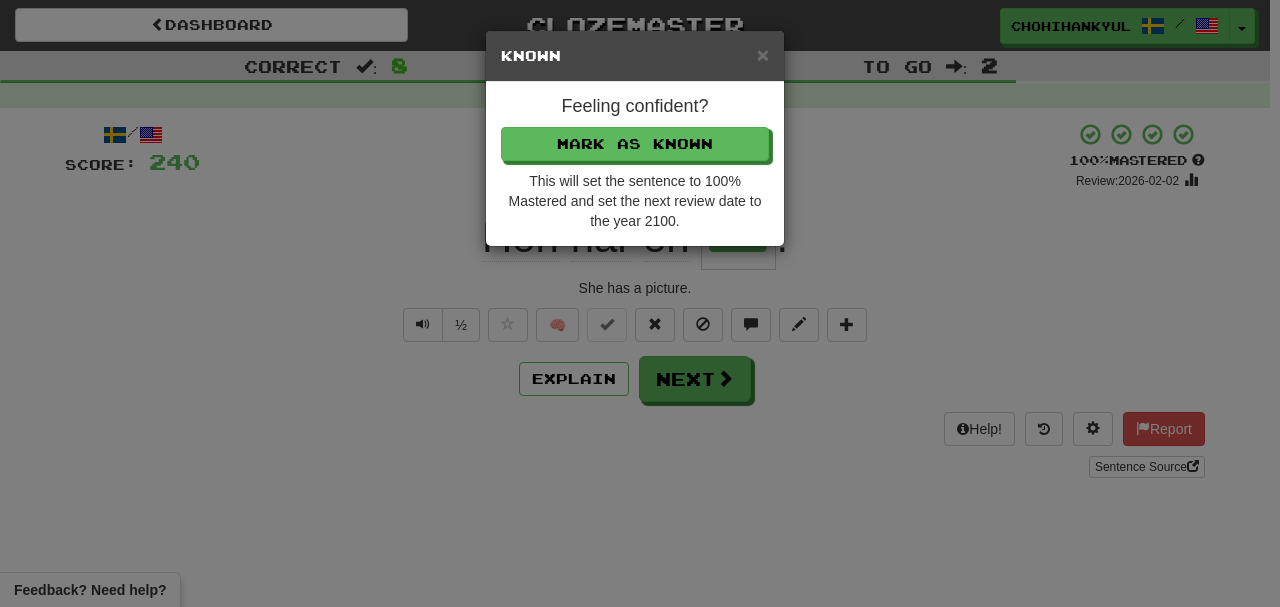click on "Feeling confident? Mark as Known This will set the sentence to 100% Mastered and set the next review date to the year 2100." at bounding box center [635, 164] 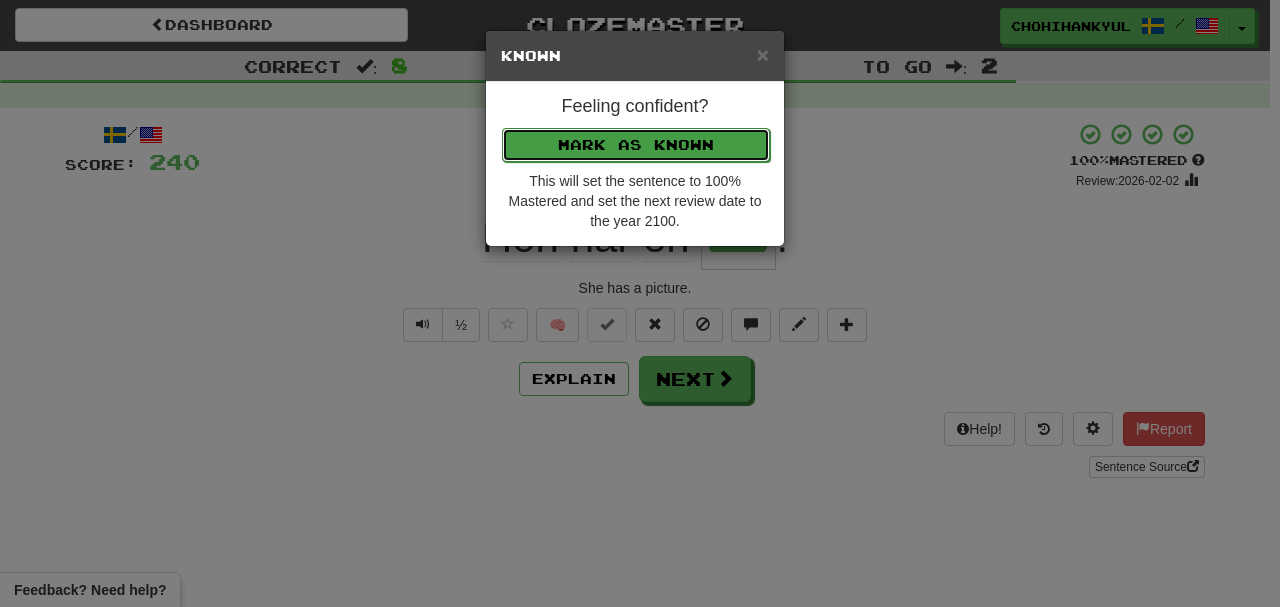 click on "Mark as Known" at bounding box center (636, 145) 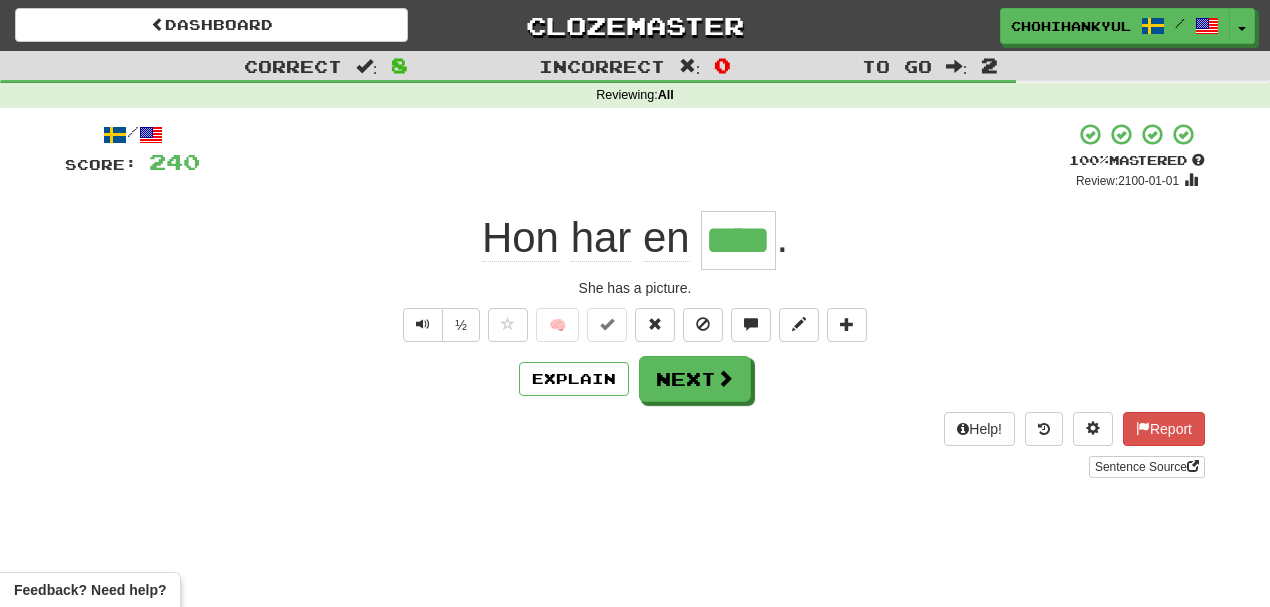 drag, startPoint x: 710, startPoint y: 232, endPoint x: 807, endPoint y: 231, distance: 97.00516 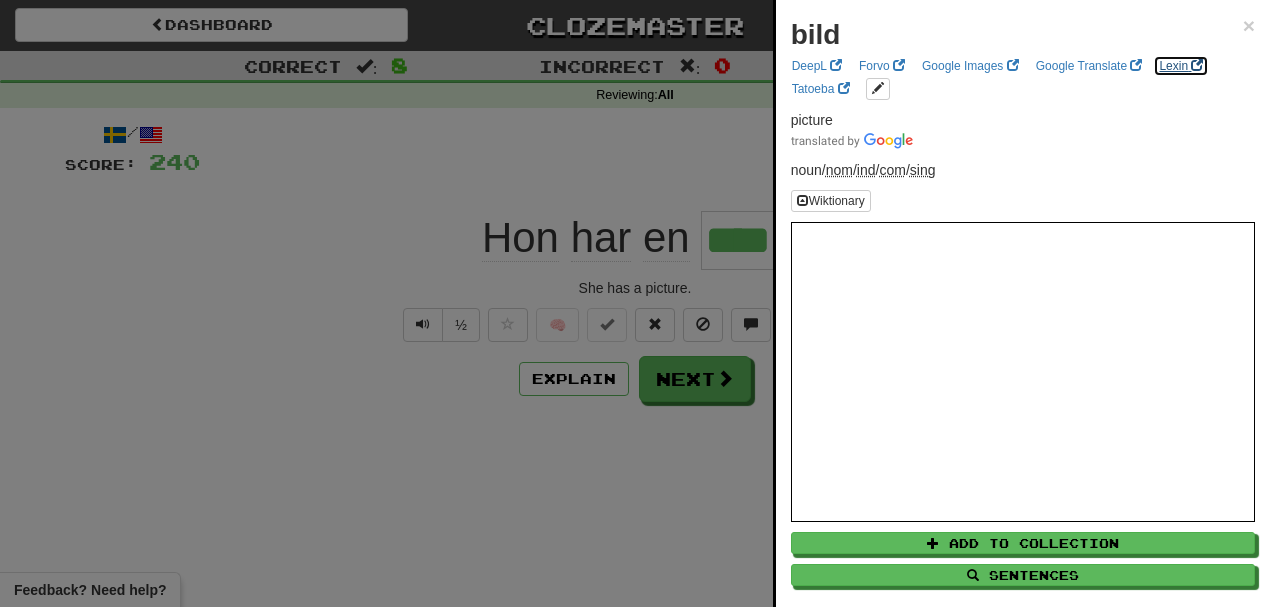 click on "Lexin" at bounding box center [1181, 66] 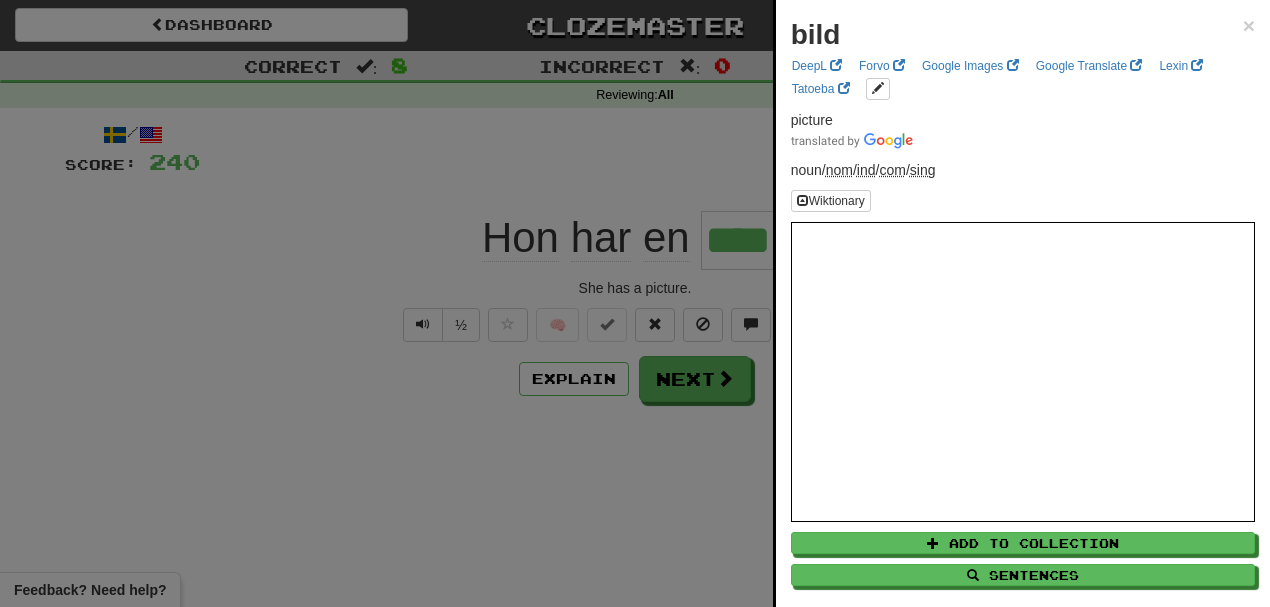 click at bounding box center (635, 303) 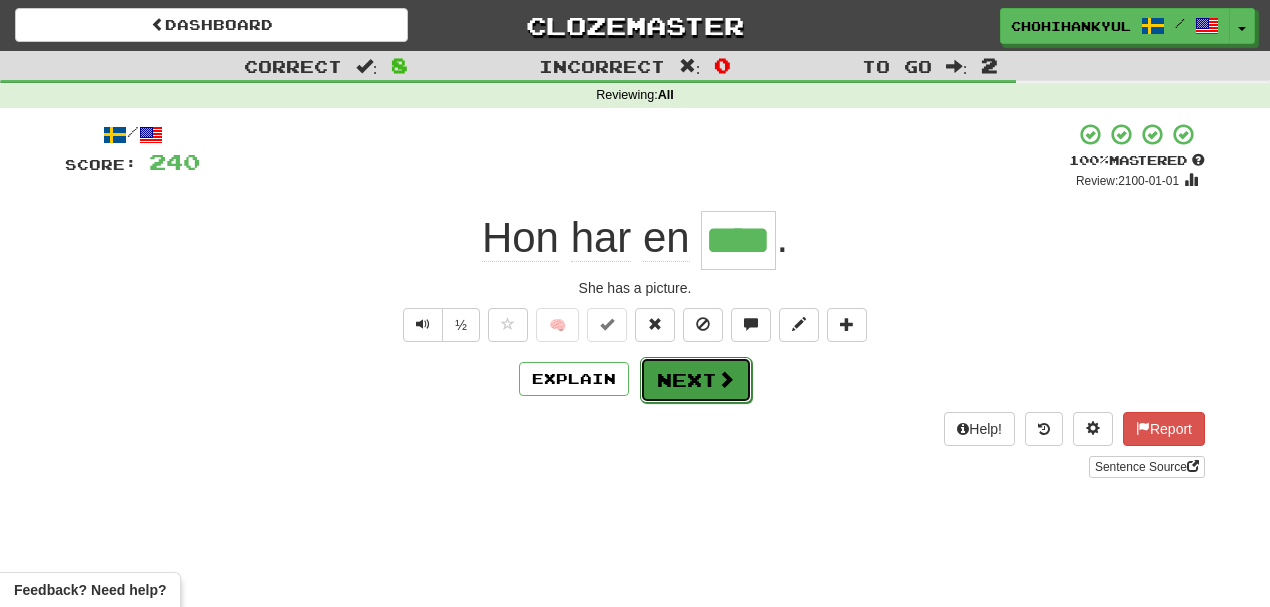 click on "Next" at bounding box center (696, 380) 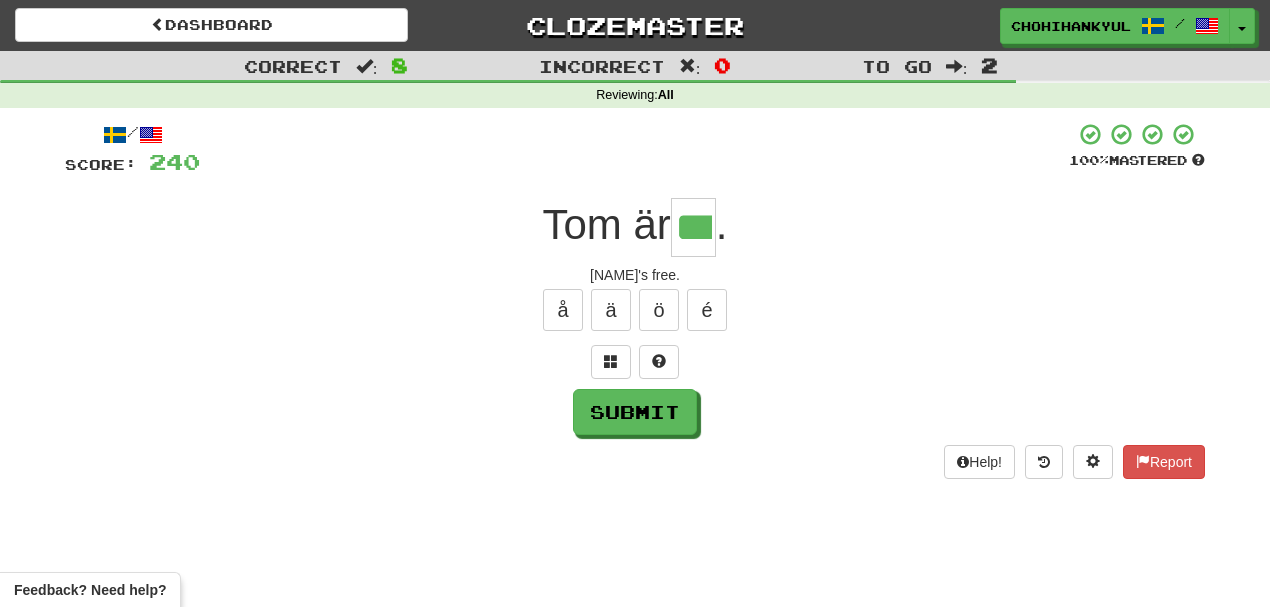 type on "***" 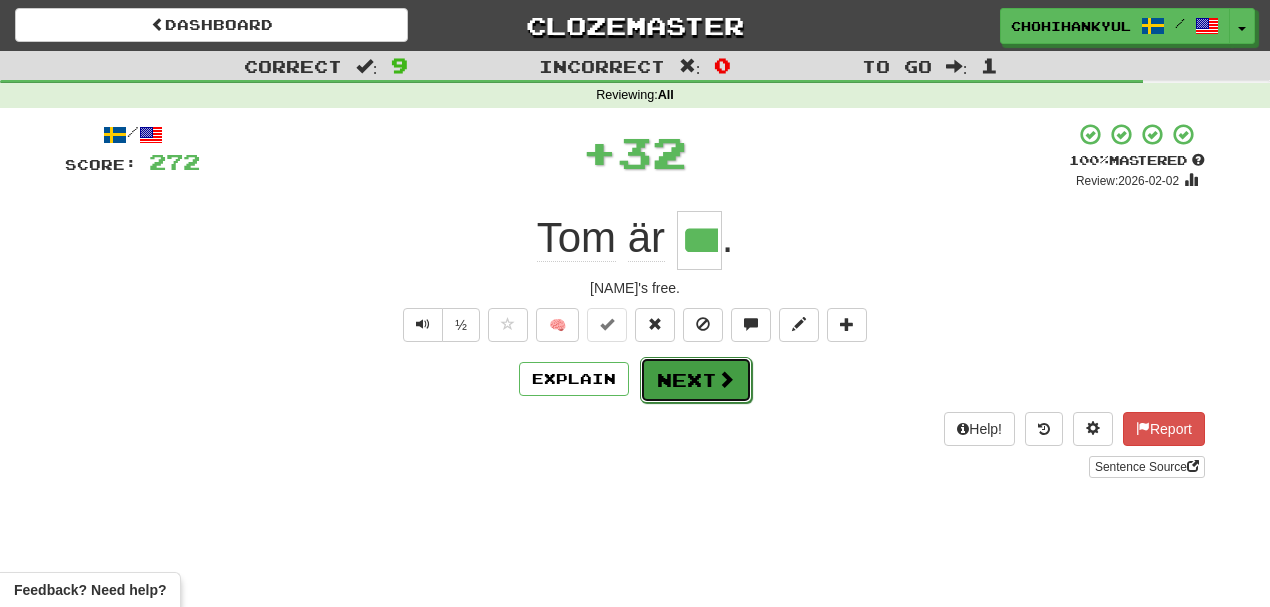 click on "Next" at bounding box center (696, 380) 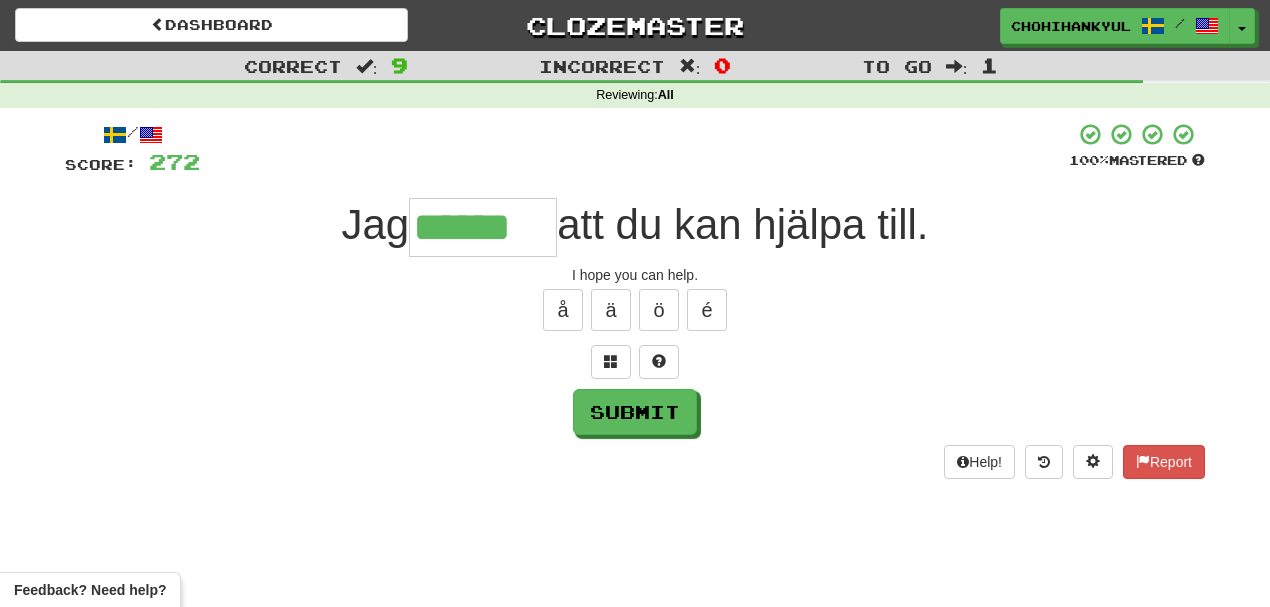 type on "******" 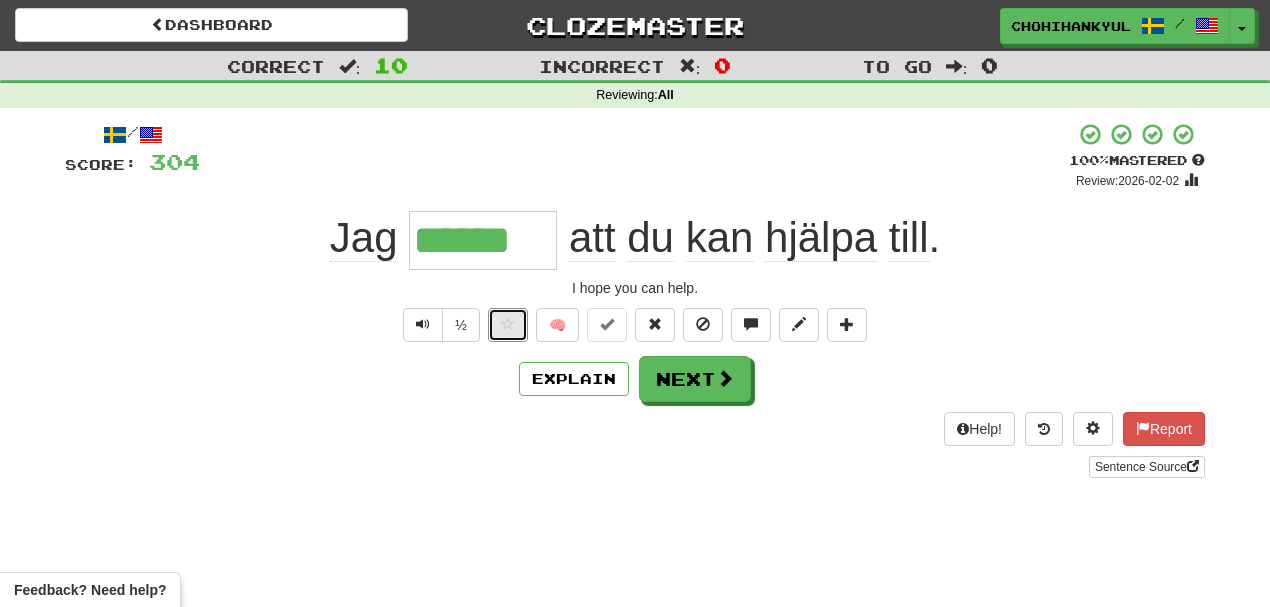 click on "🧠" at bounding box center [677, 324] 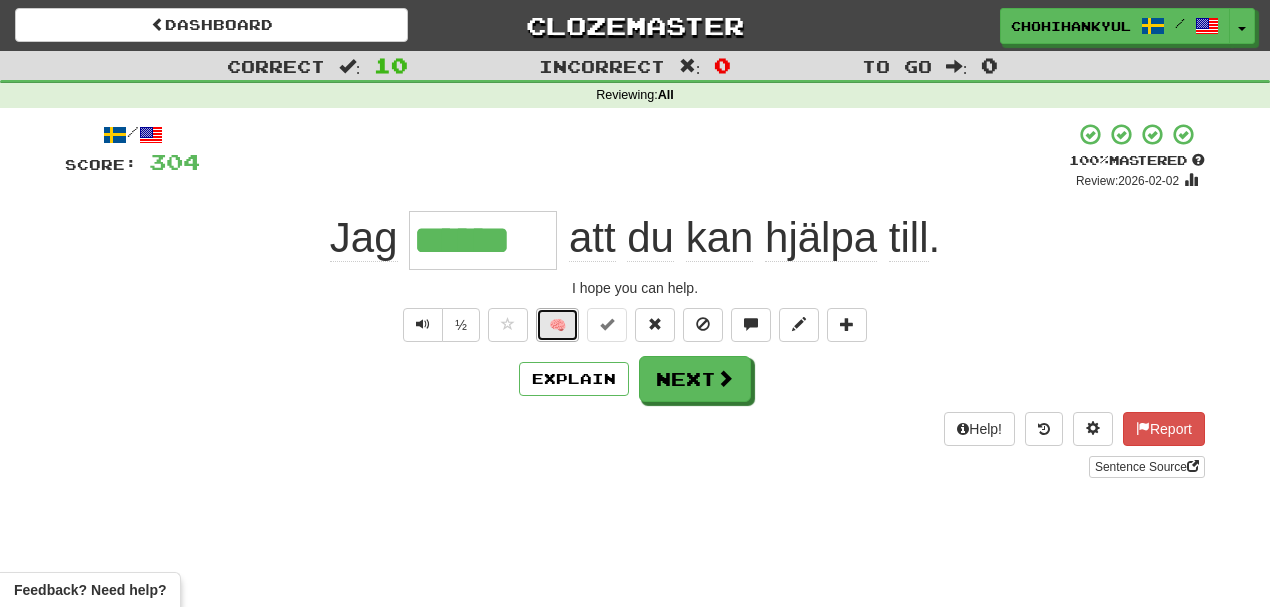 click on "🧠" at bounding box center [557, 325] 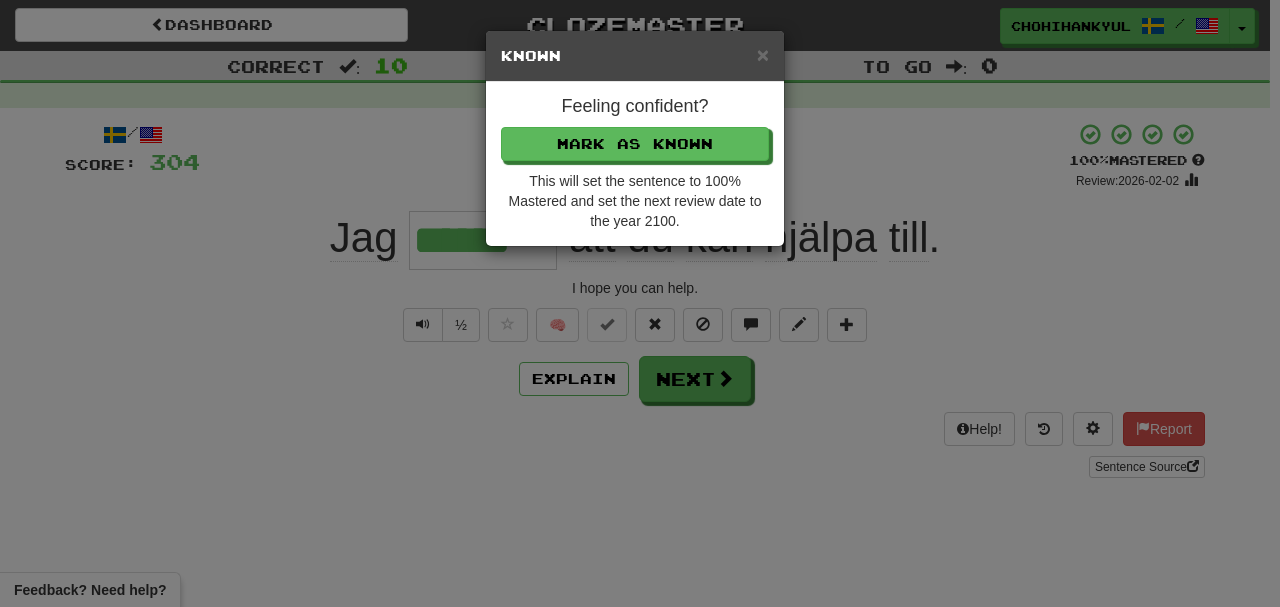 click on "This will set the sentence to 100% Mastered and set the next review date to the year 2100." at bounding box center [635, 201] 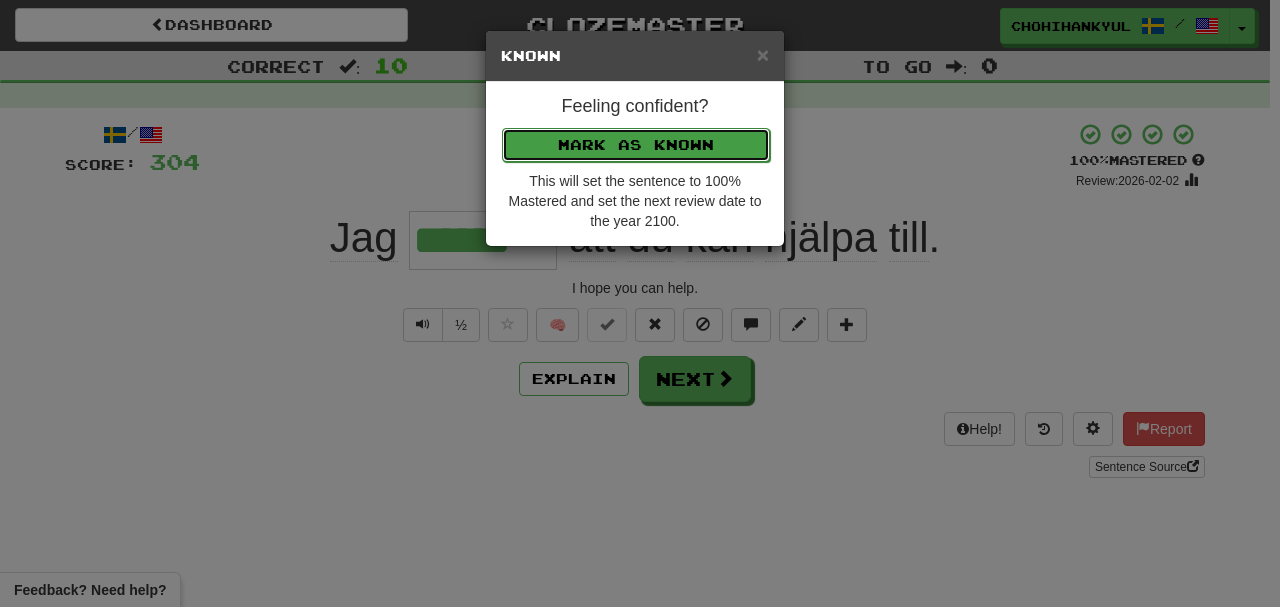 click on "Mark as Known" at bounding box center [636, 145] 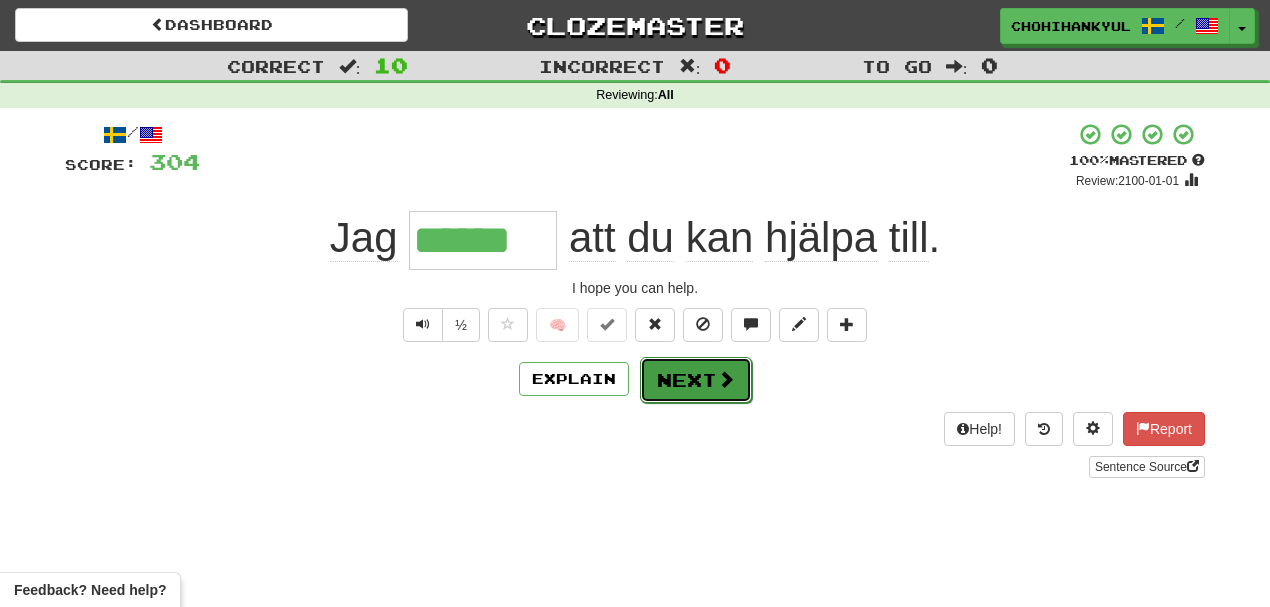 click at bounding box center [726, 379] 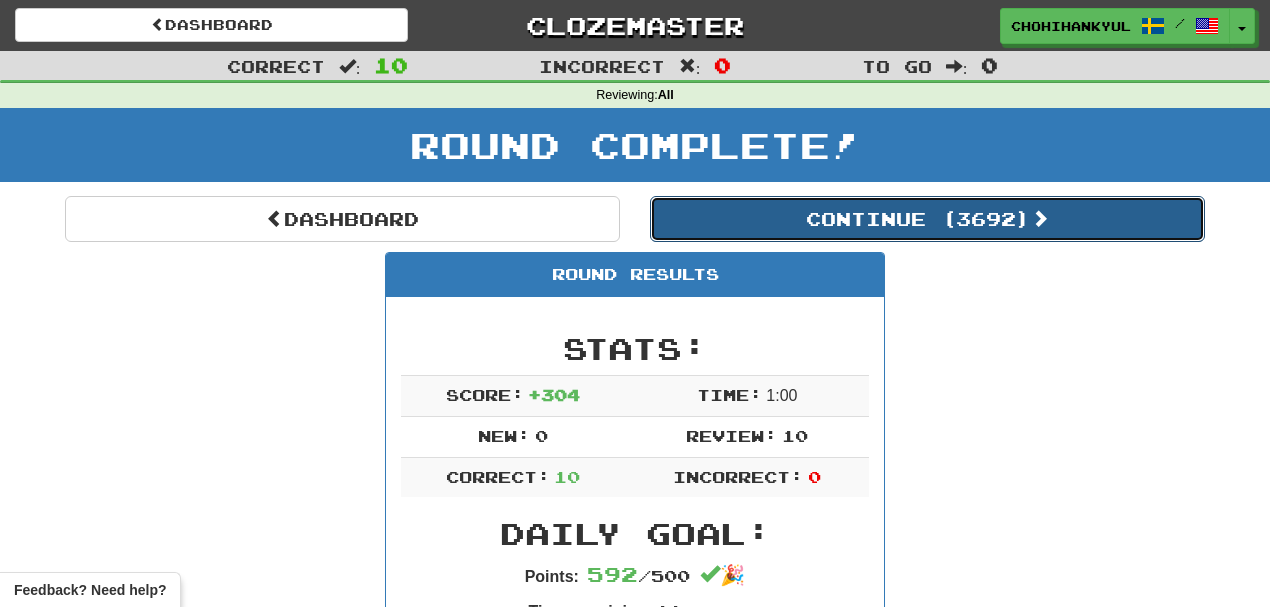 click on "Continue ( 3692 )" at bounding box center (927, 219) 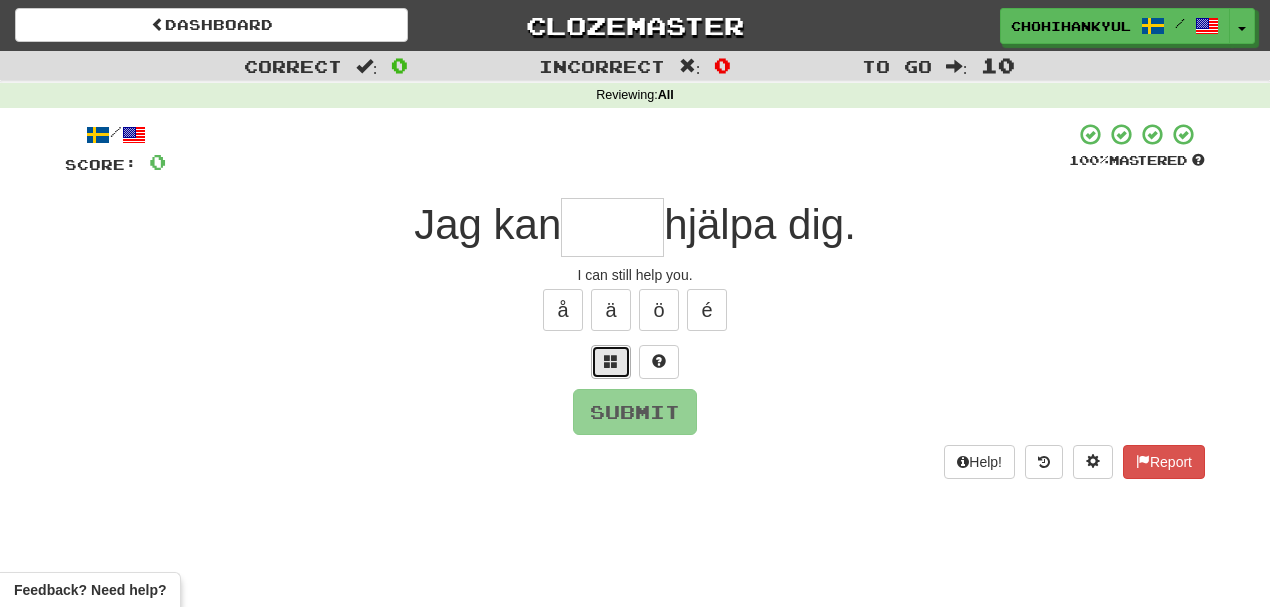 click at bounding box center (611, 362) 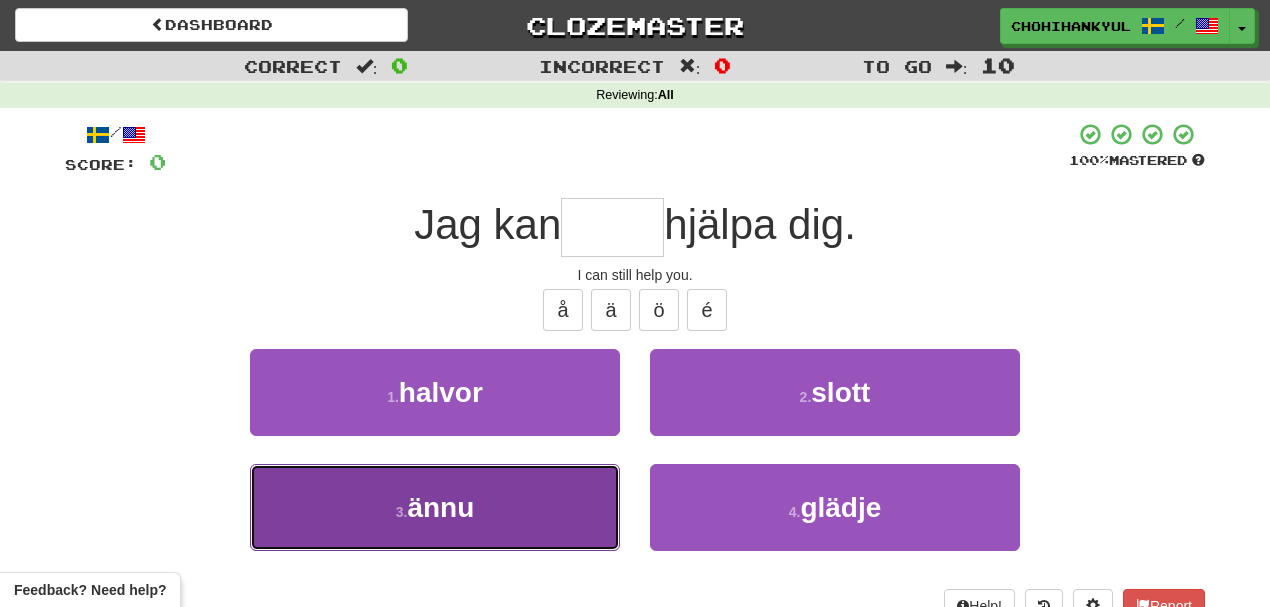 click on "3 .  ännu" at bounding box center (435, 507) 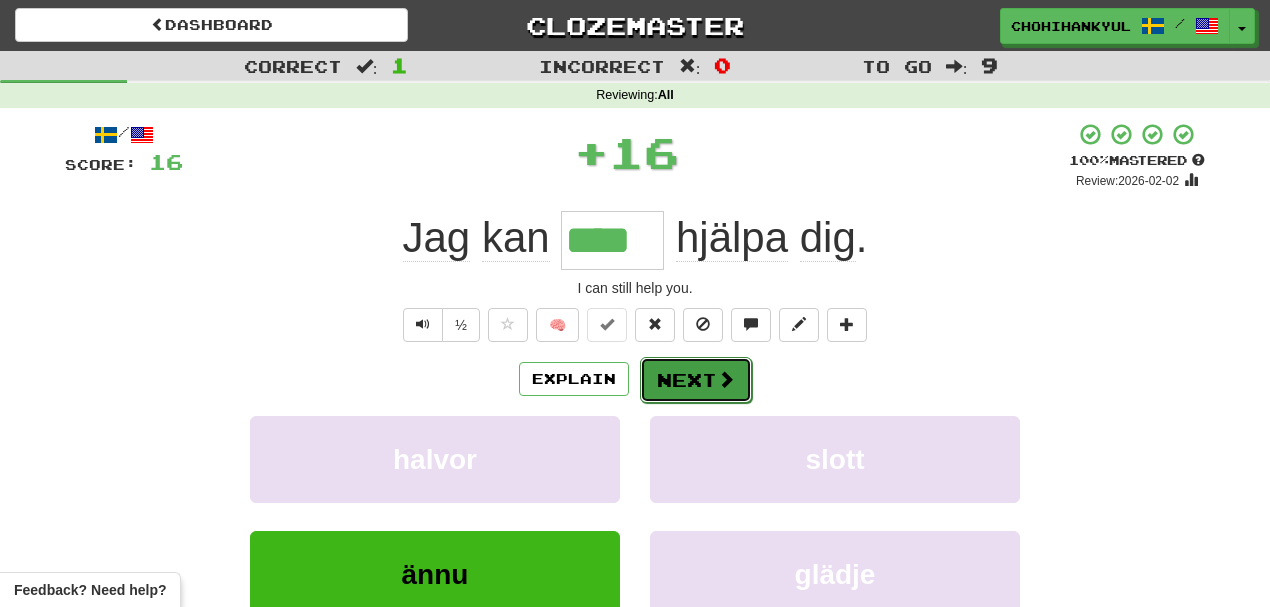 click on "Next" at bounding box center (696, 380) 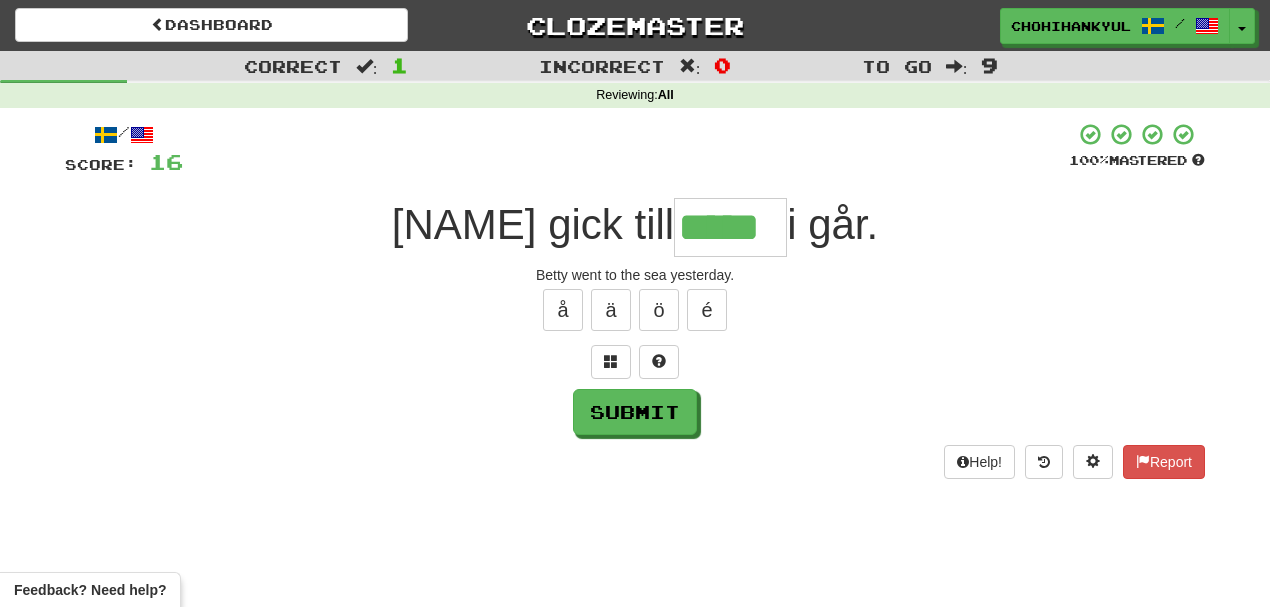 type on "*****" 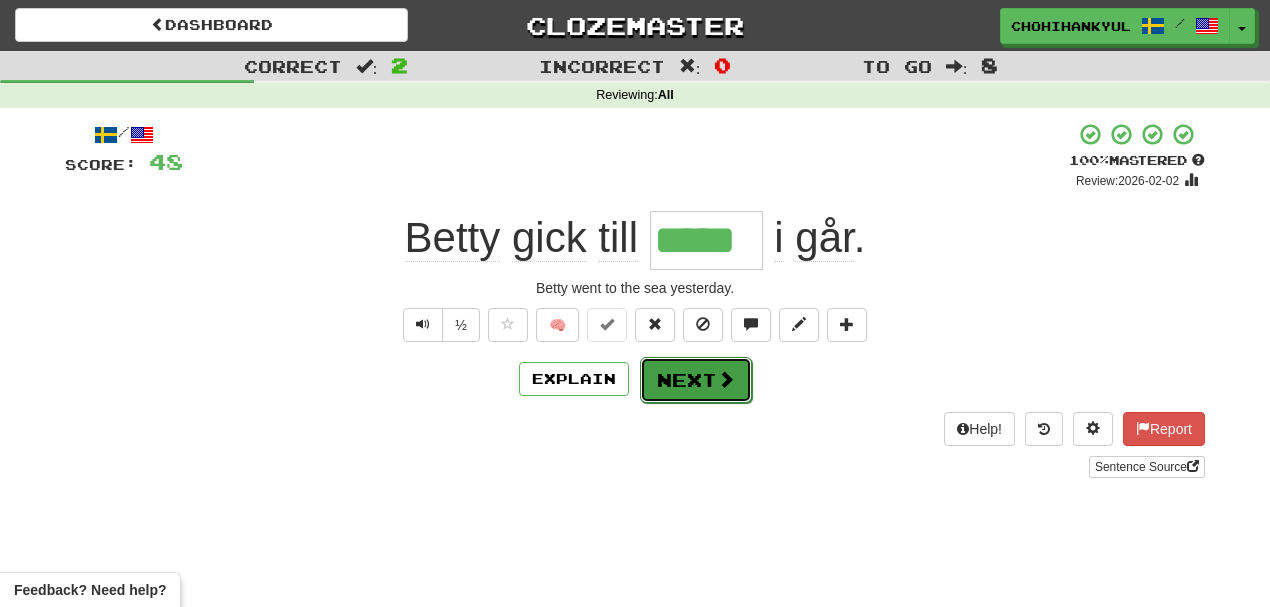 click on "Next" at bounding box center [696, 380] 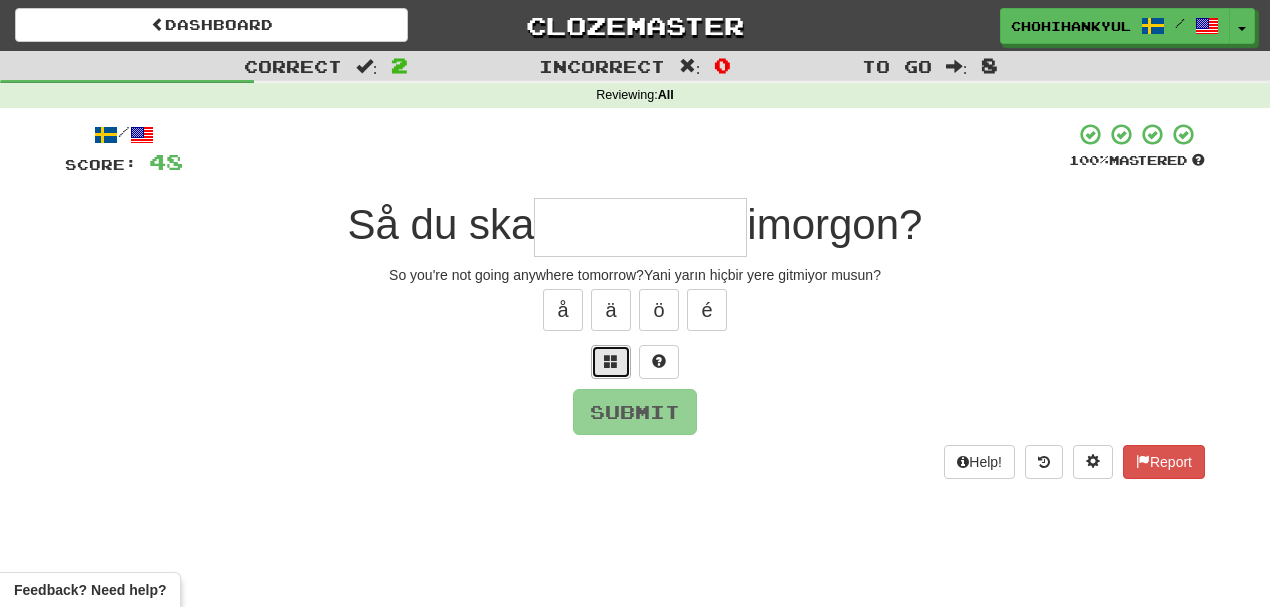 click at bounding box center (611, 362) 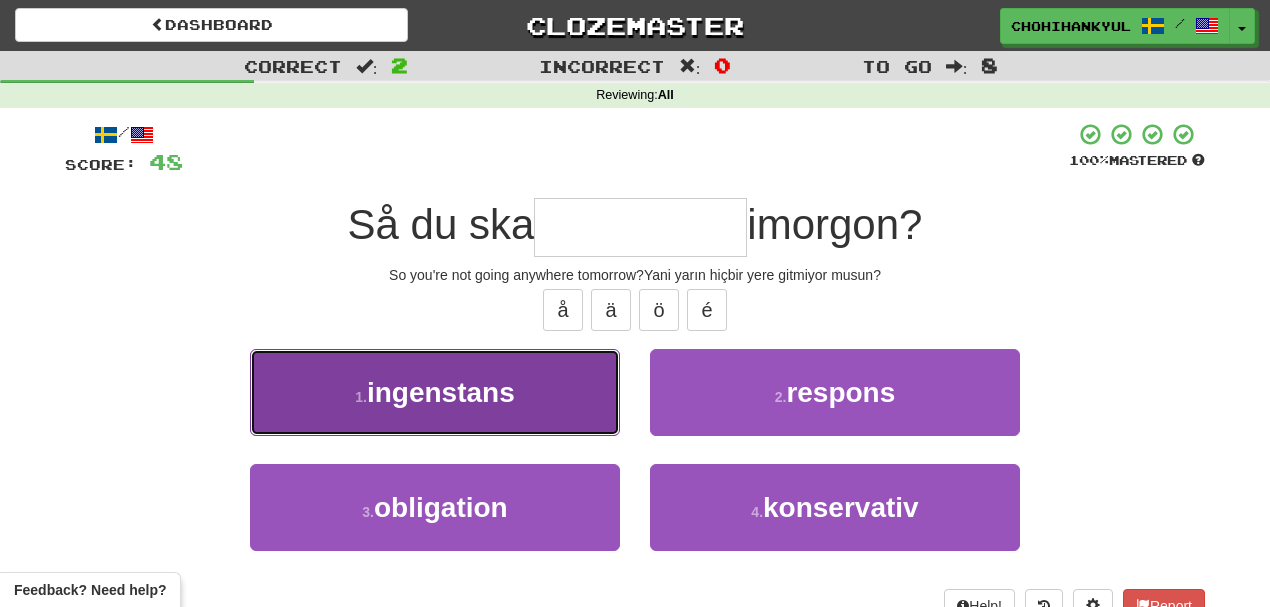 click on "1 .  ingenstans" at bounding box center (435, 392) 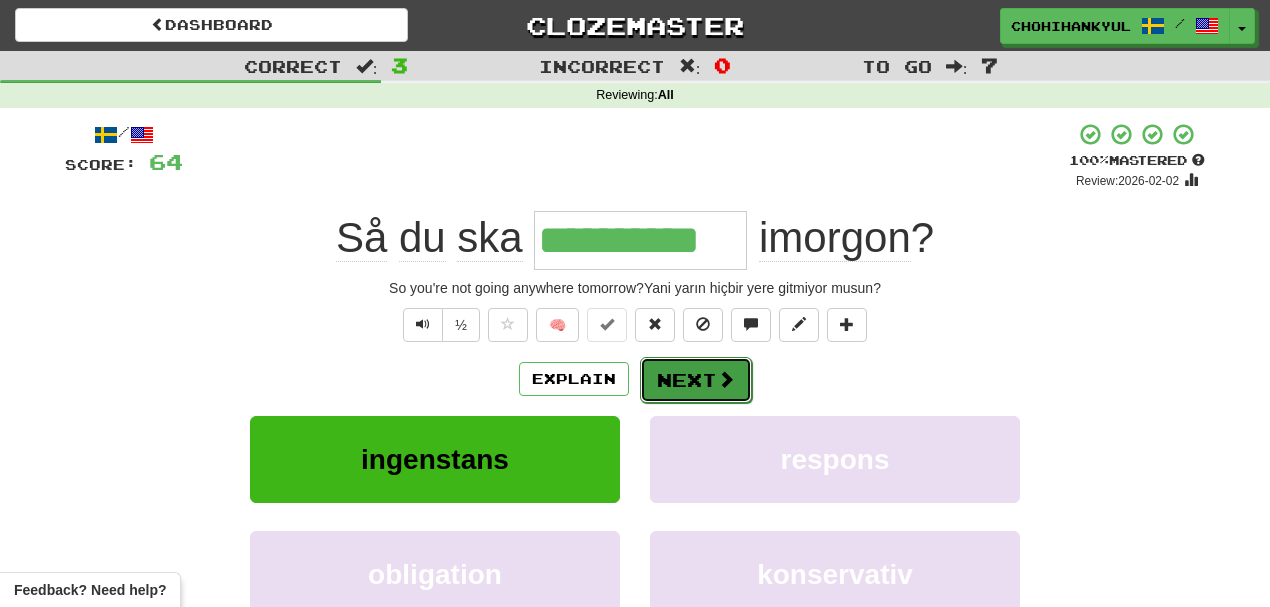 click on "Next" at bounding box center [696, 380] 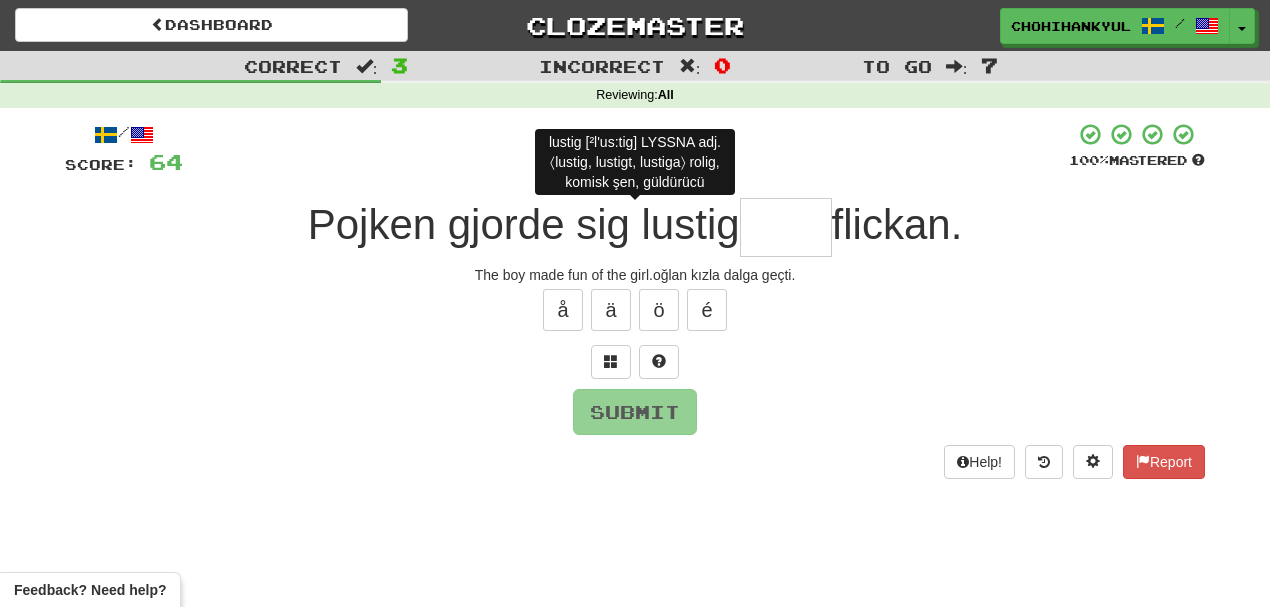 type on "*" 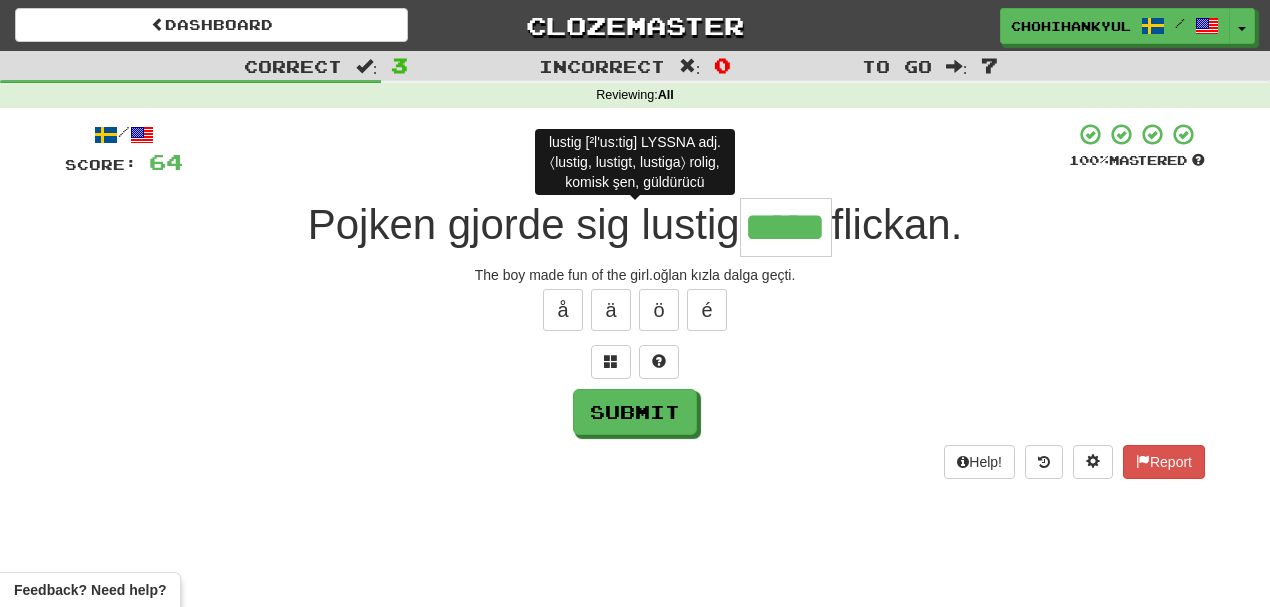 scroll, scrollTop: 0, scrollLeft: 20, axis: horizontal 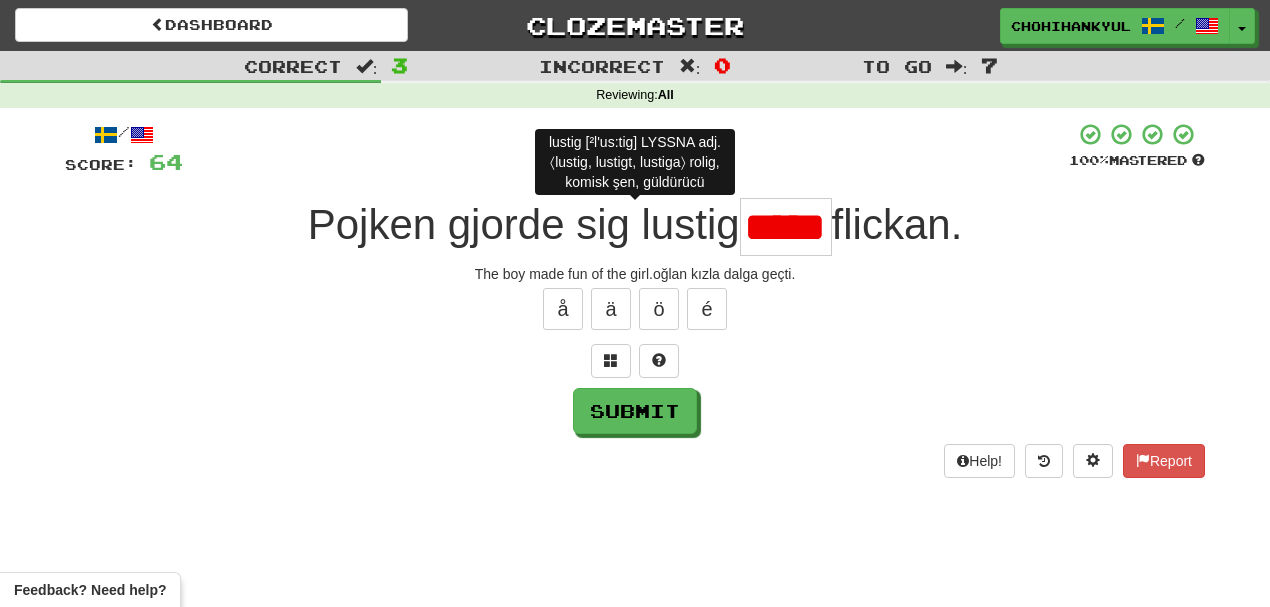 type on "****" 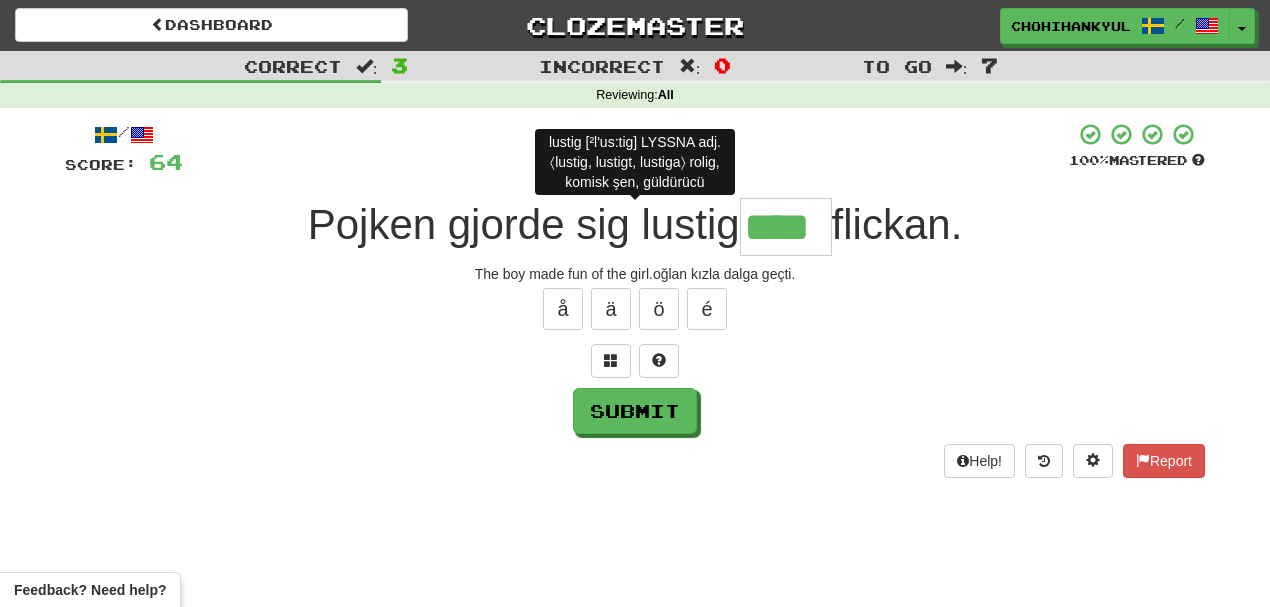 scroll, scrollTop: 0, scrollLeft: 0, axis: both 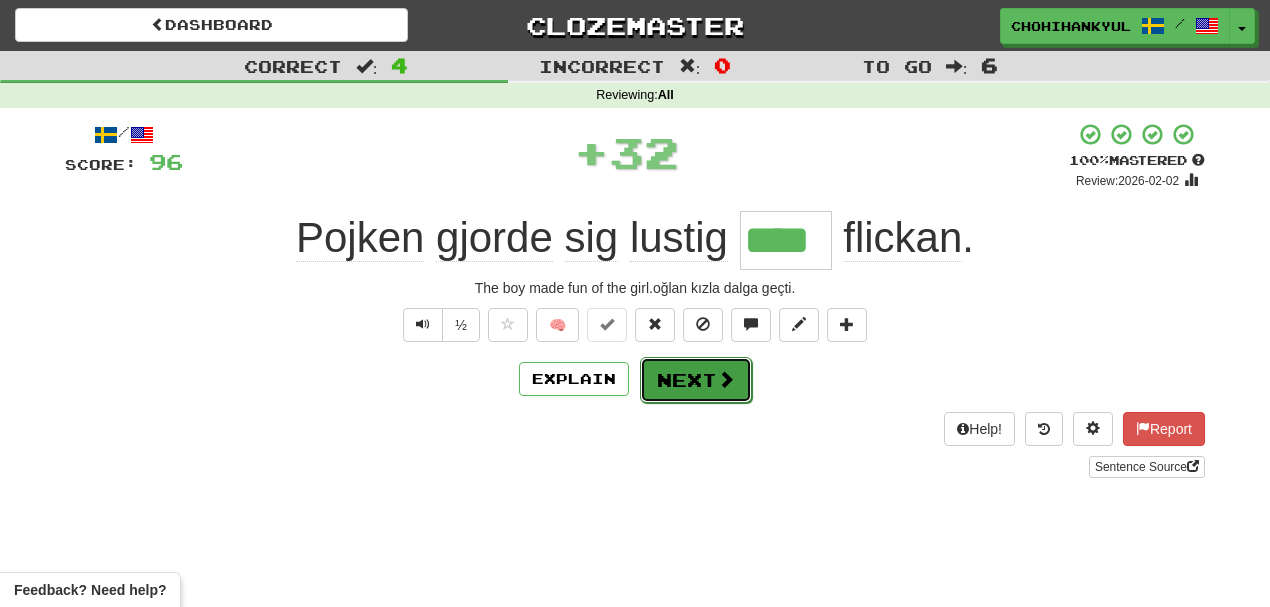 click on "Next" at bounding box center (696, 380) 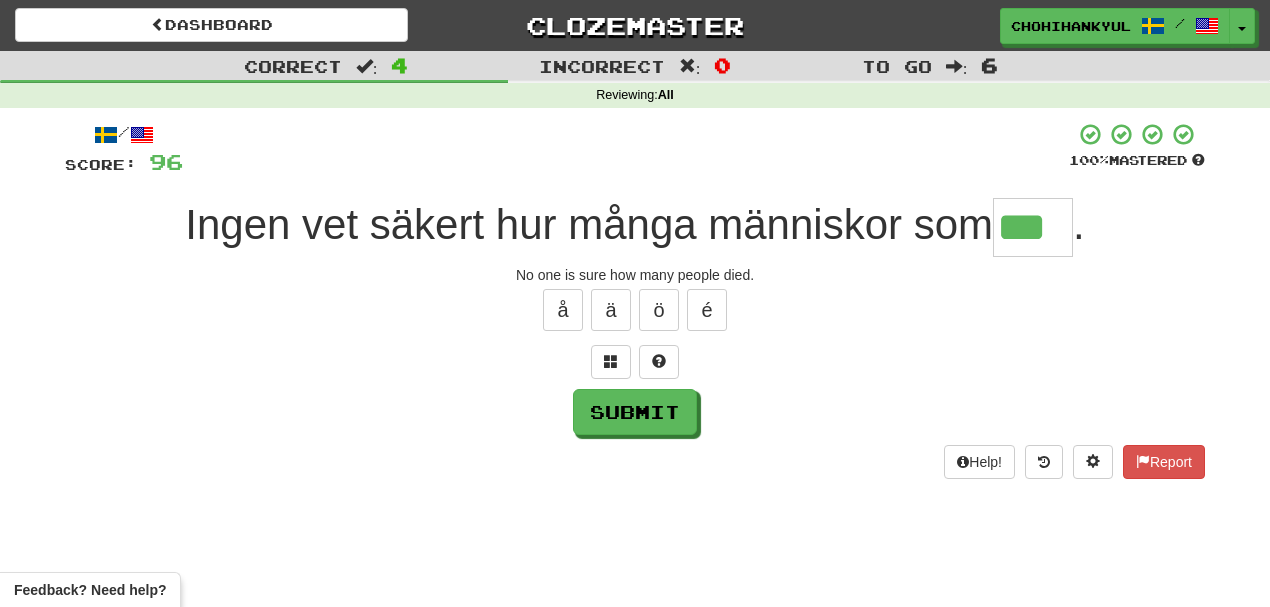 type on "***" 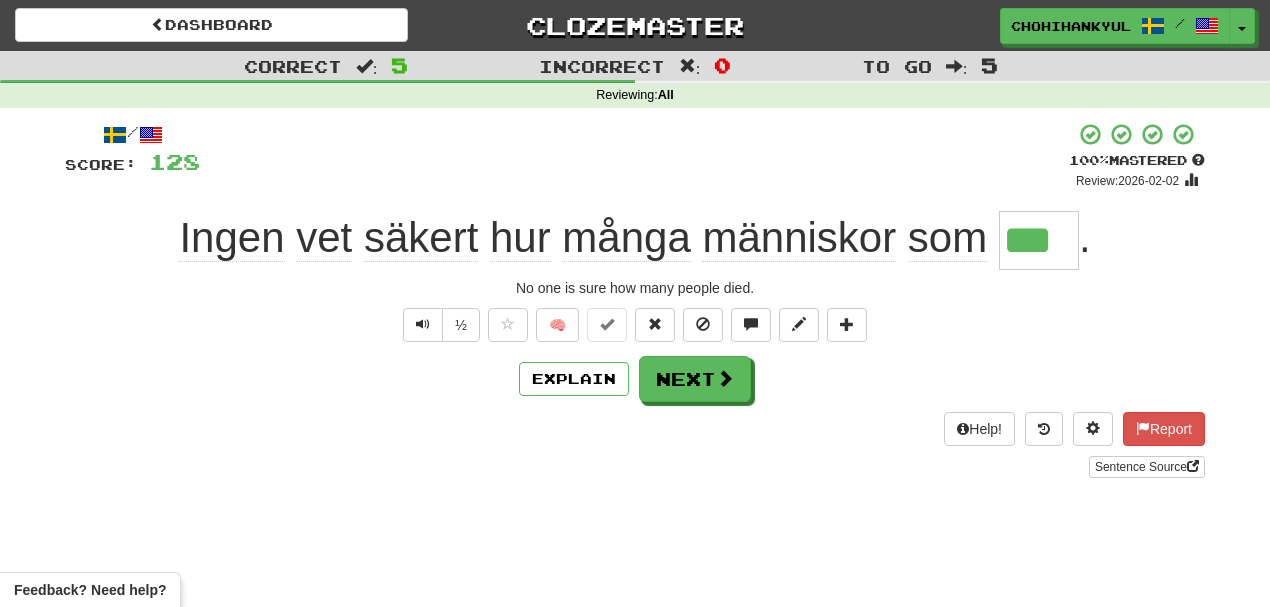 click on "/  Score:   128 + 32 100 %  Mastered Review:  2026-02-02 Ingen   vet   säkert   hur   många   människor   som   *** . No one is sure how many people died. ½ 🧠 Explain Next  Help!  Report Sentence Source" at bounding box center [635, 300] 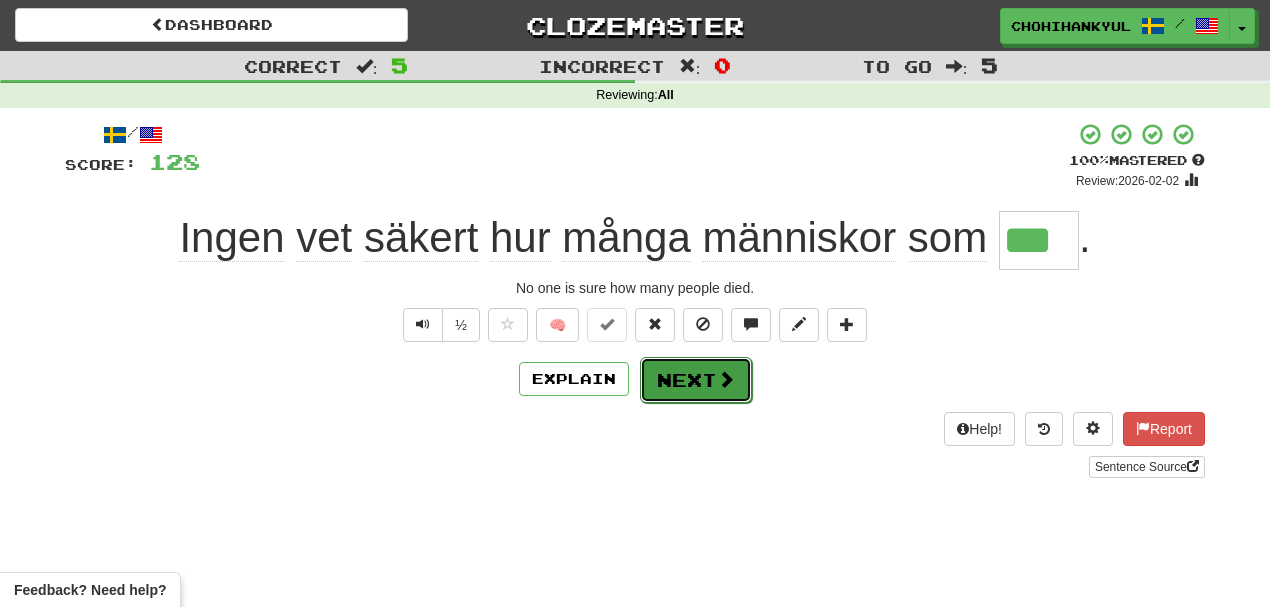 click on "Next" at bounding box center (696, 380) 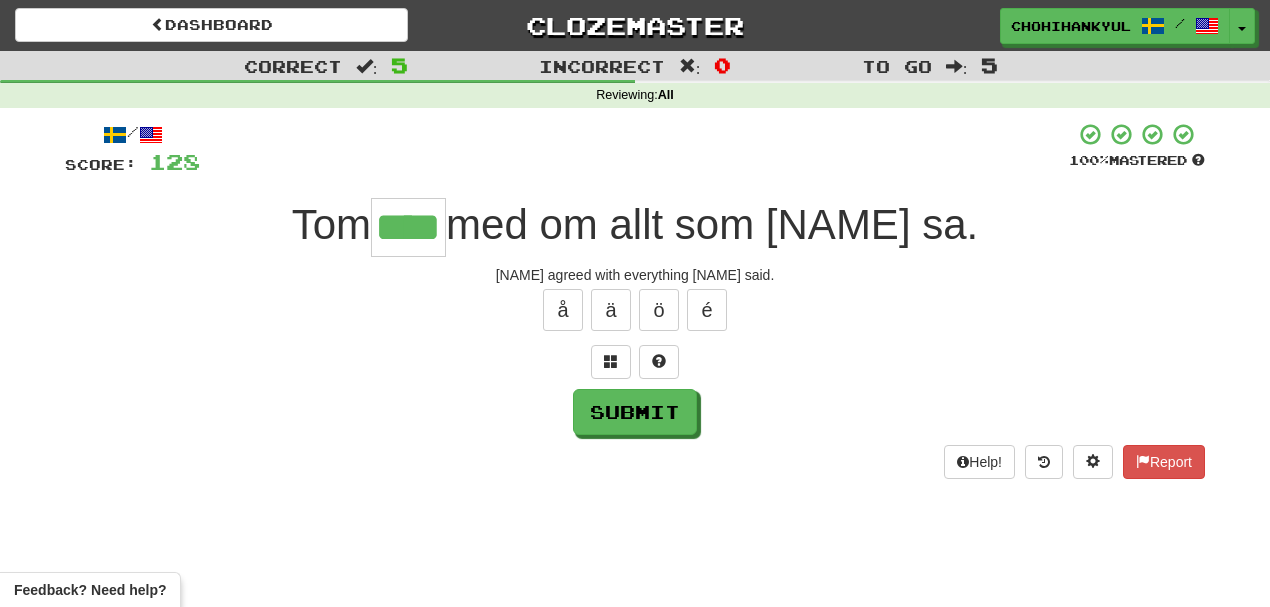 type on "****" 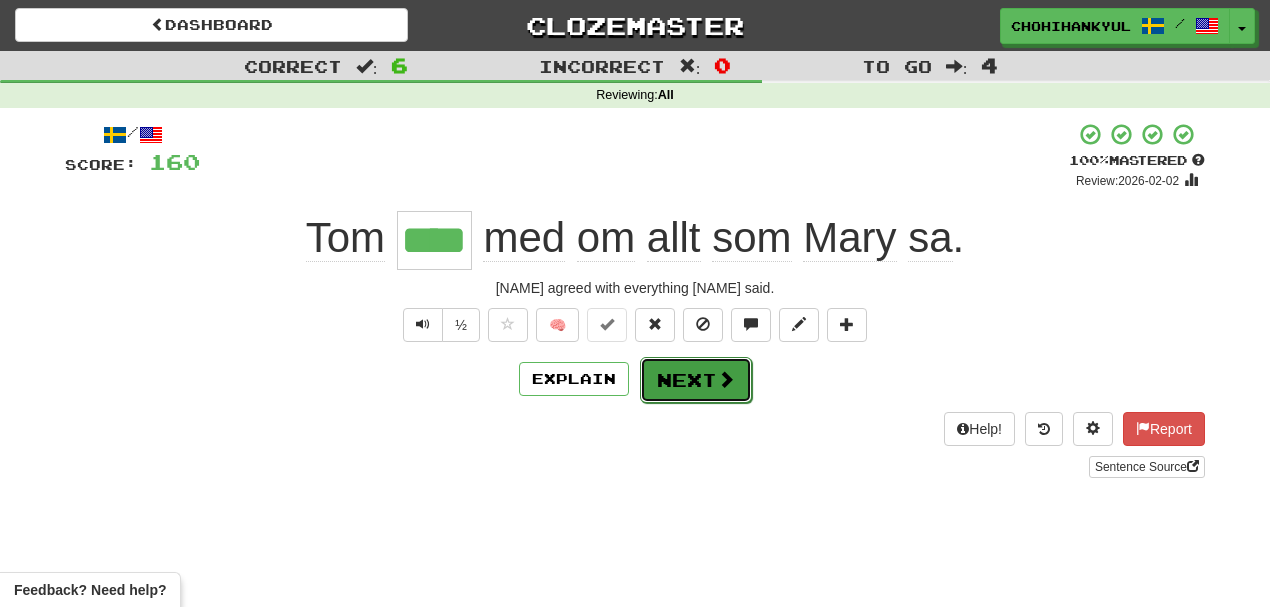 click at bounding box center [726, 379] 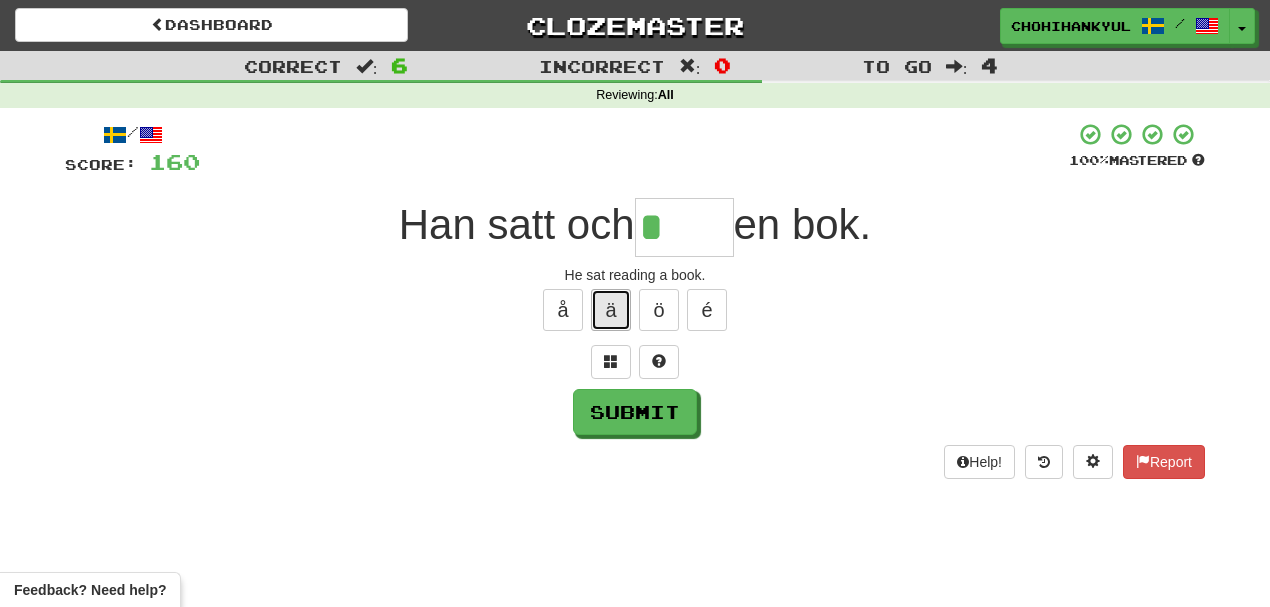 click on "ä" at bounding box center (611, 310) 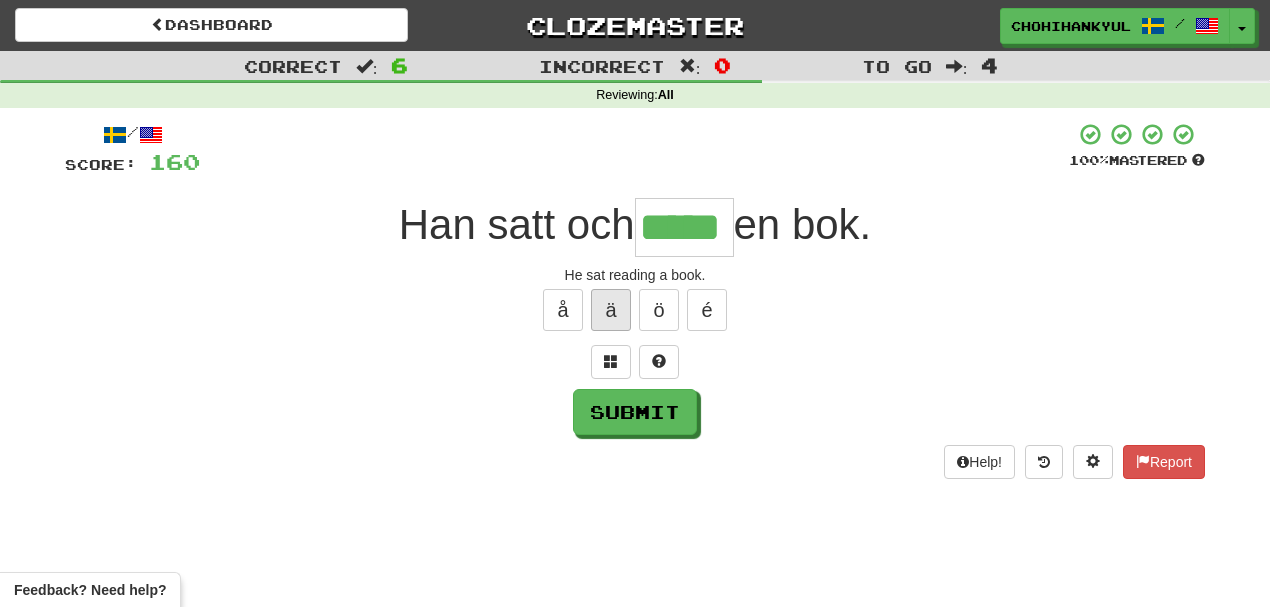 type on "*****" 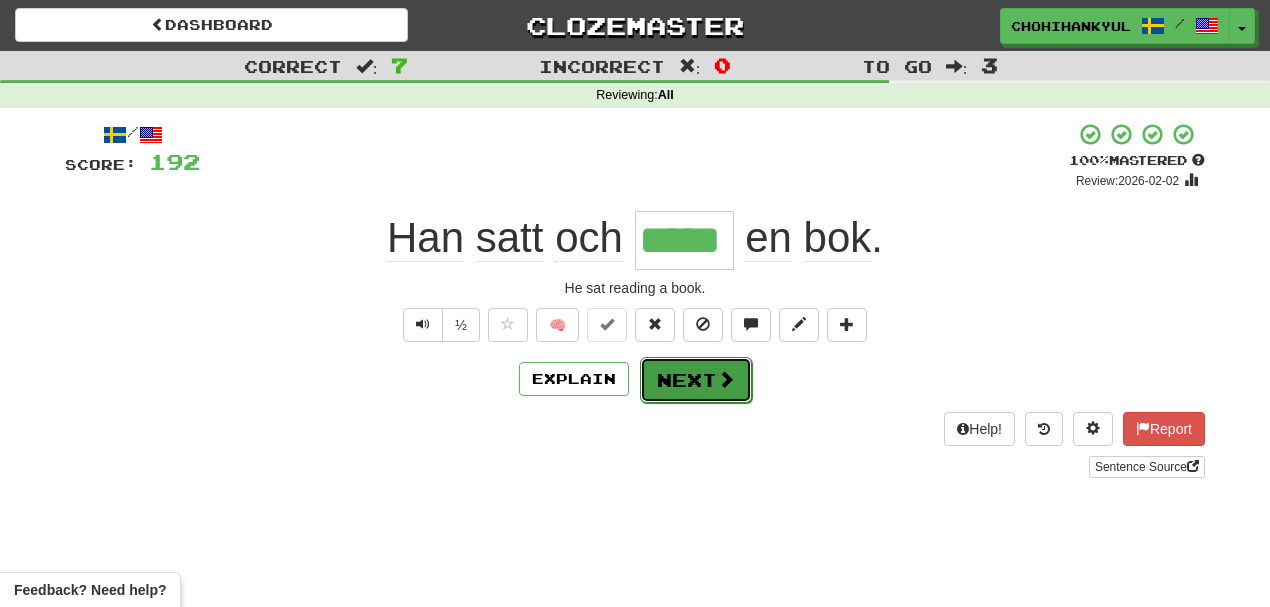 click on "Next" at bounding box center (696, 380) 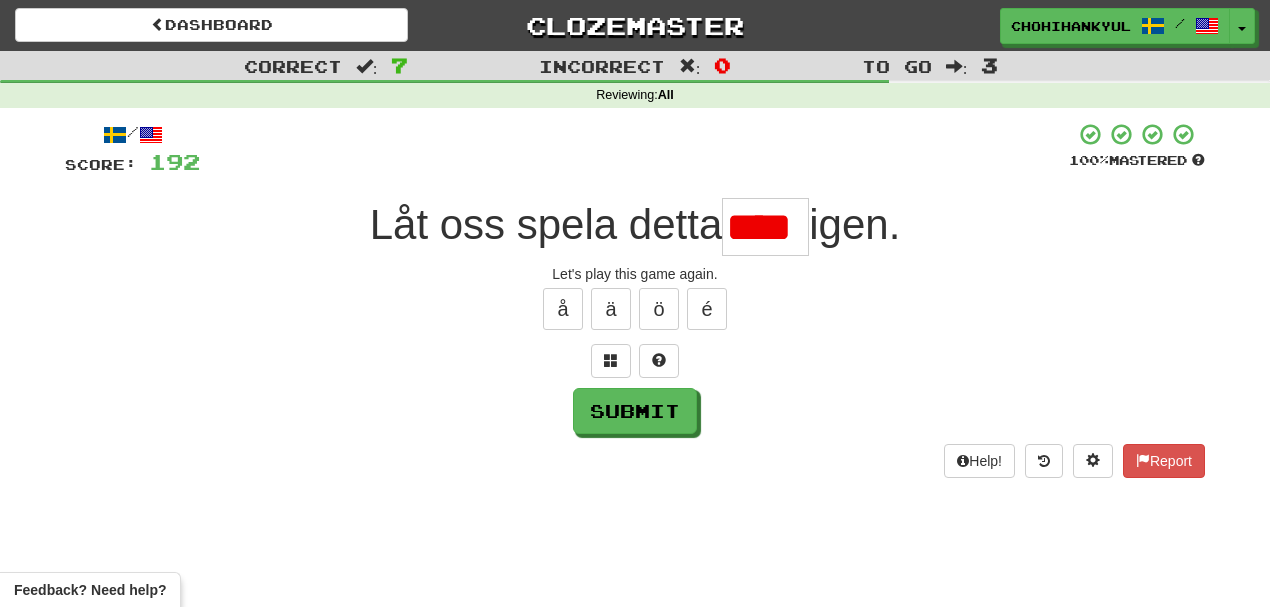 scroll, scrollTop: 0, scrollLeft: 0, axis: both 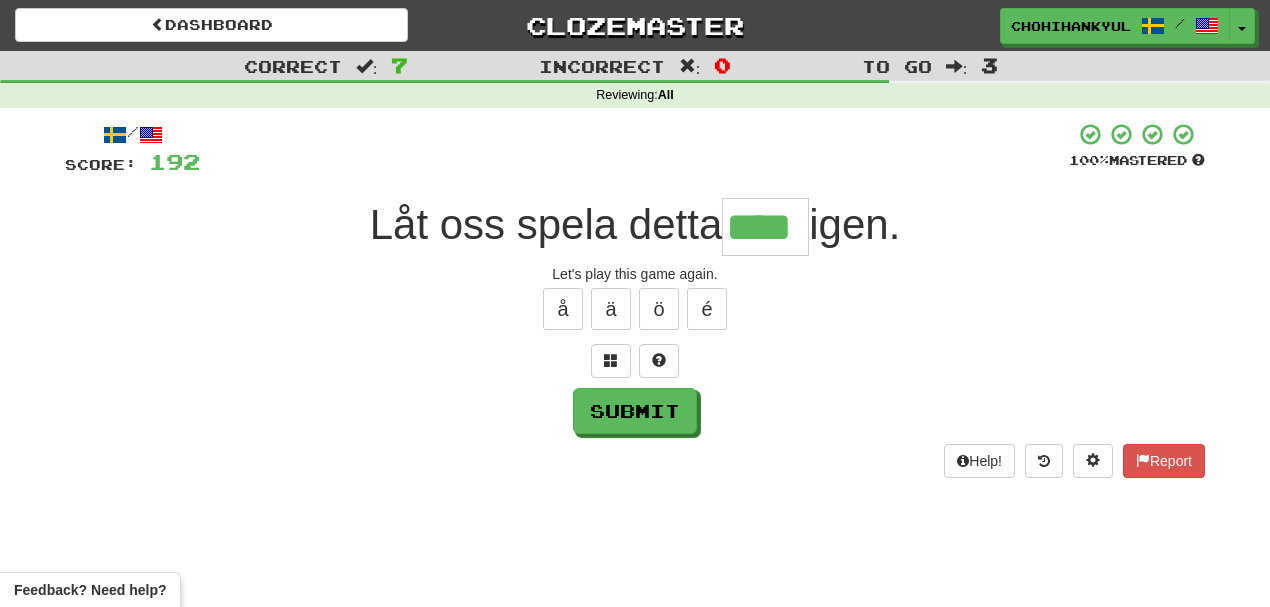 type on "****" 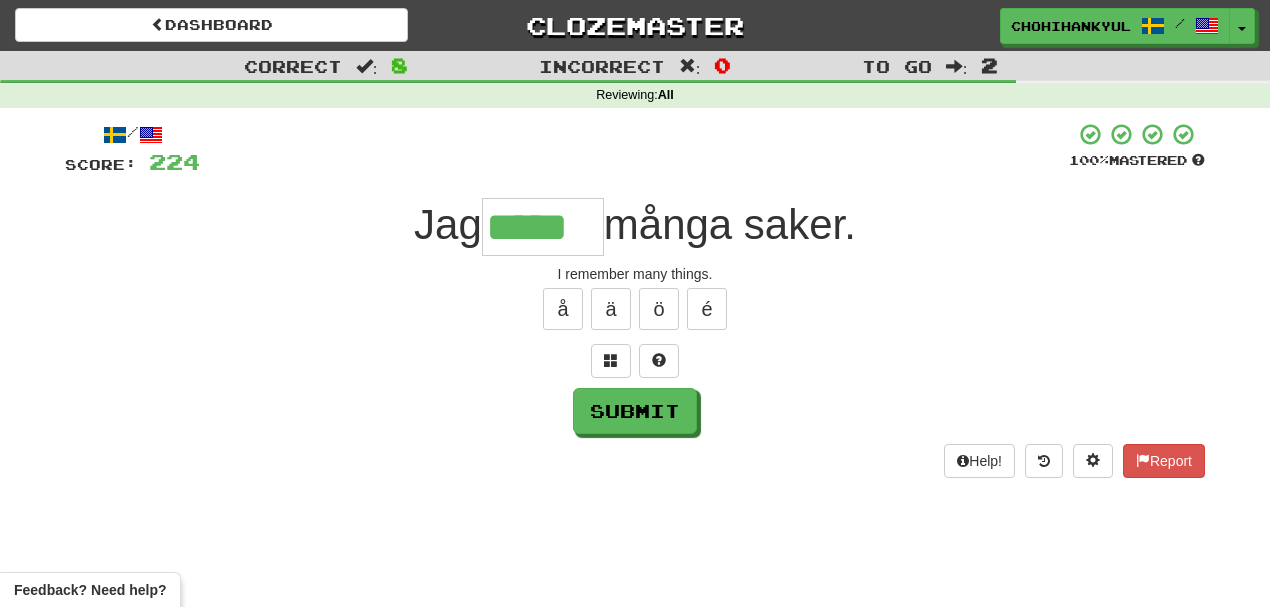 type on "*****" 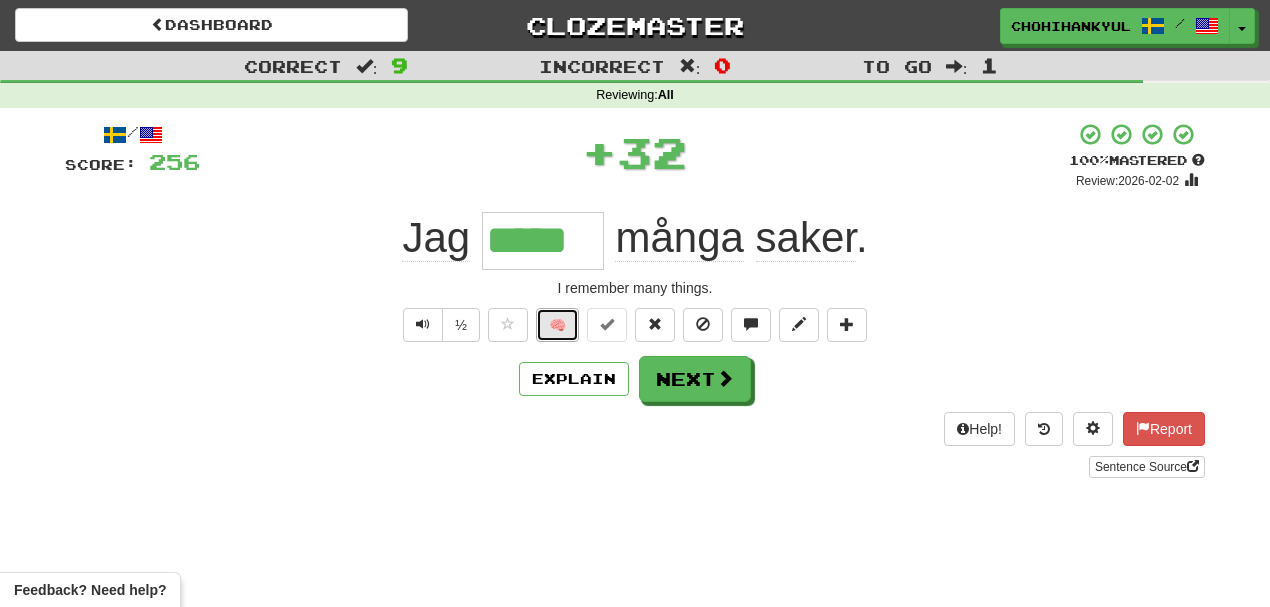 click on "🧠" at bounding box center [557, 325] 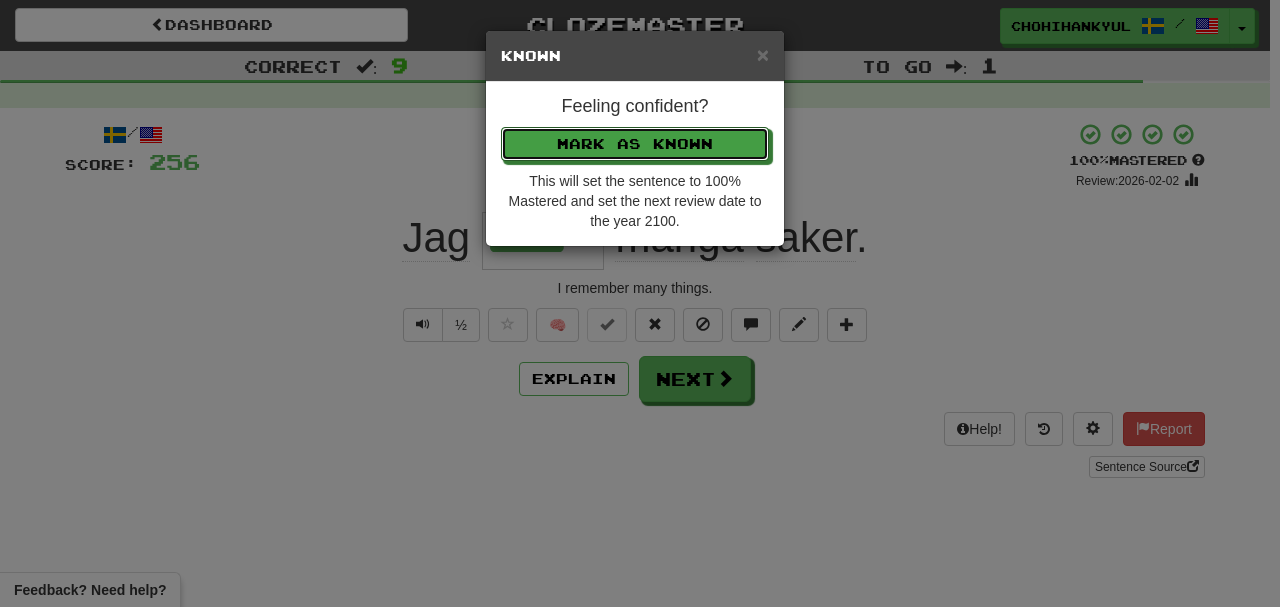 click on "Mark as Known" at bounding box center (635, 144) 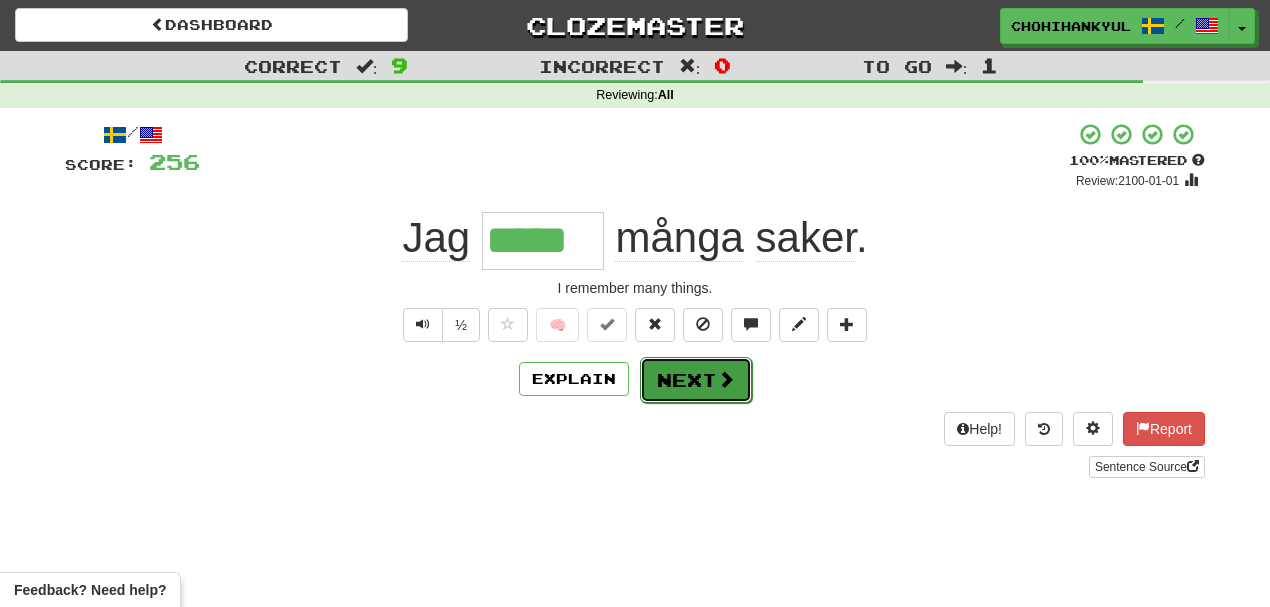 click at bounding box center [726, 379] 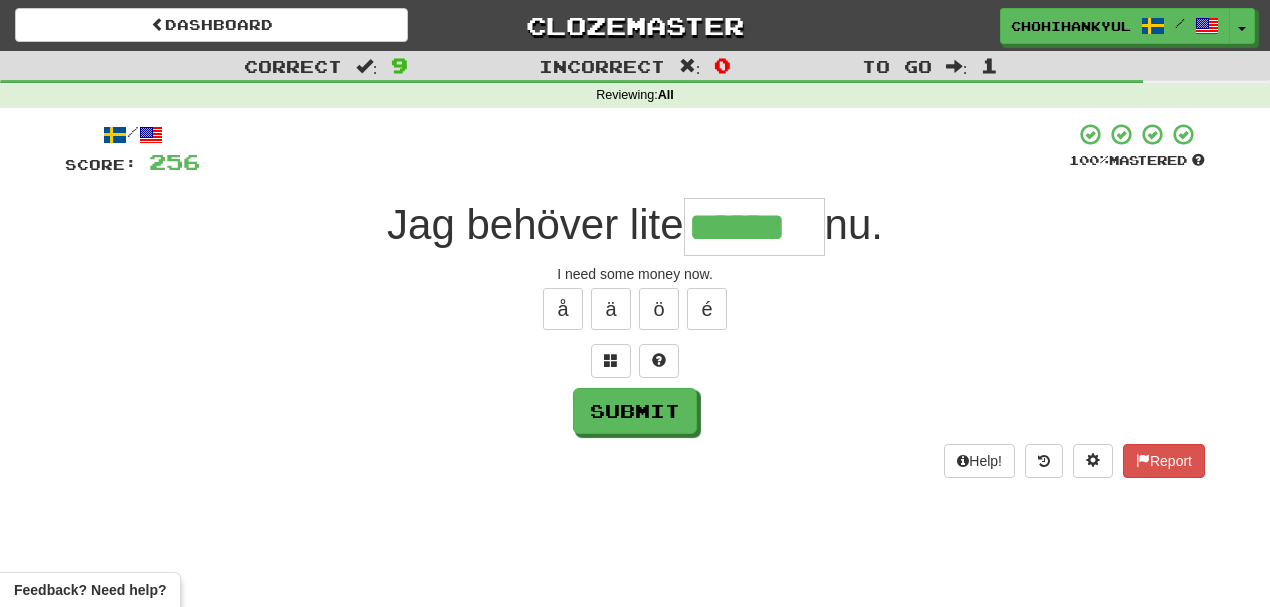 type on "******" 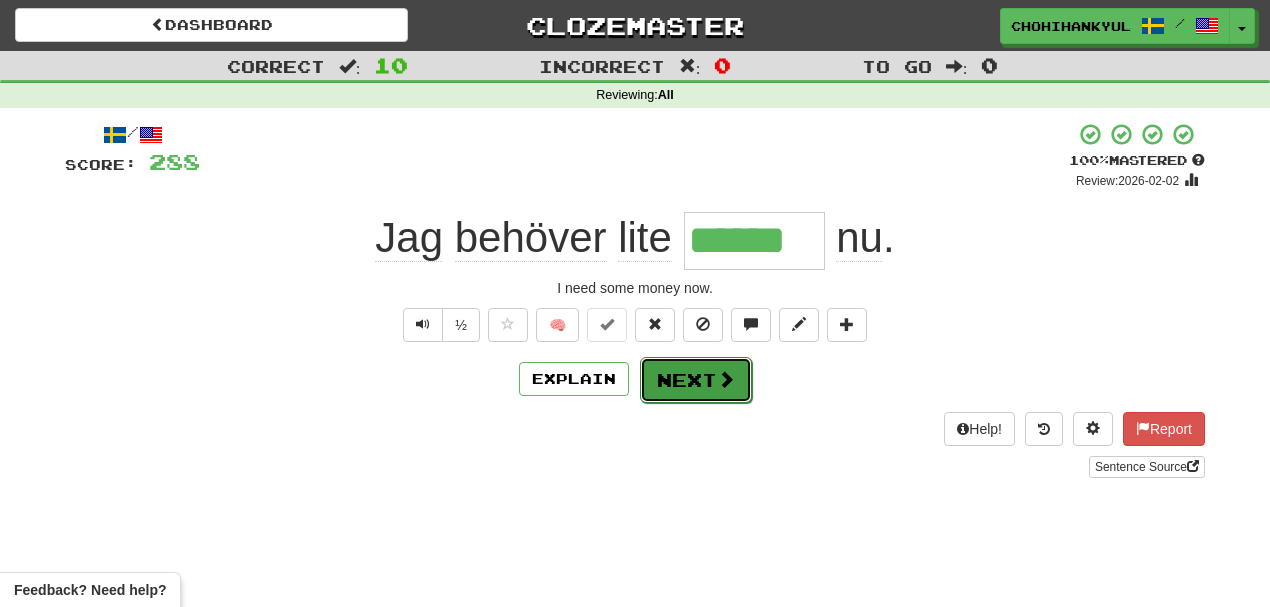 click on "Next" at bounding box center [696, 380] 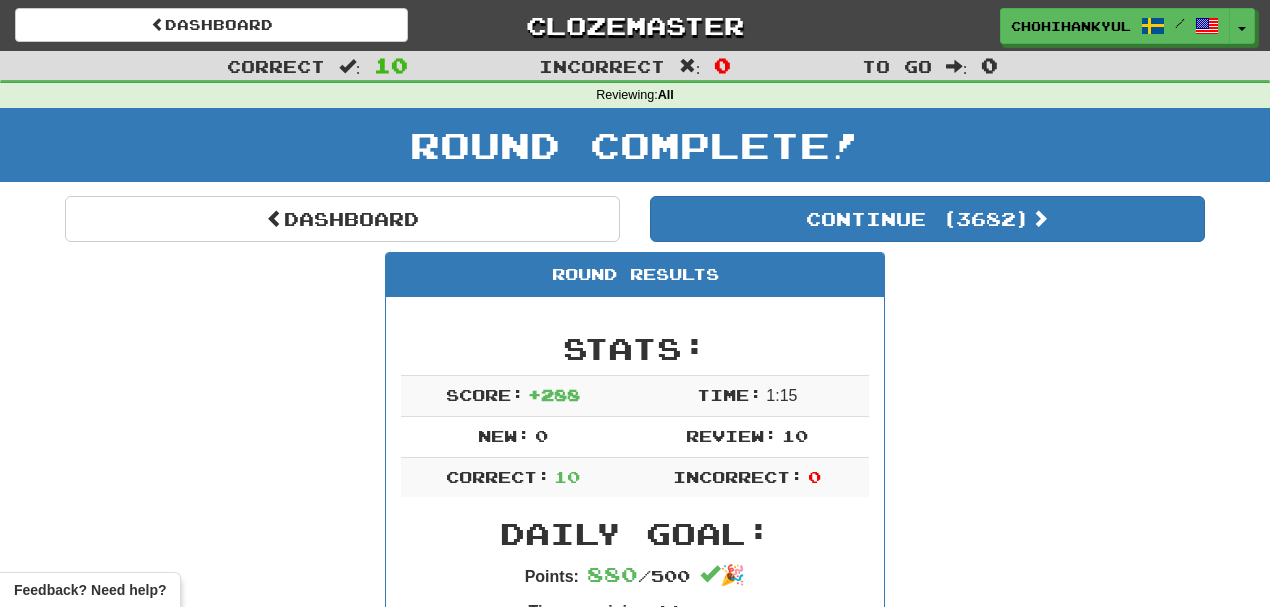 click on "Round Complete!" at bounding box center (635, 145) 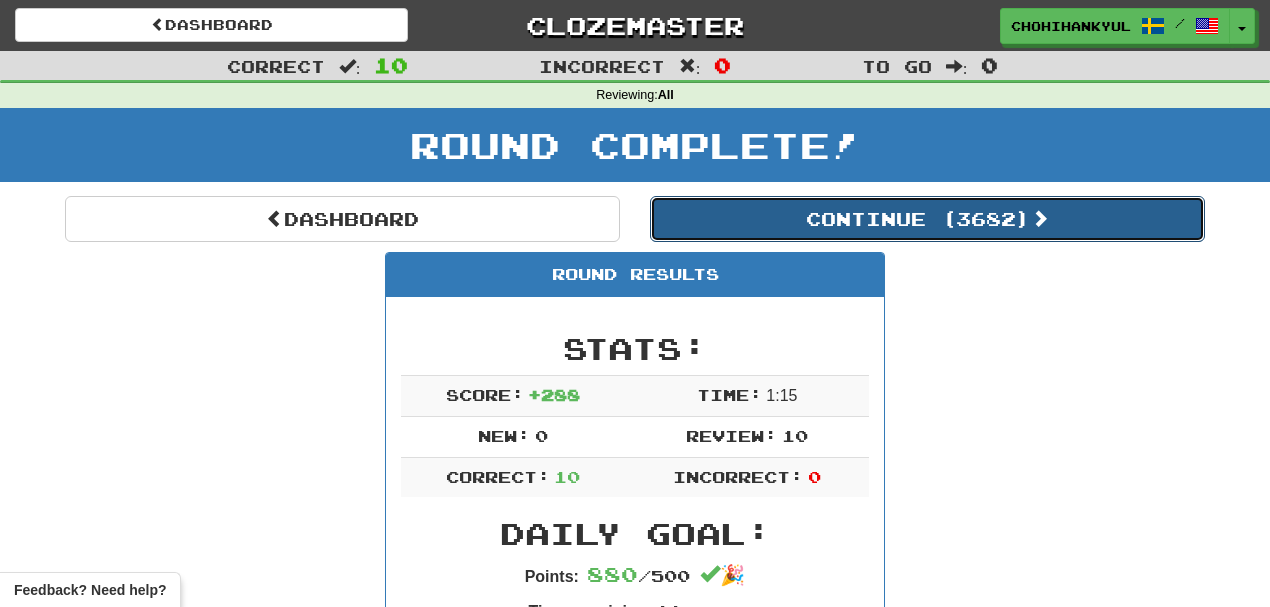 click on "Continue ( 3682 )" at bounding box center [927, 219] 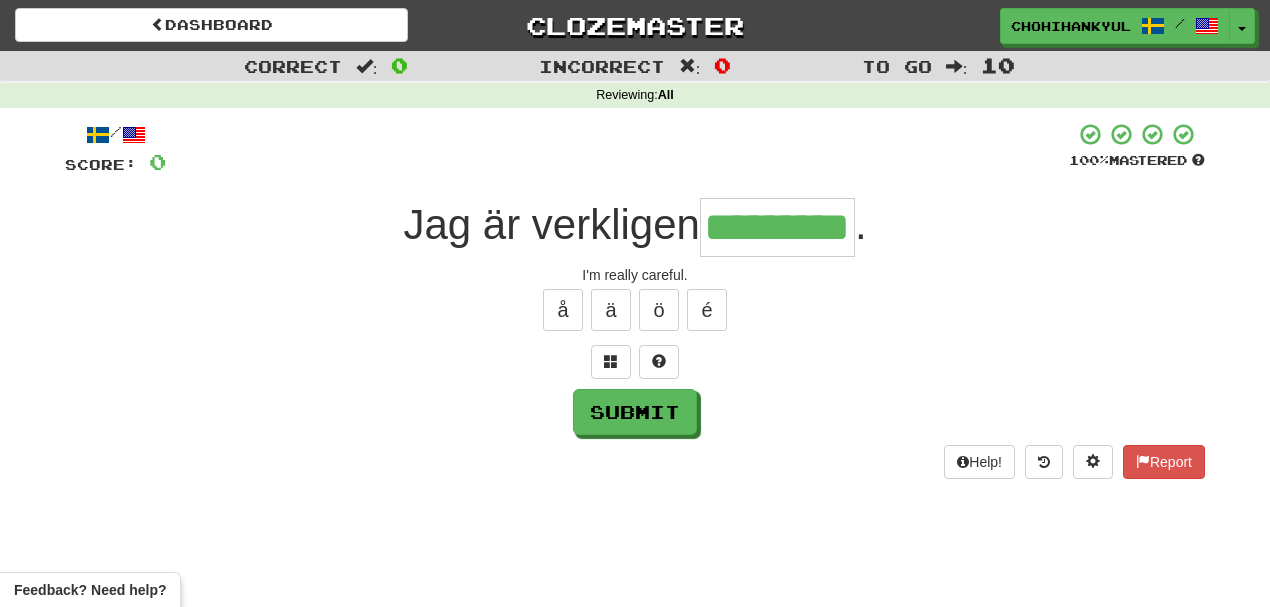 type on "*********" 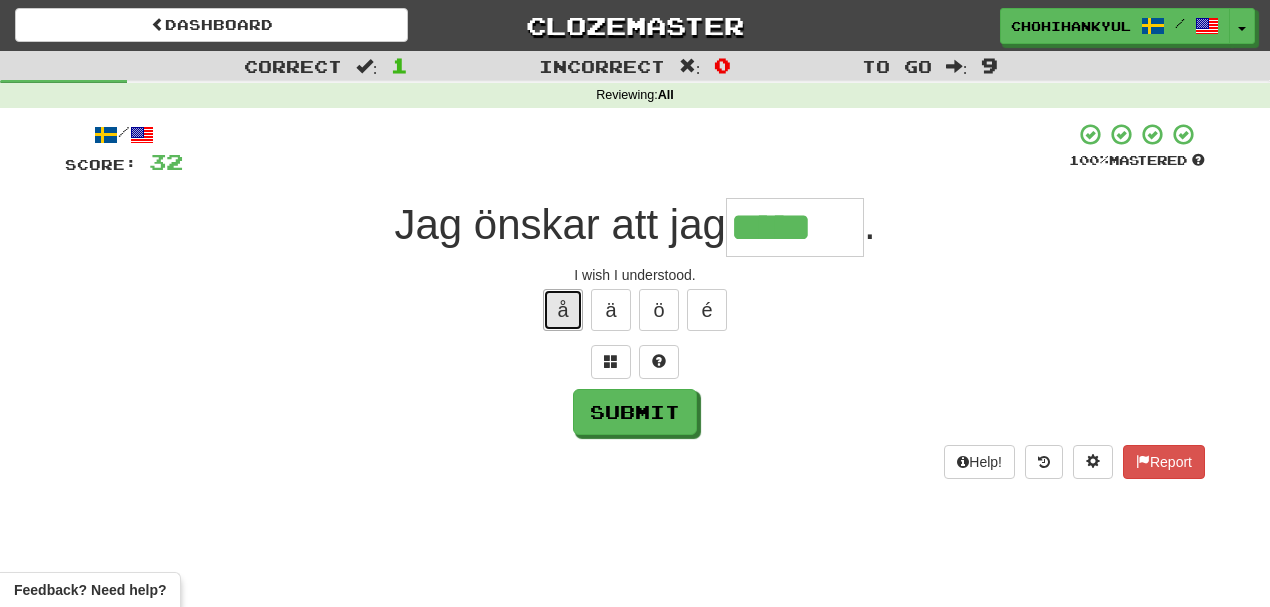 click on "å" at bounding box center [563, 310] 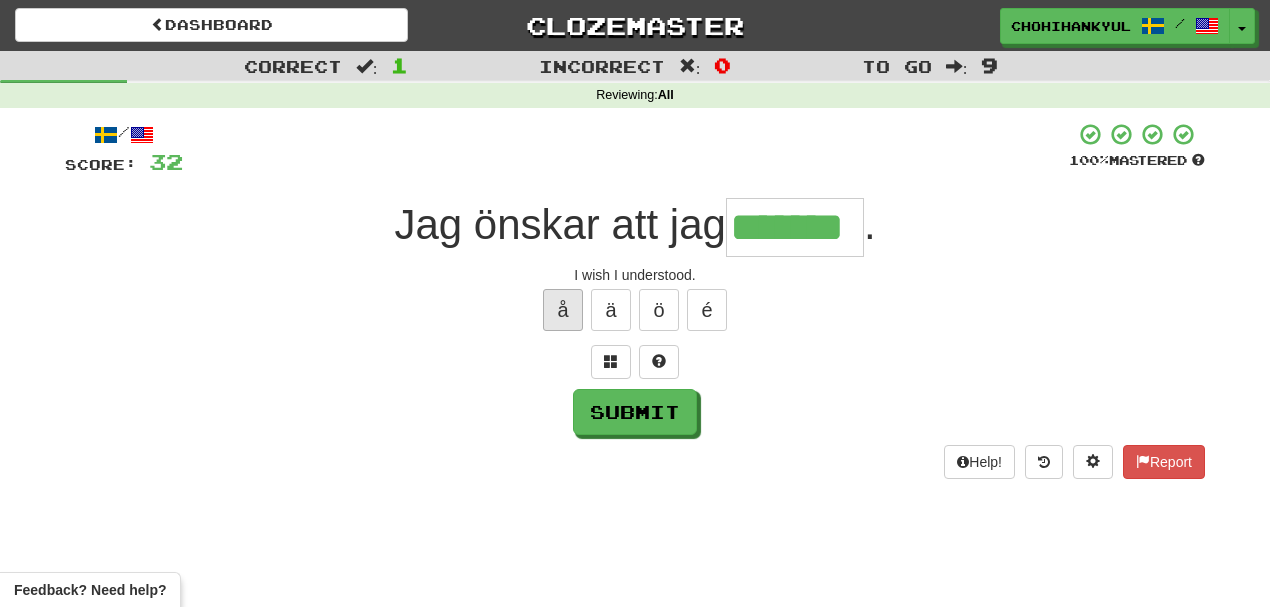 type on "*******" 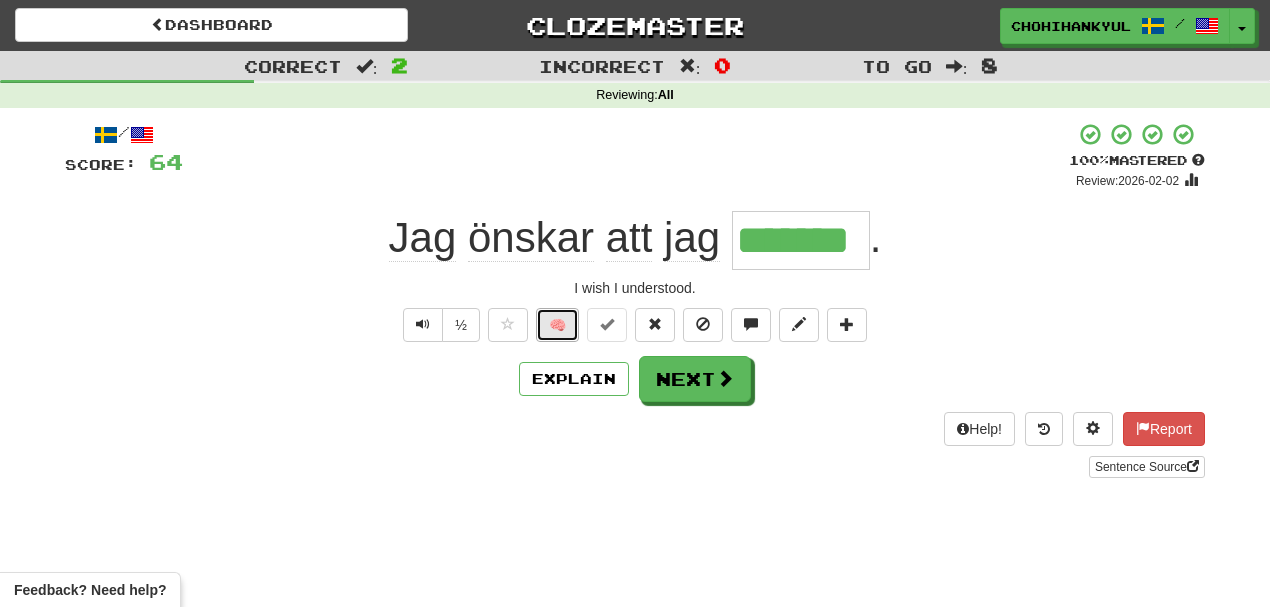 click on "🧠" at bounding box center (557, 325) 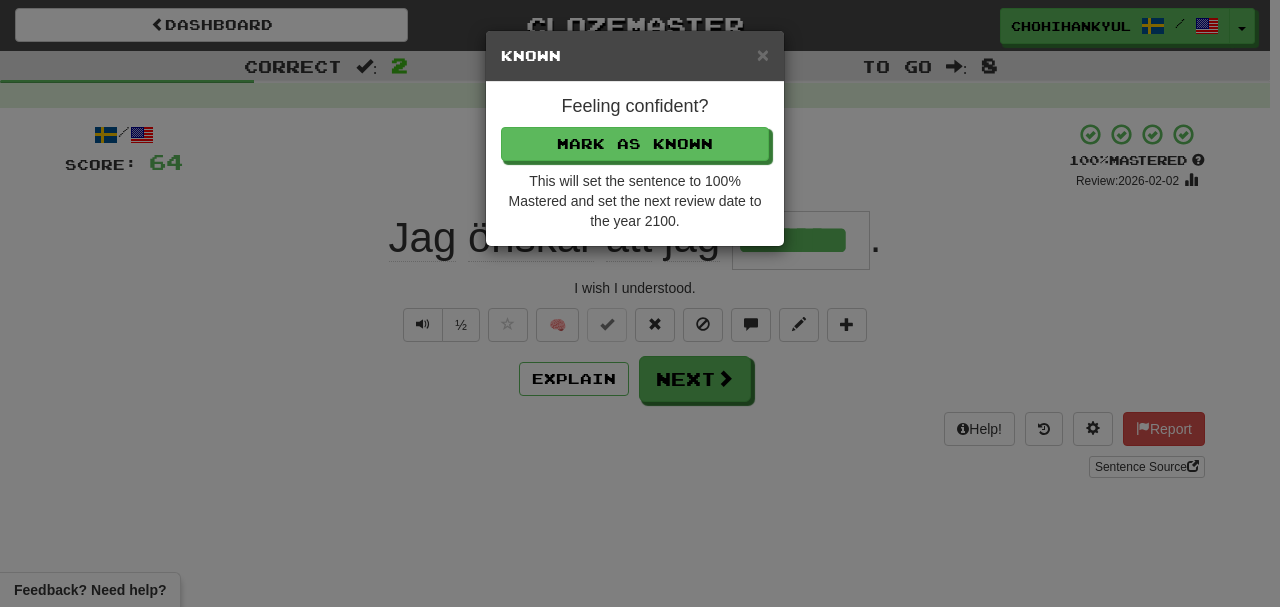 click on "Feeling confident?" at bounding box center (635, 107) 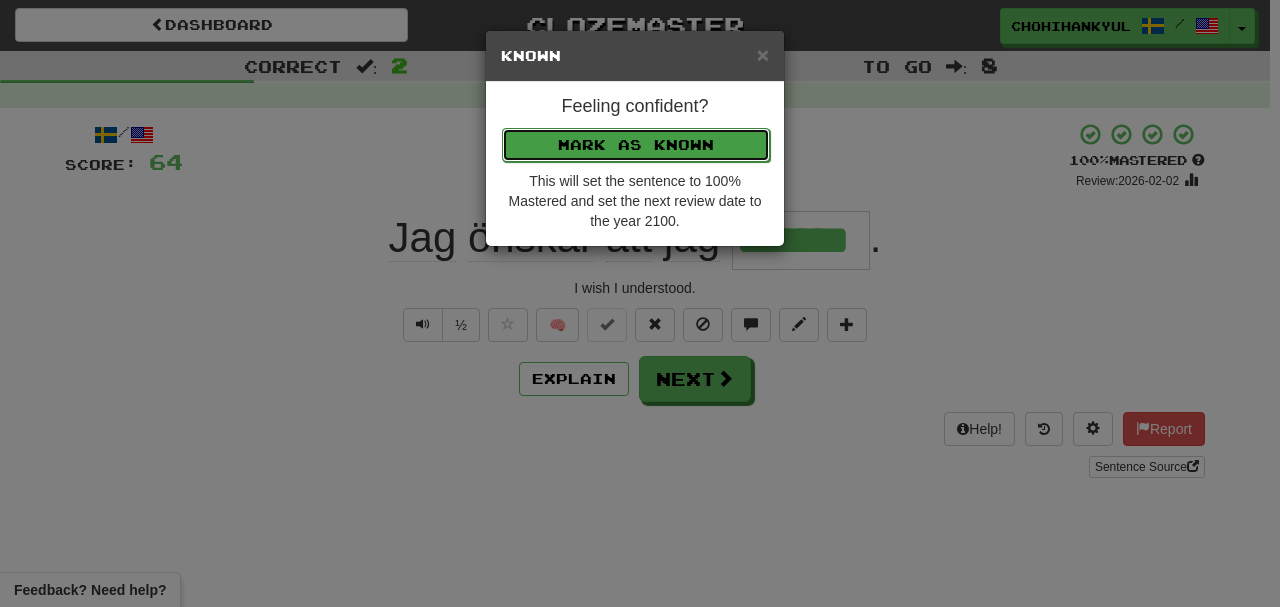 click on "Mark as Known" at bounding box center [636, 145] 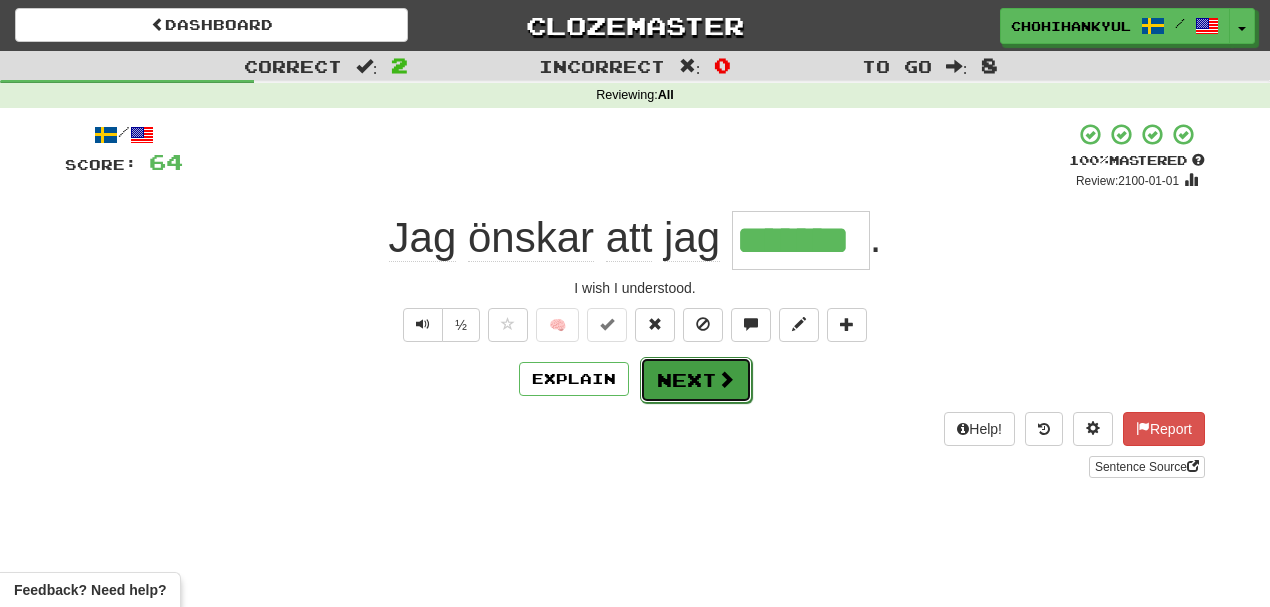 click on "Next" at bounding box center (696, 380) 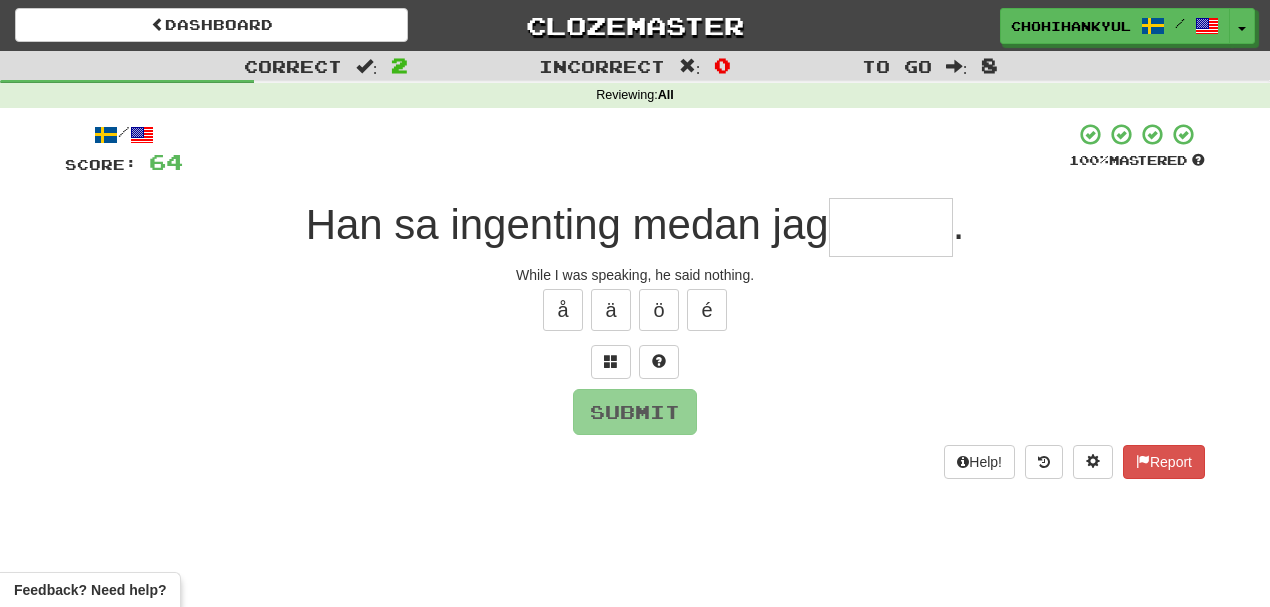 type on "*" 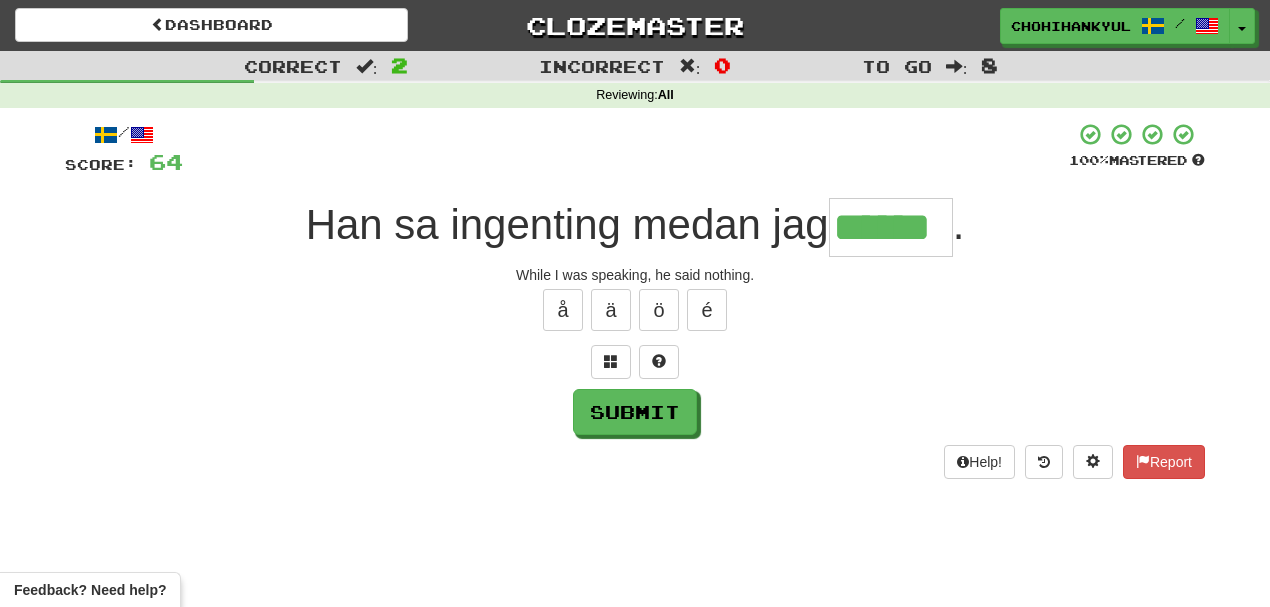 type on "******" 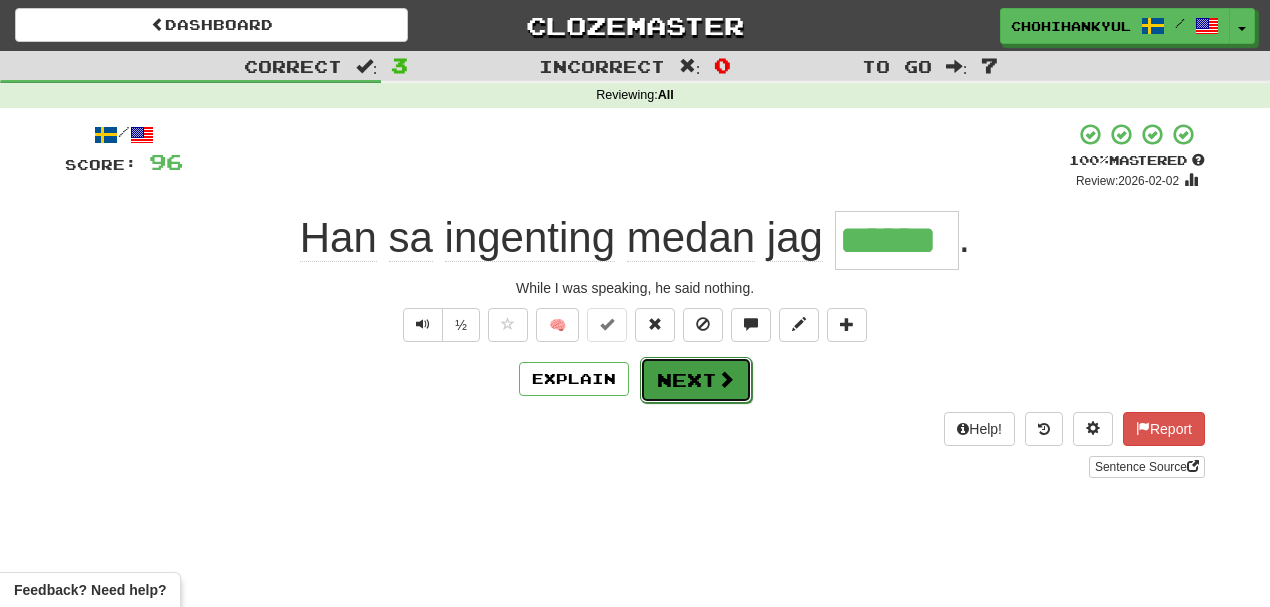 click on "Next" at bounding box center [696, 380] 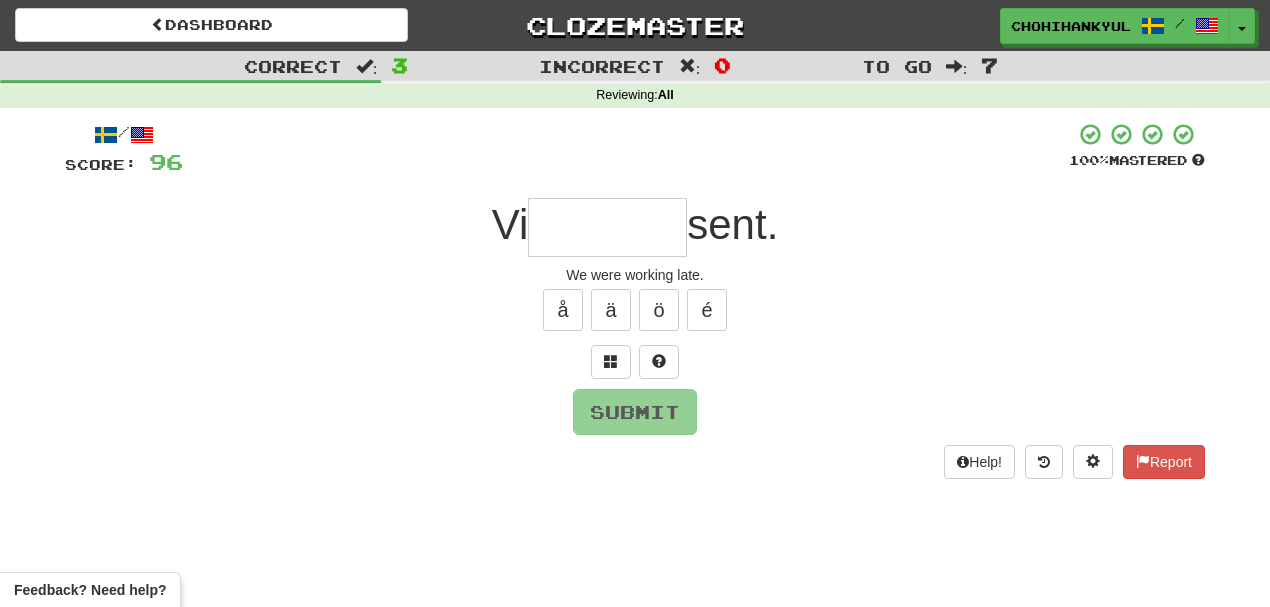 type on "*" 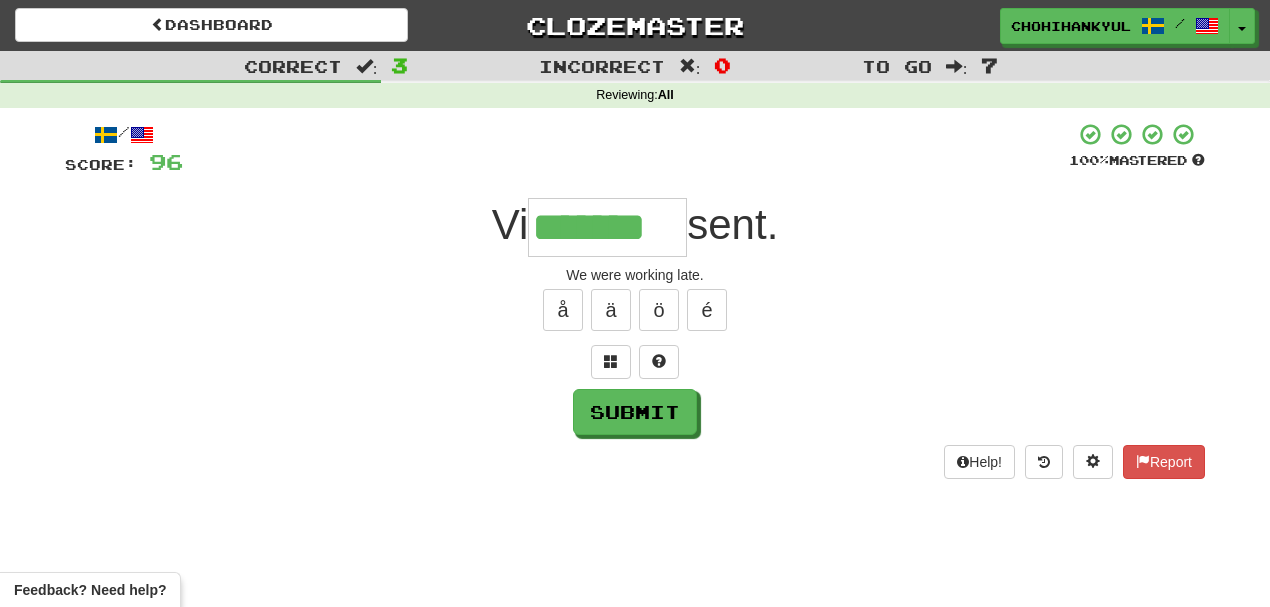 type on "*******" 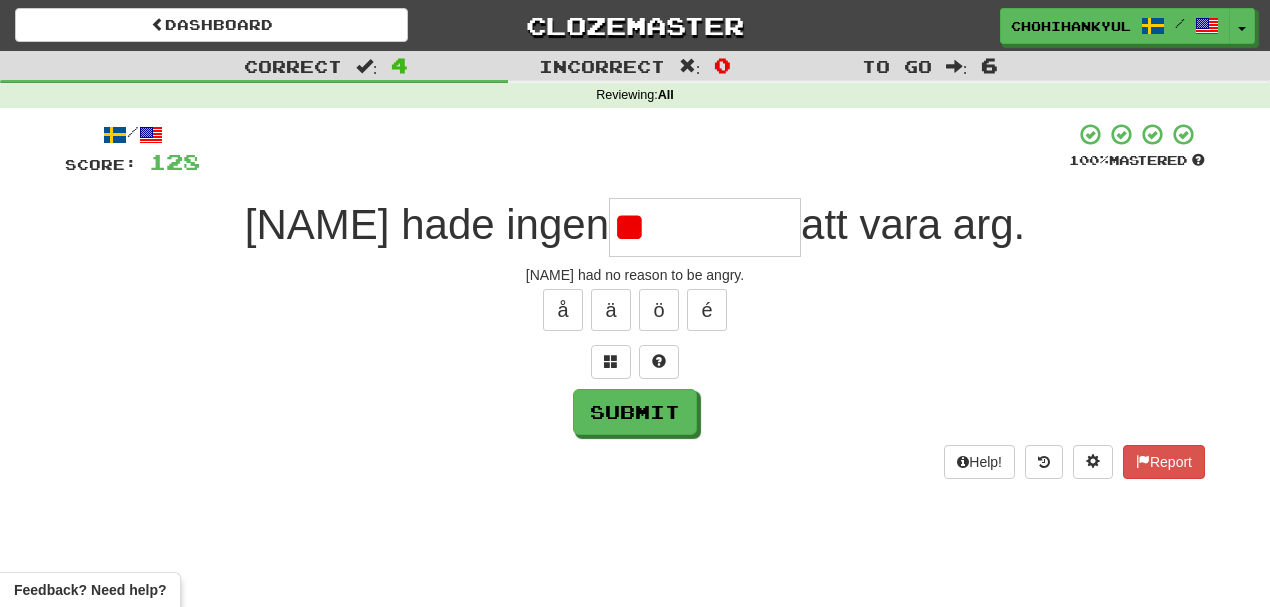 type on "*" 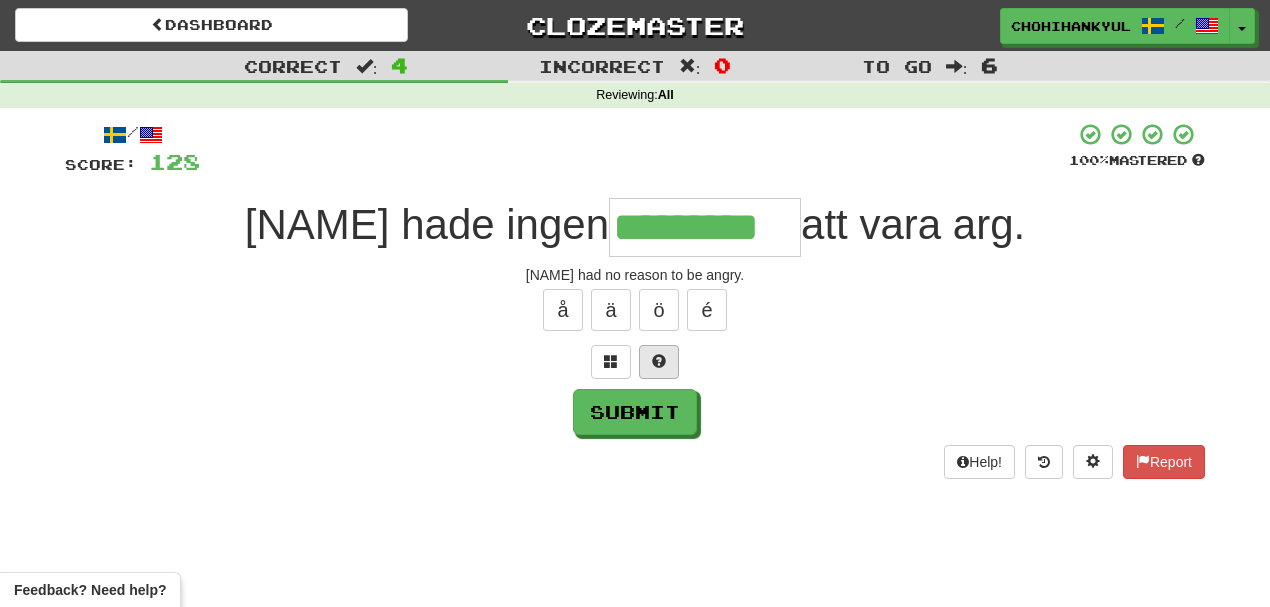 type on "*********" 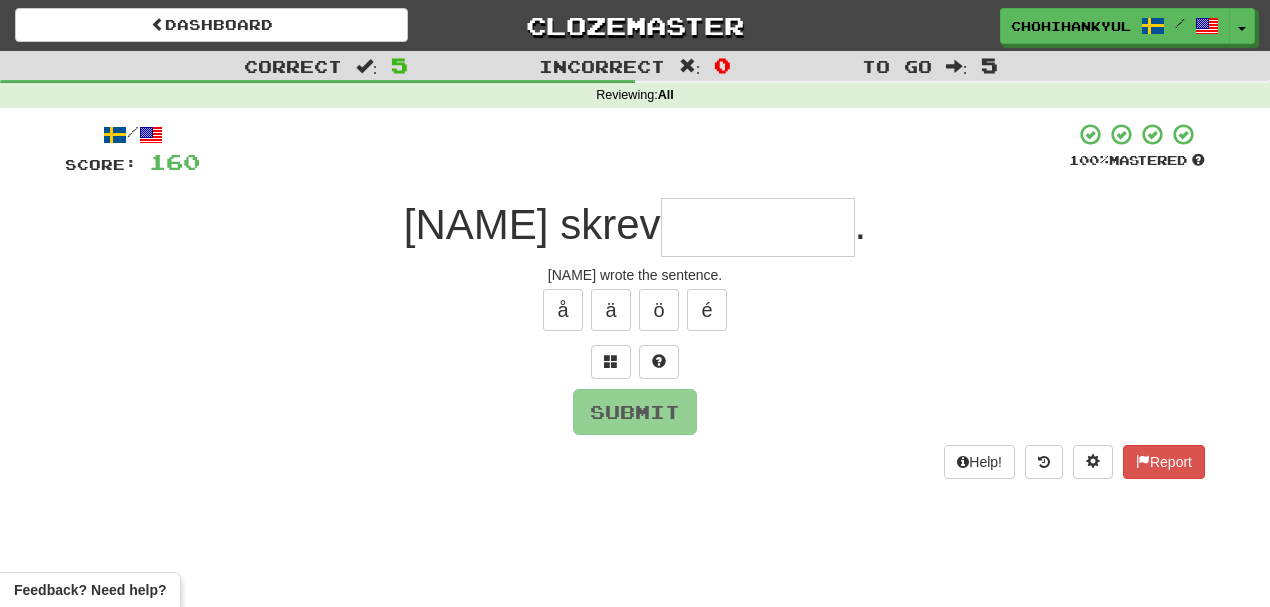 click at bounding box center [635, 362] 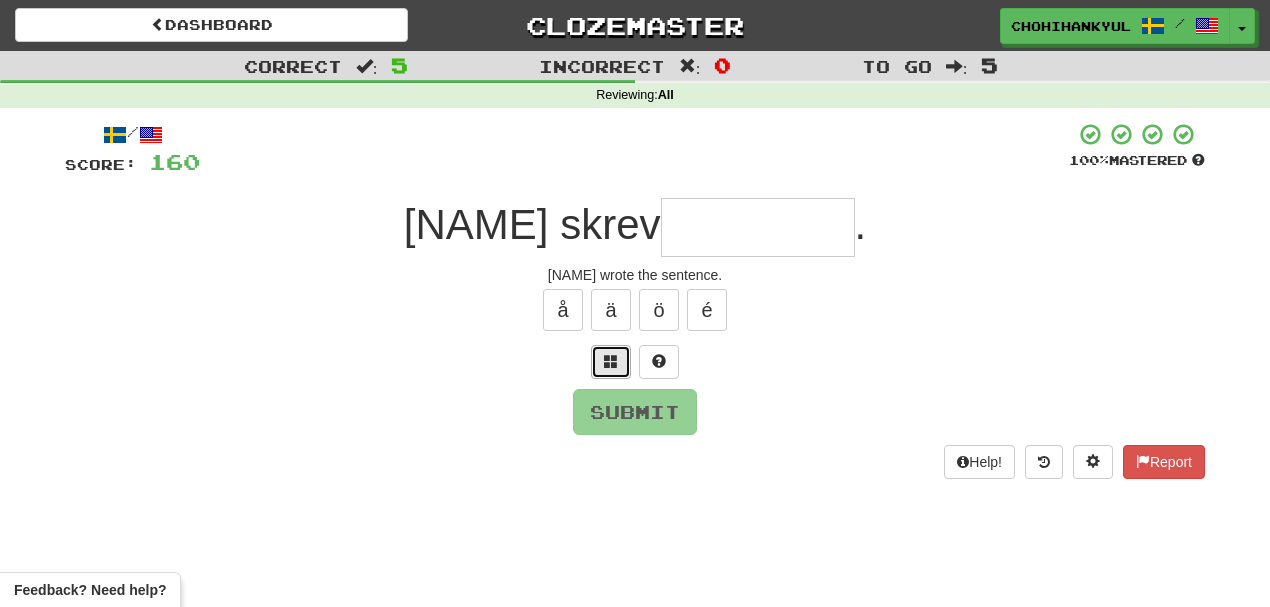 click at bounding box center (611, 361) 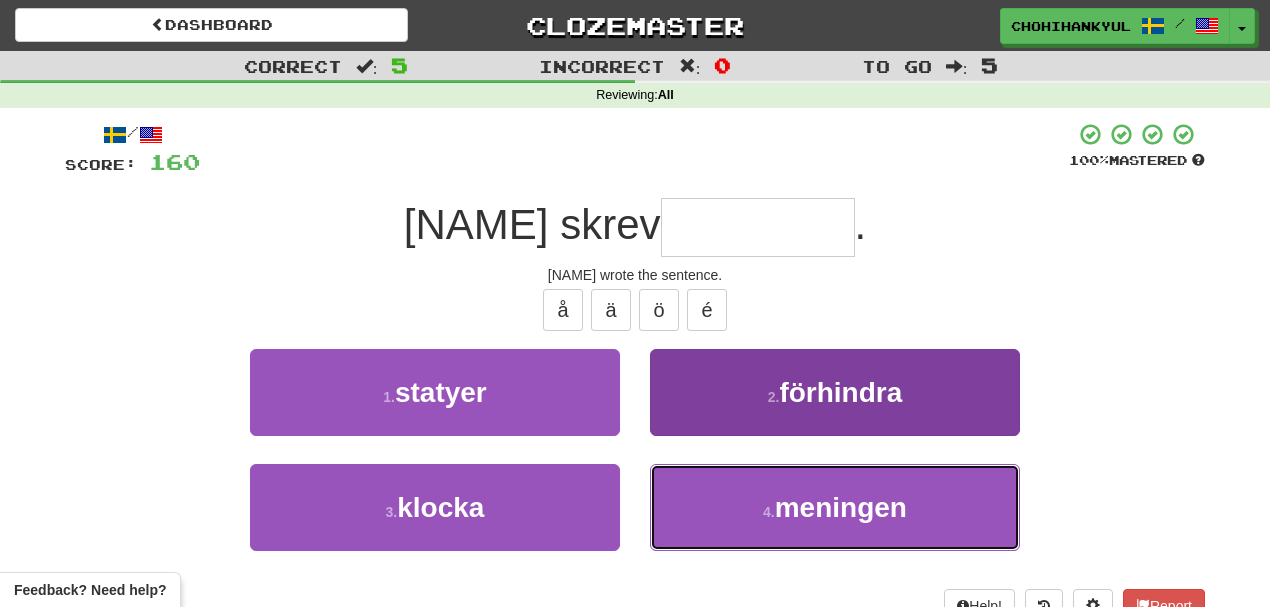 click on "4 .  meningen" at bounding box center (835, 507) 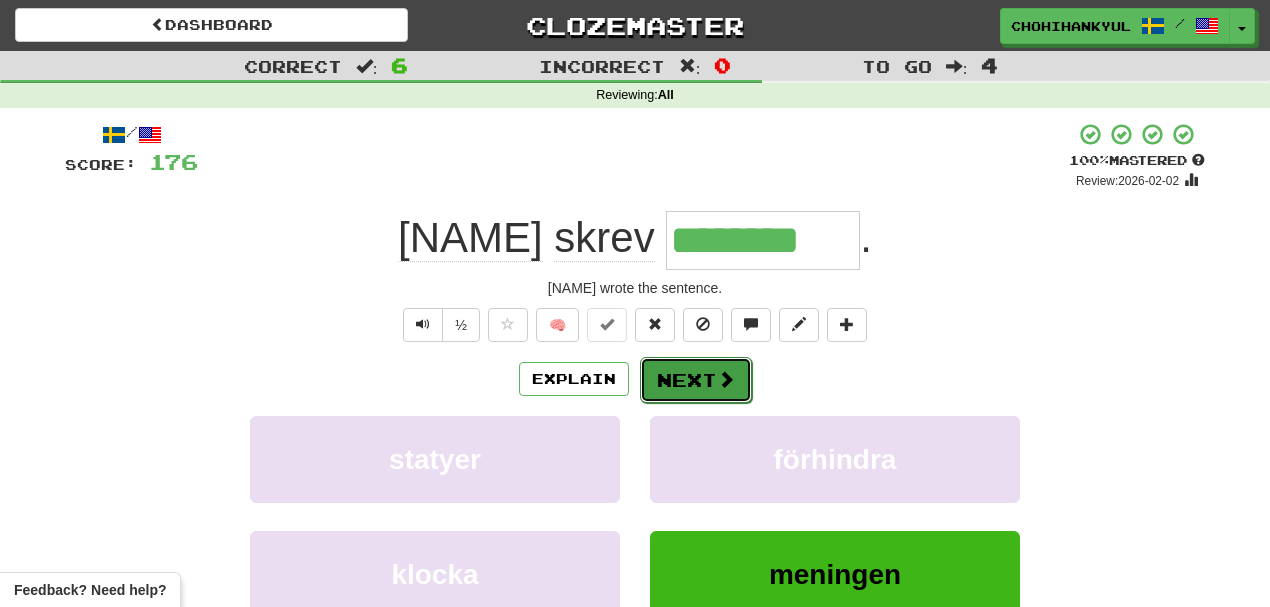click on "Next" at bounding box center [696, 380] 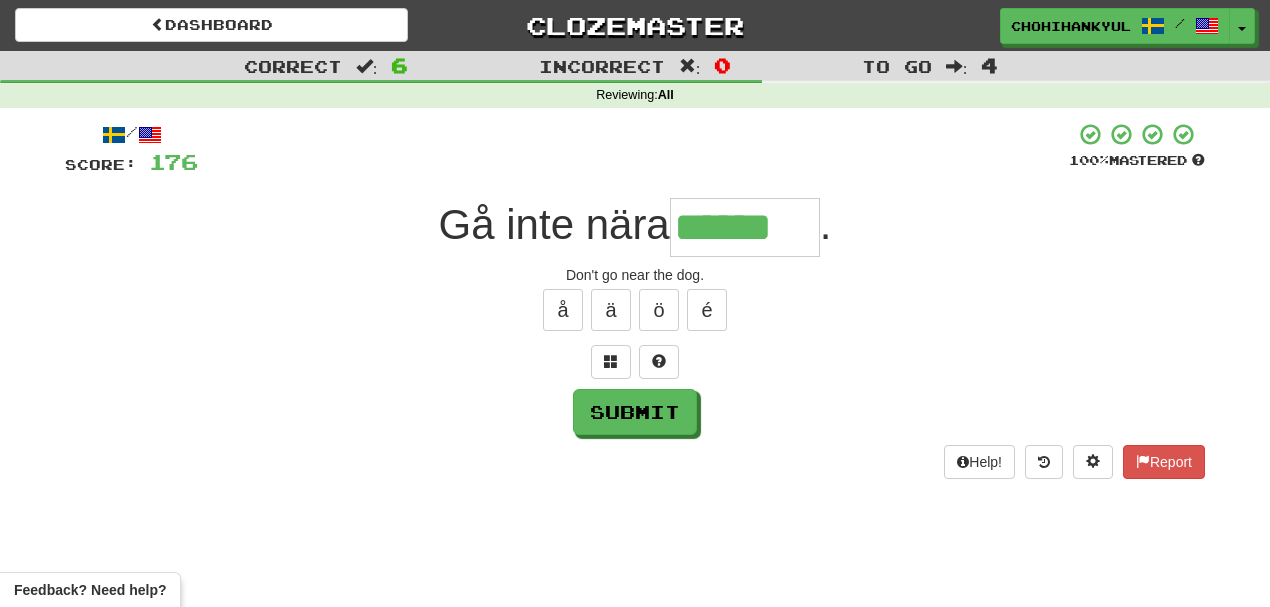 type on "******" 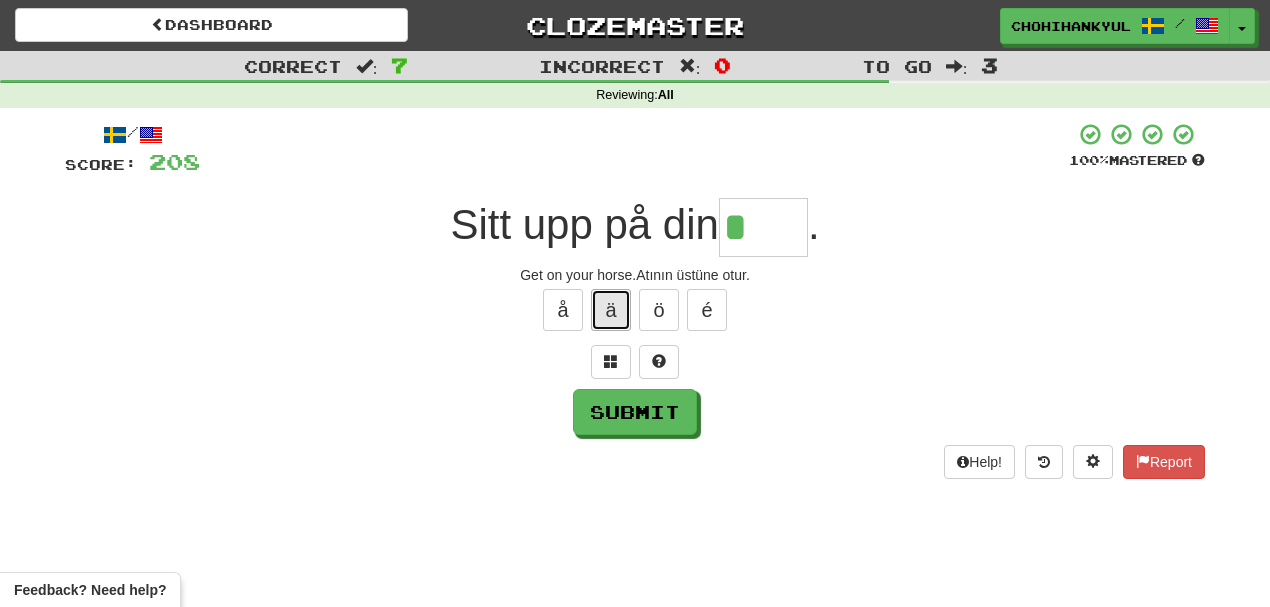 click on "ä" at bounding box center (611, 310) 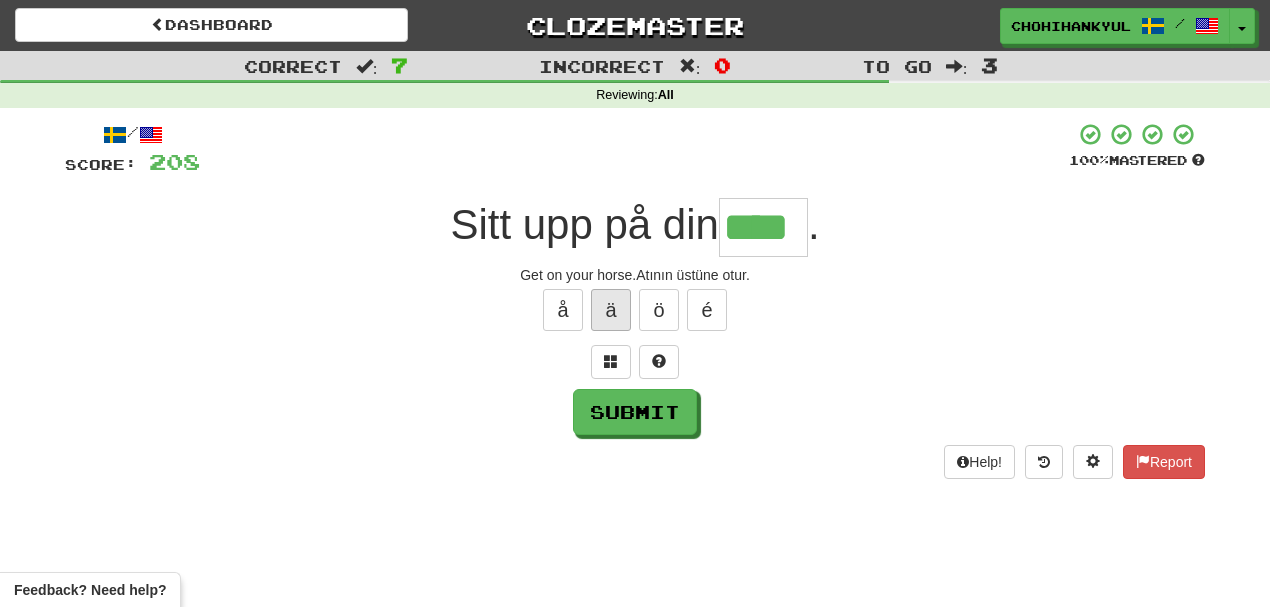 type on "****" 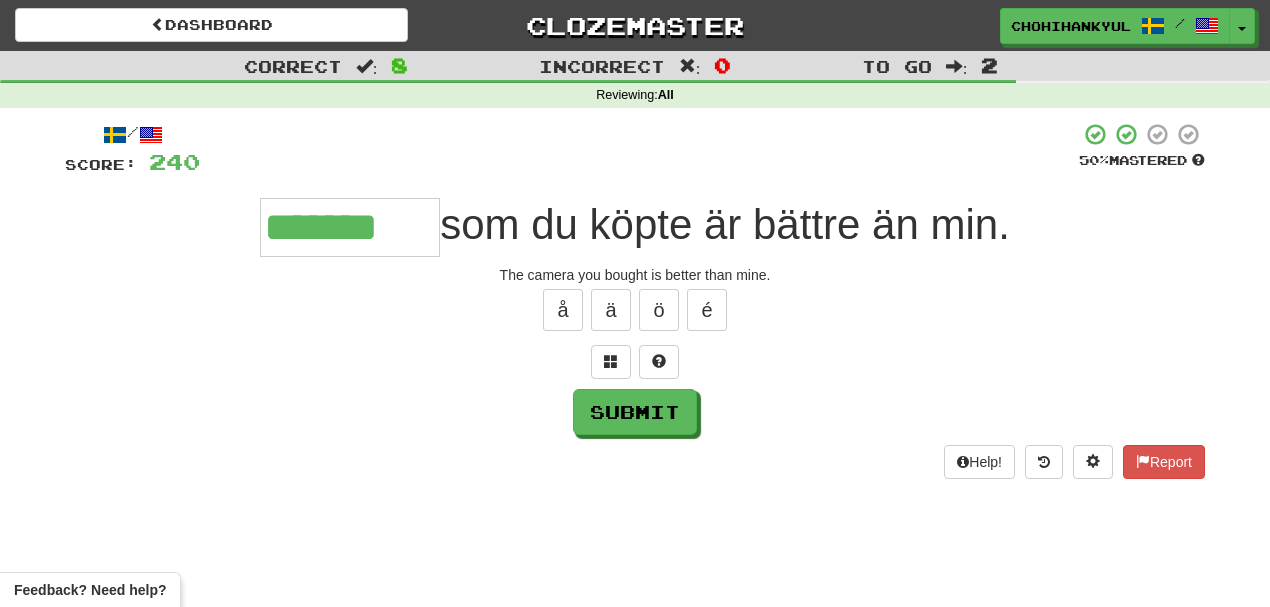 scroll, scrollTop: 0, scrollLeft: 2, axis: horizontal 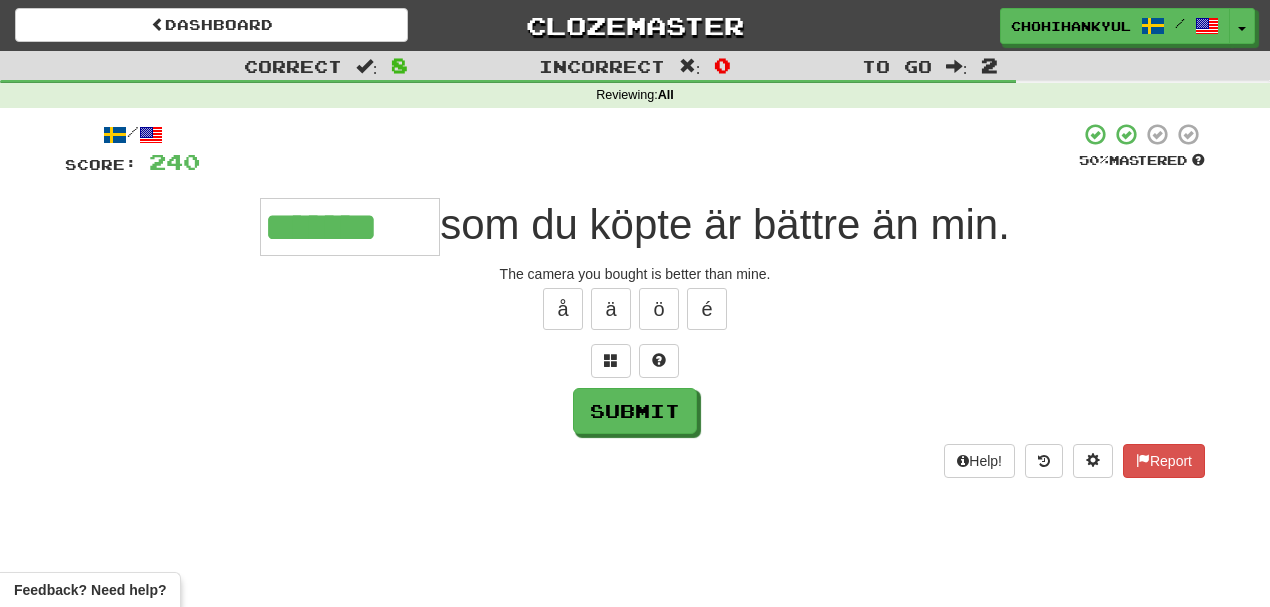 type on "*******" 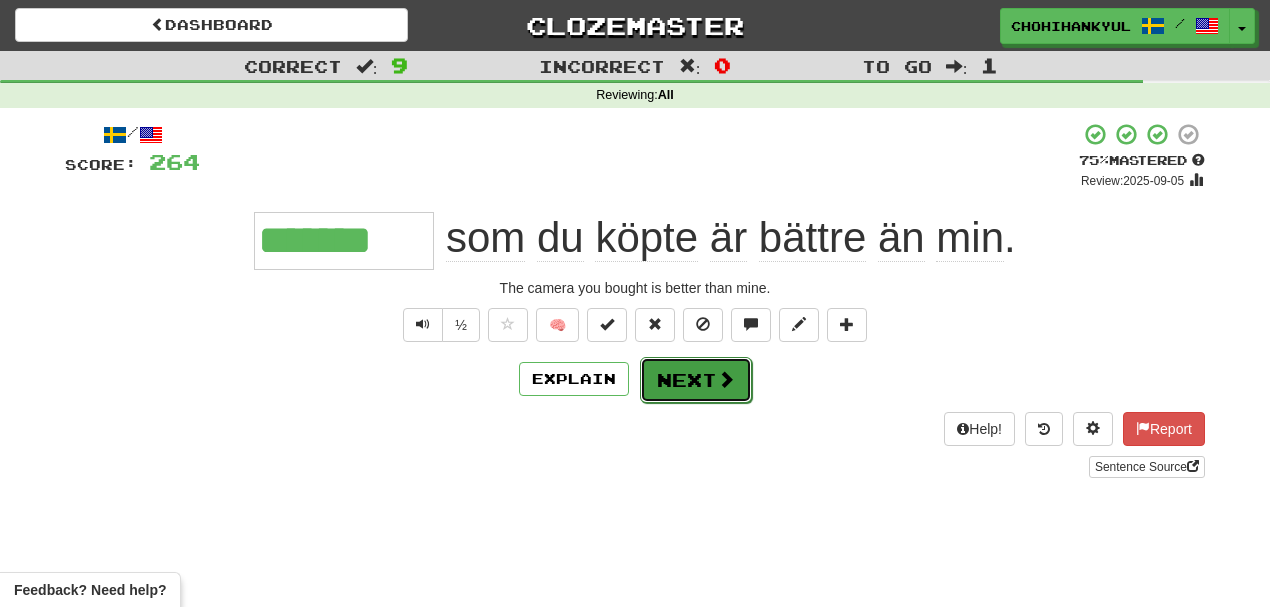 click on "Next" at bounding box center [696, 380] 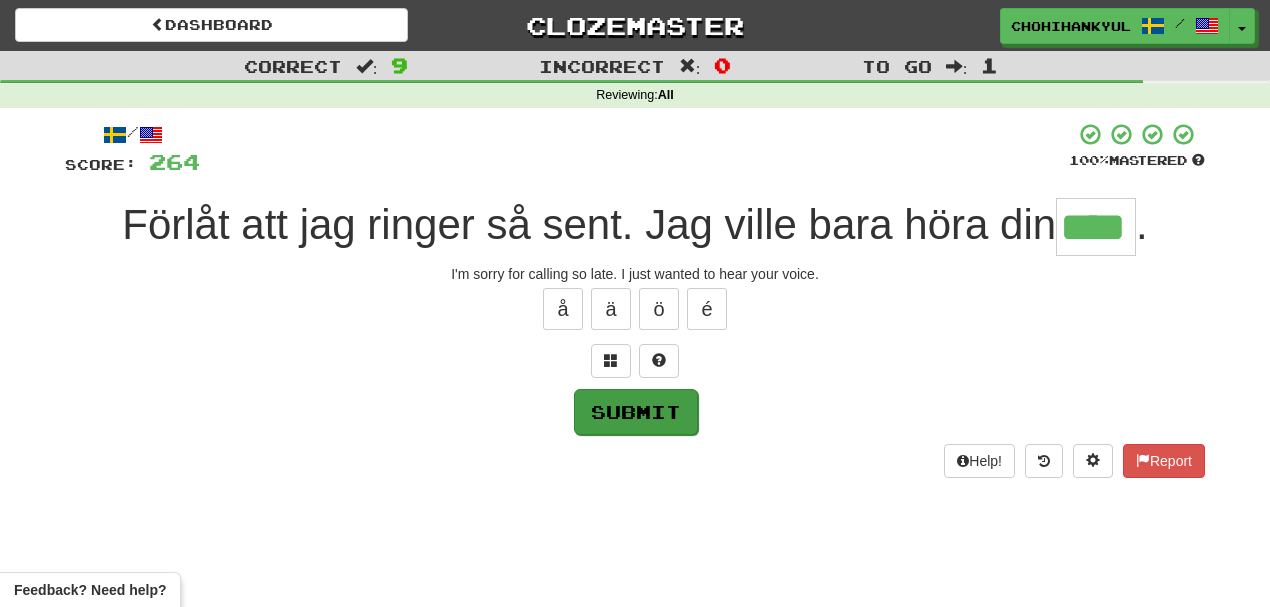 scroll, scrollTop: 0, scrollLeft: 44, axis: horizontal 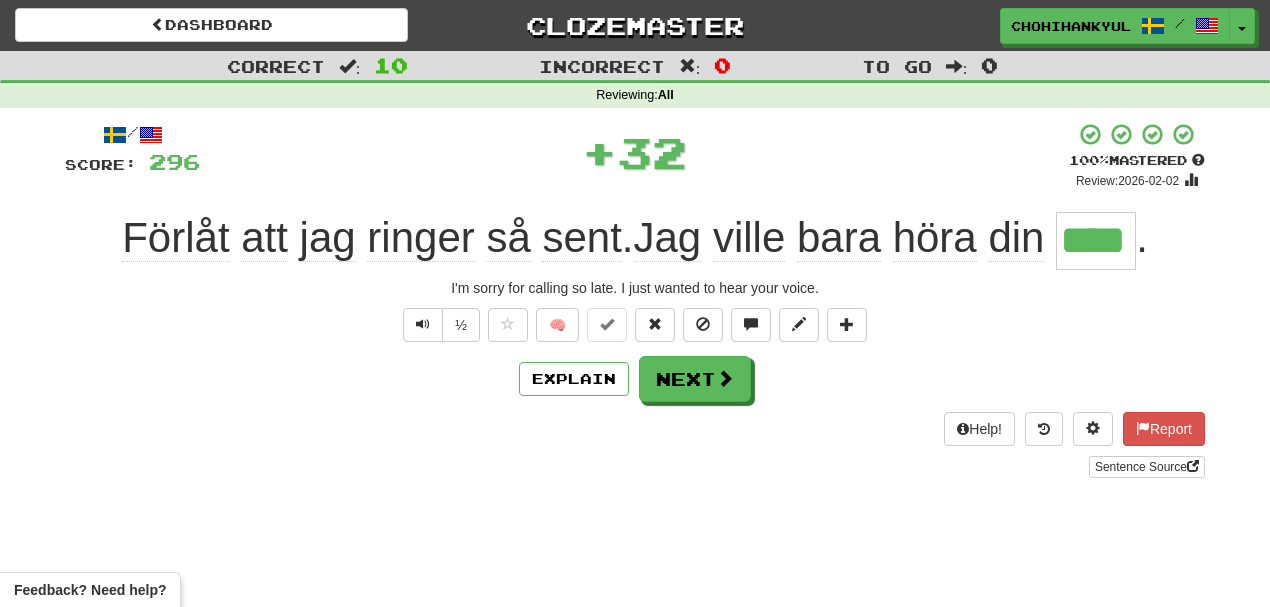 type 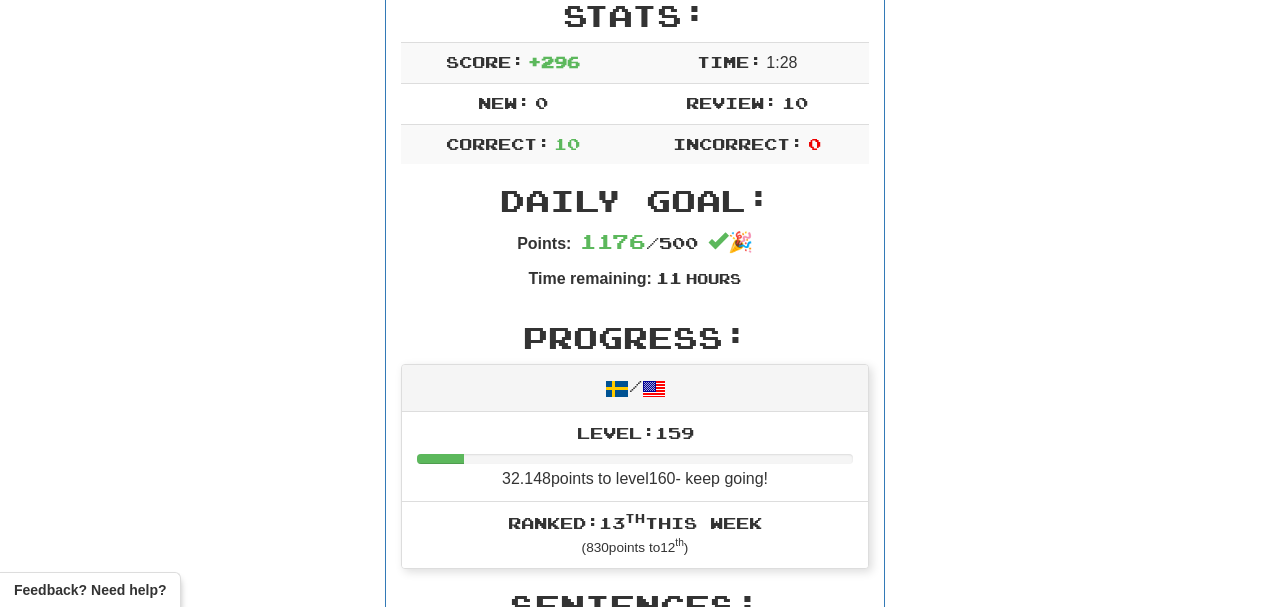 scroll, scrollTop: 0, scrollLeft: 0, axis: both 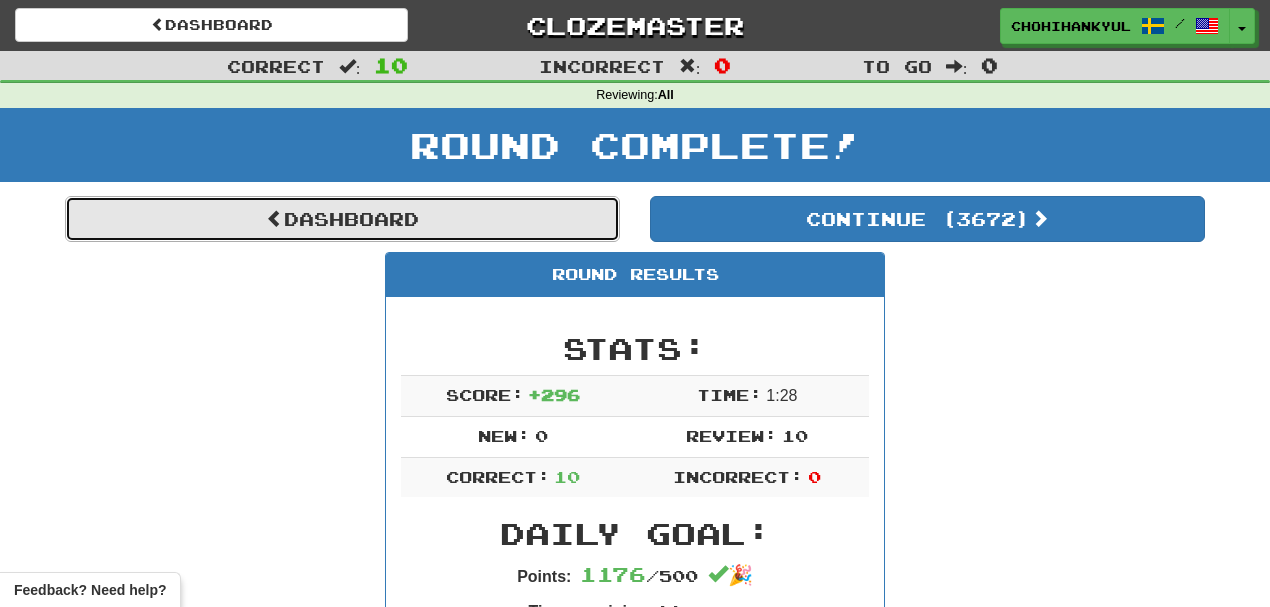 click on "Dashboard" at bounding box center [342, 219] 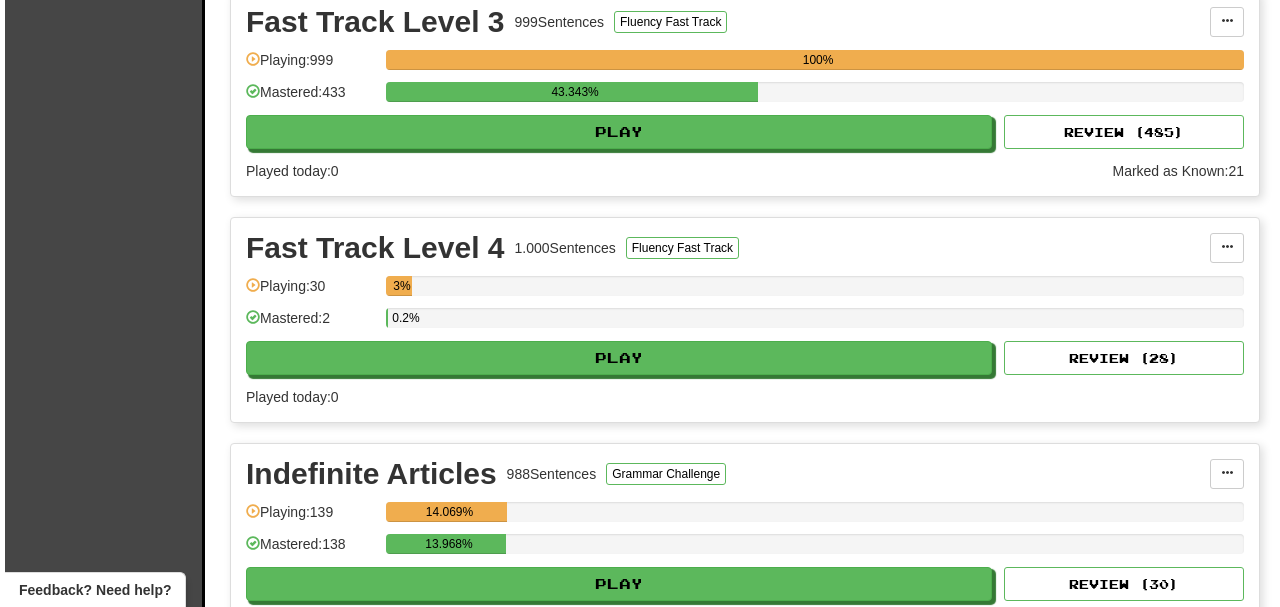 scroll, scrollTop: 2133, scrollLeft: 0, axis: vertical 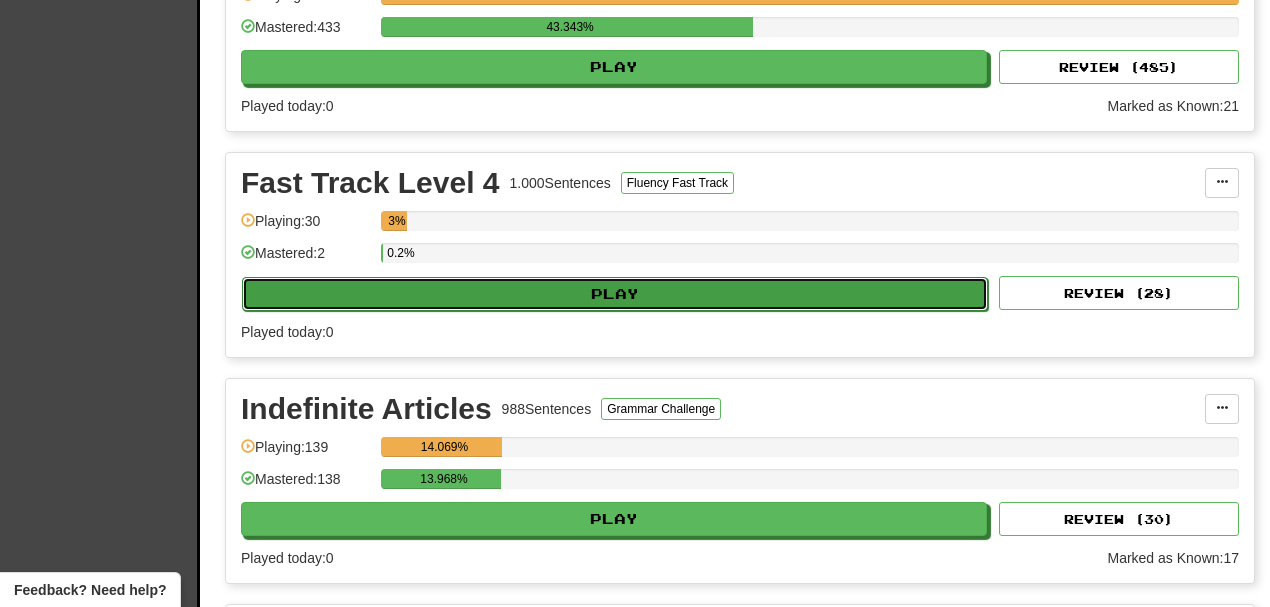 click on "Play" at bounding box center (615, 294) 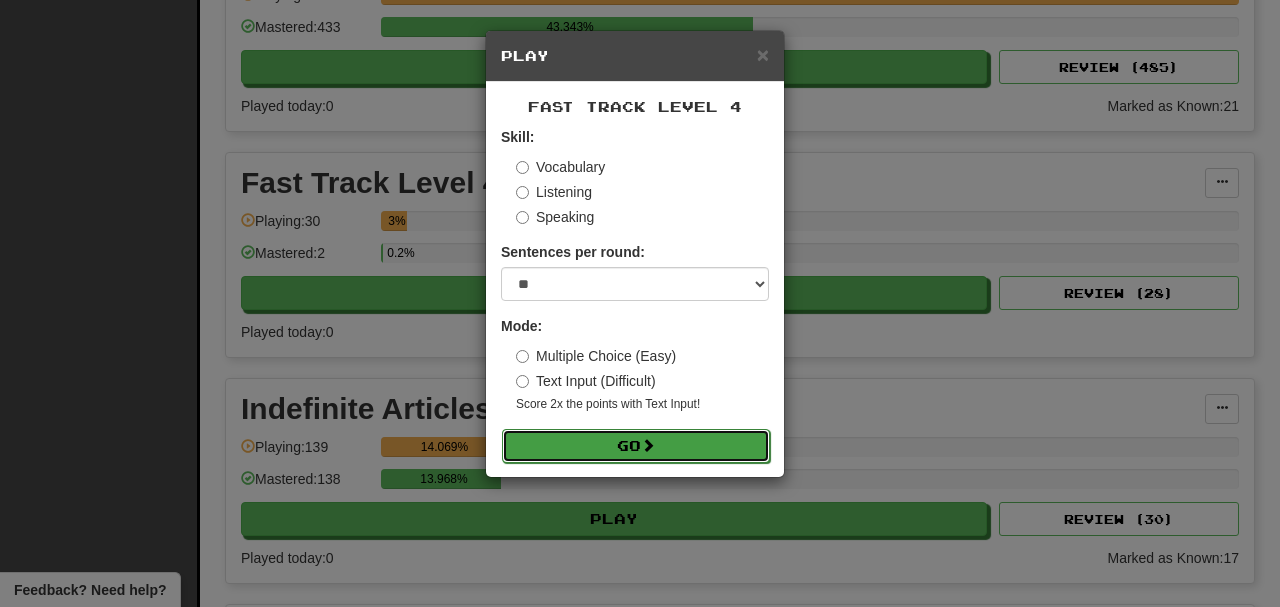 click on "Go" at bounding box center (636, 446) 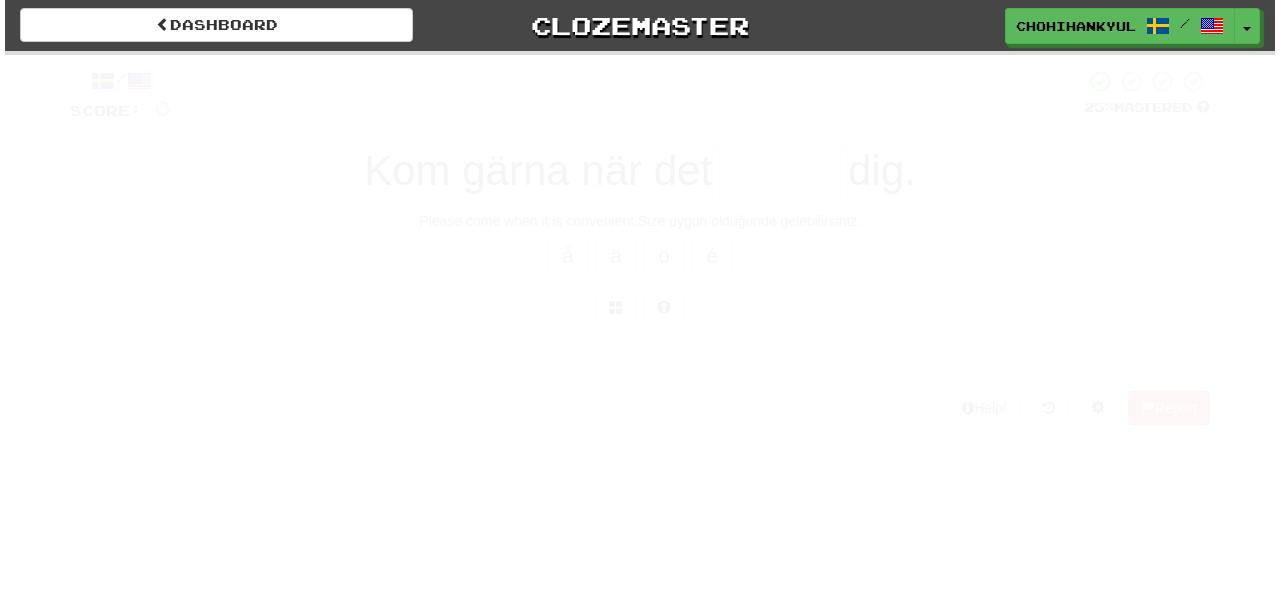scroll, scrollTop: 0, scrollLeft: 0, axis: both 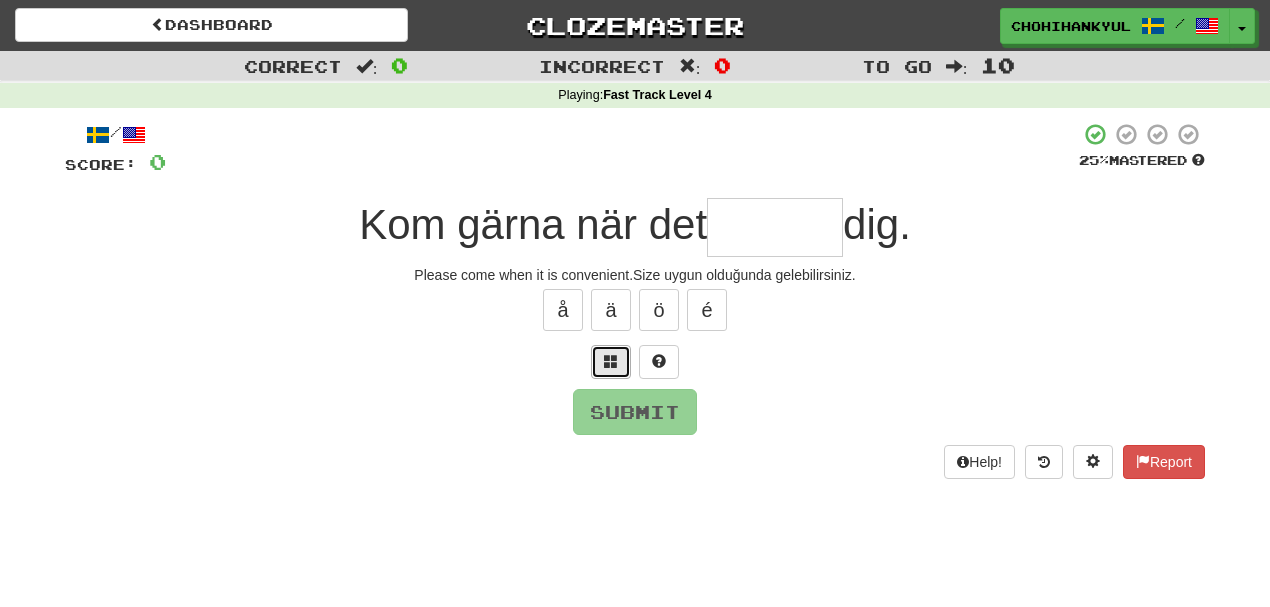 click at bounding box center [611, 362] 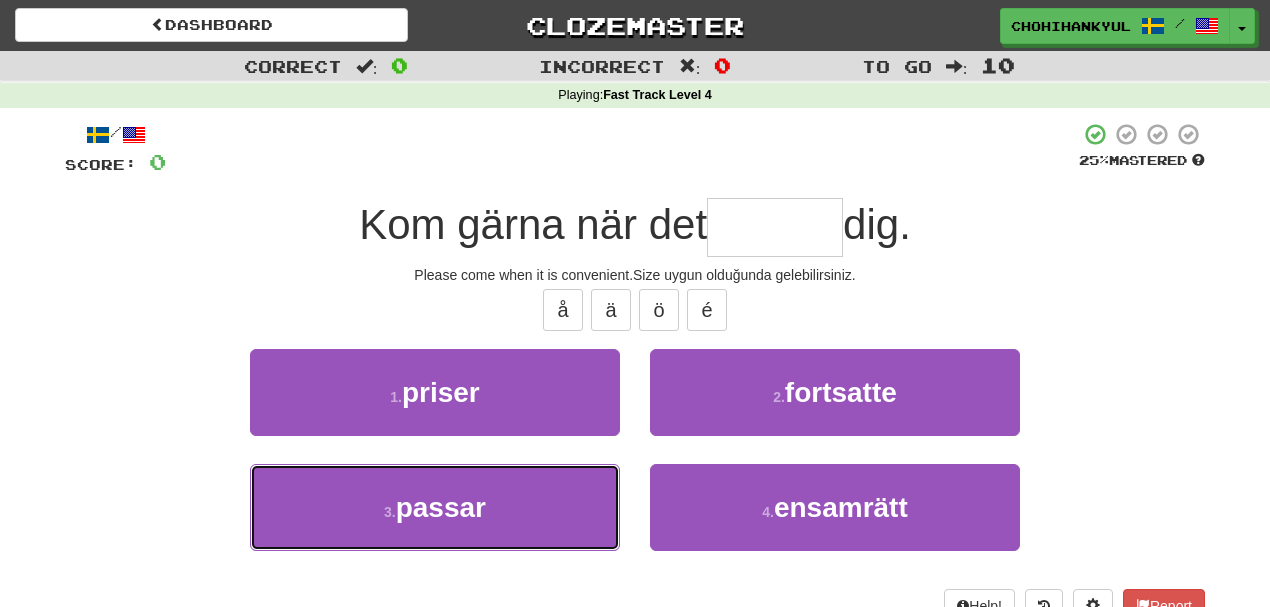 click on "3 .  passar" at bounding box center [435, 507] 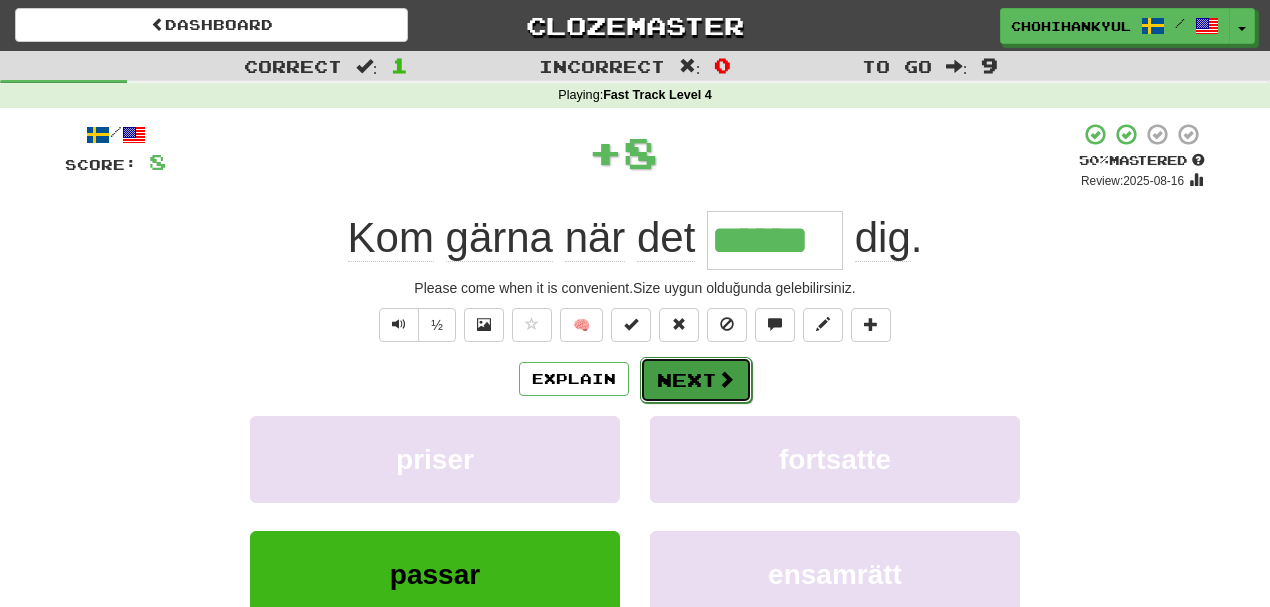 click on "Next" at bounding box center [696, 380] 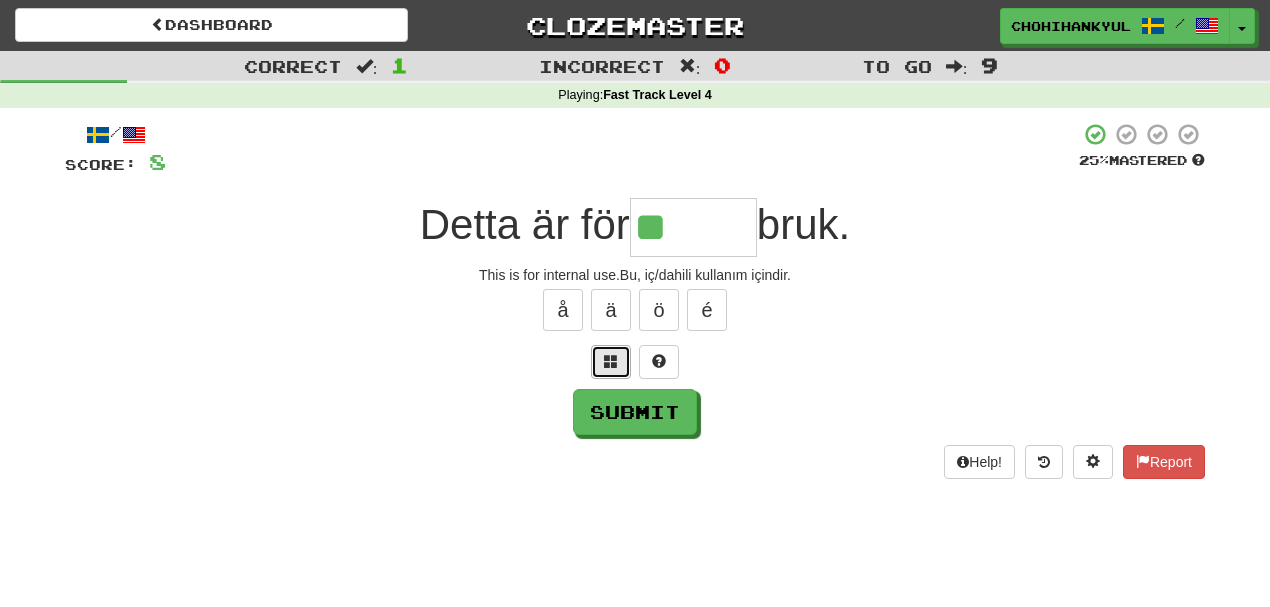 click at bounding box center [611, 361] 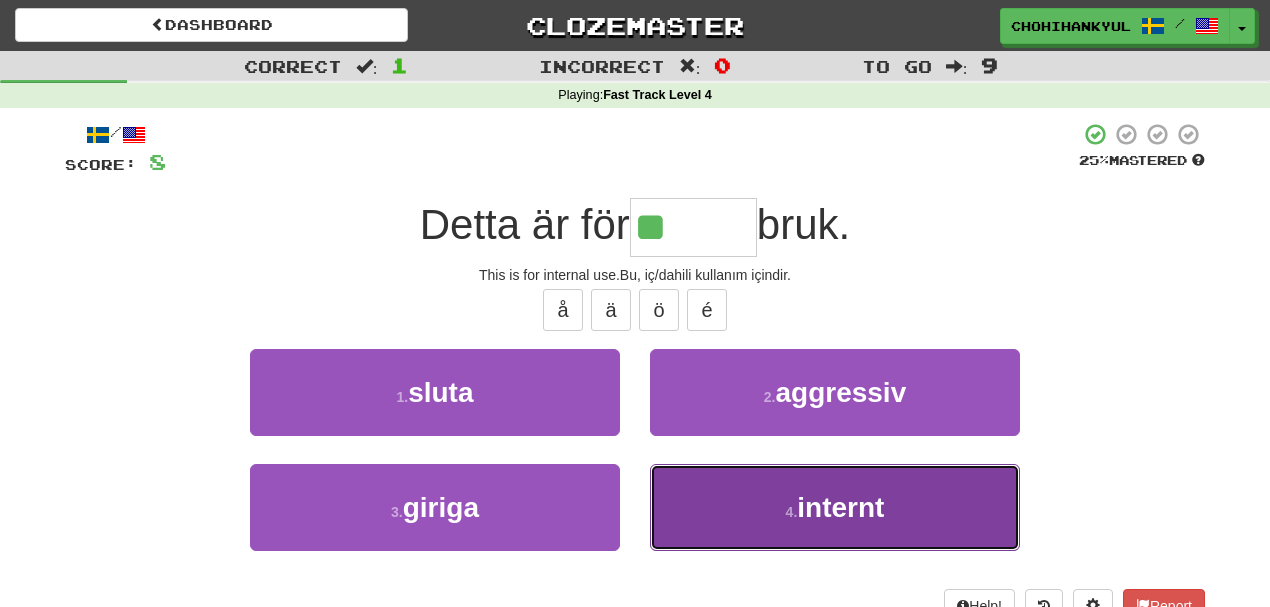 click on "internt" at bounding box center (840, 507) 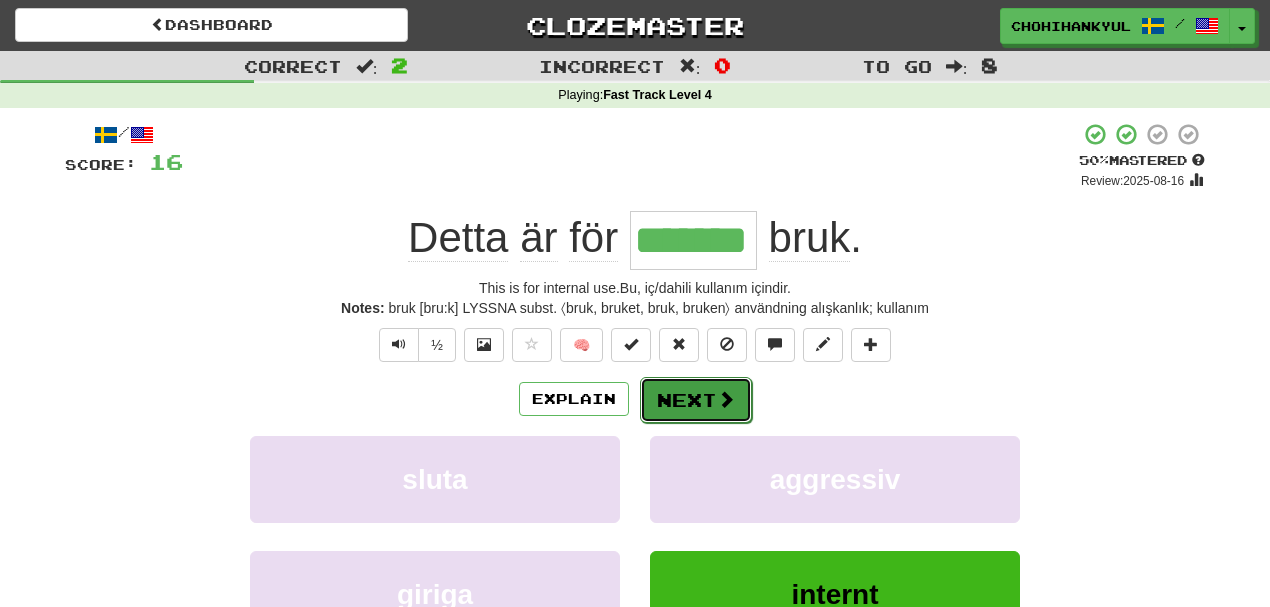 click at bounding box center (726, 399) 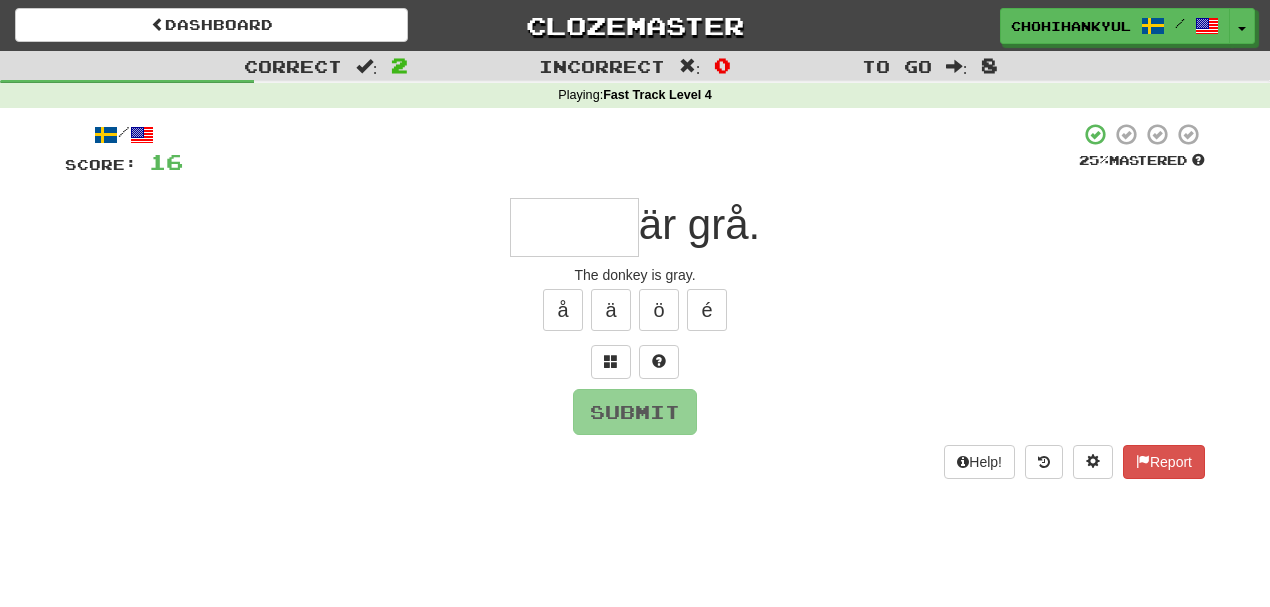 click at bounding box center (635, 362) 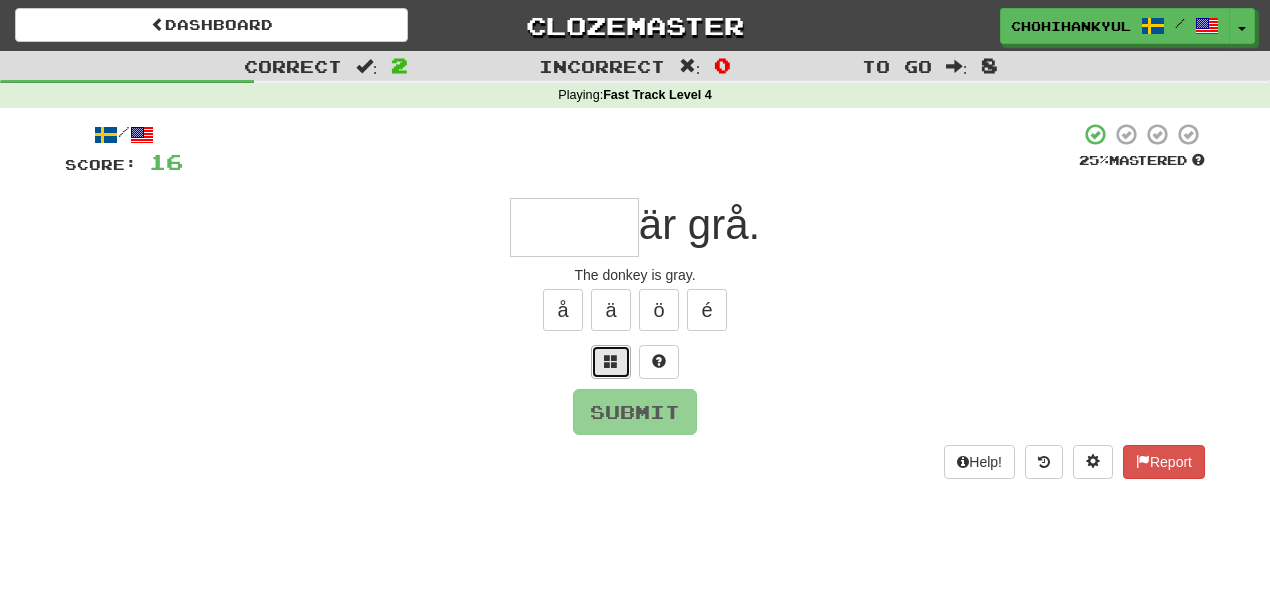 click at bounding box center (611, 361) 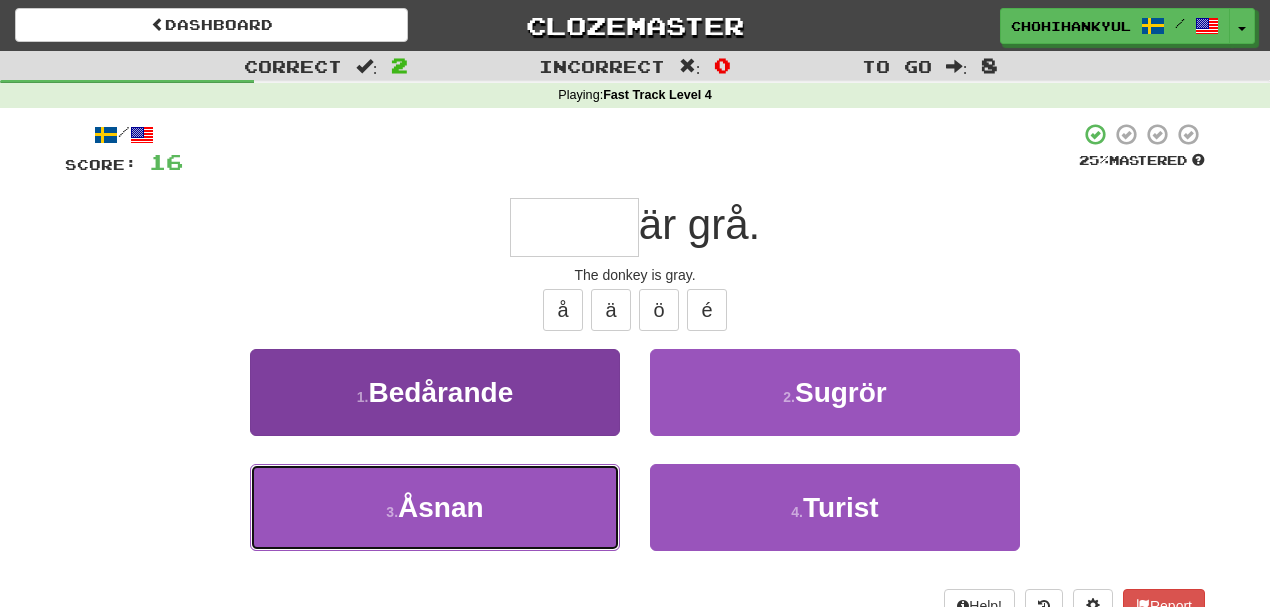 click on "3 .  Åsnan" at bounding box center (435, 507) 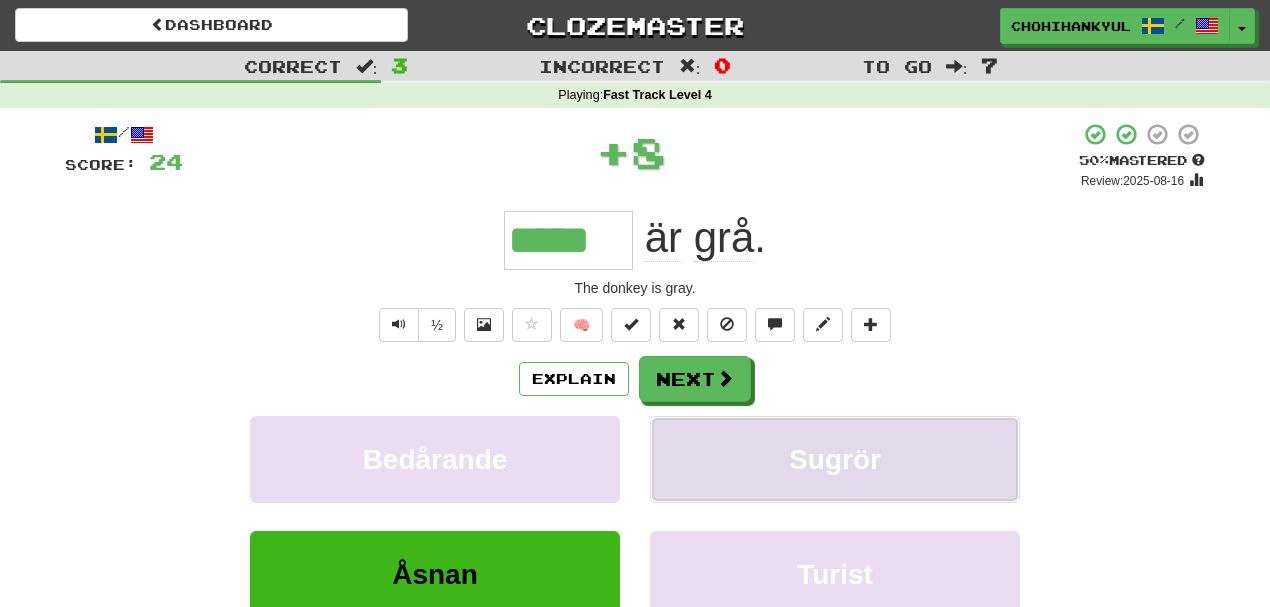 click on "Sugrör" at bounding box center (835, 459) 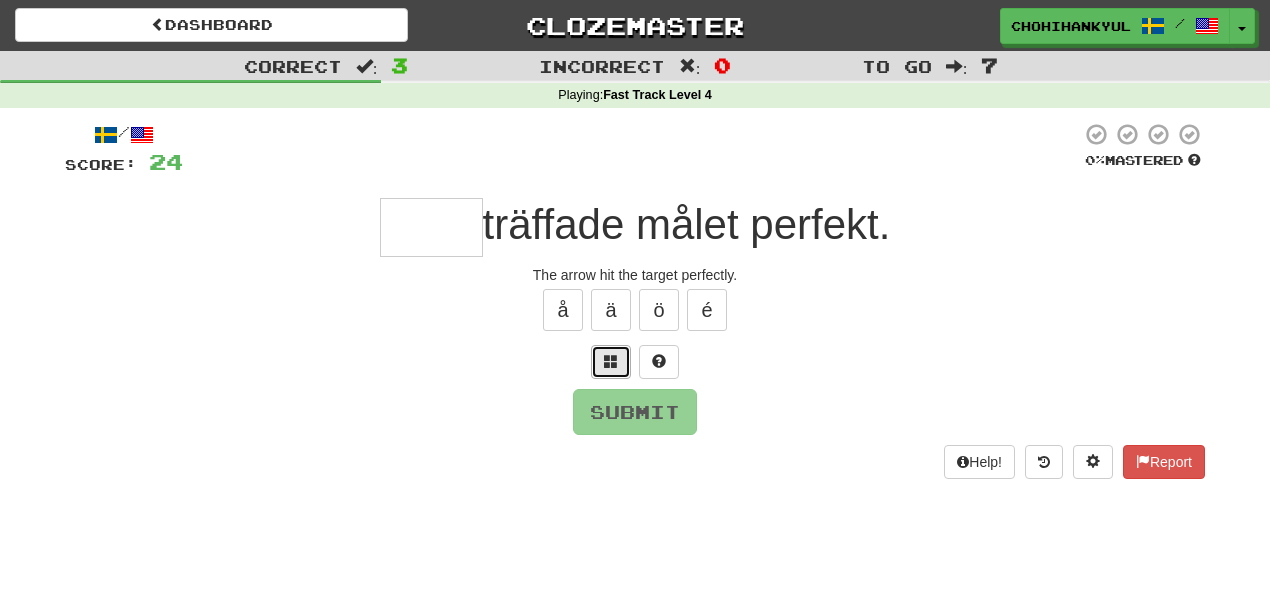 click at bounding box center (611, 362) 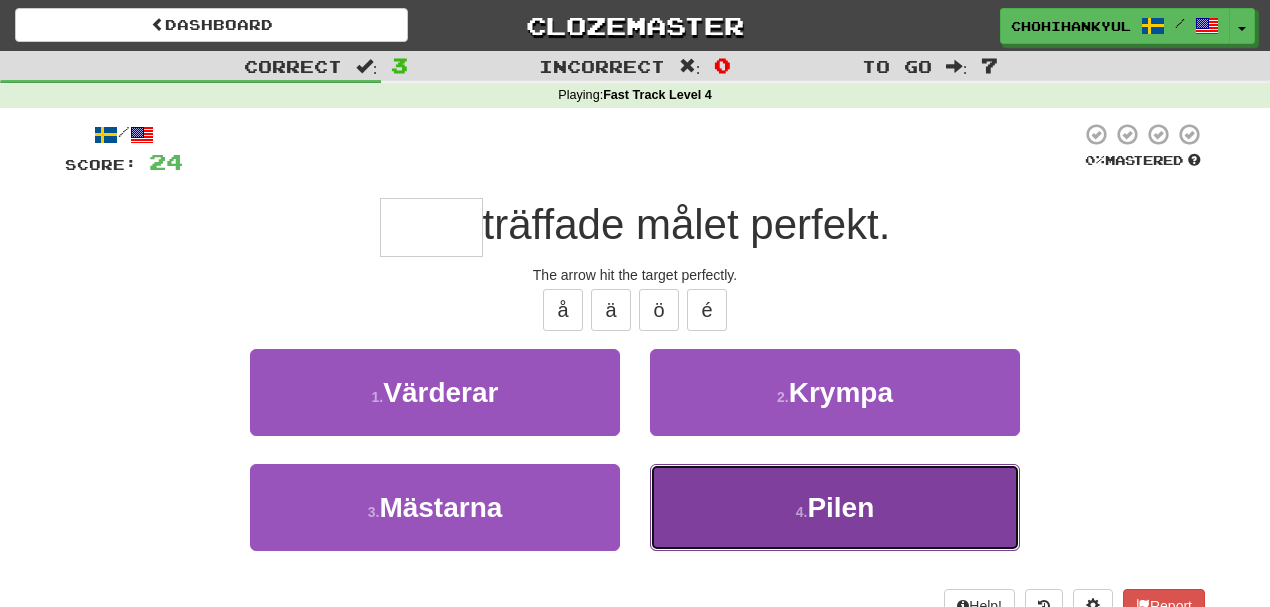 click on "4 .  Pilen" at bounding box center (835, 507) 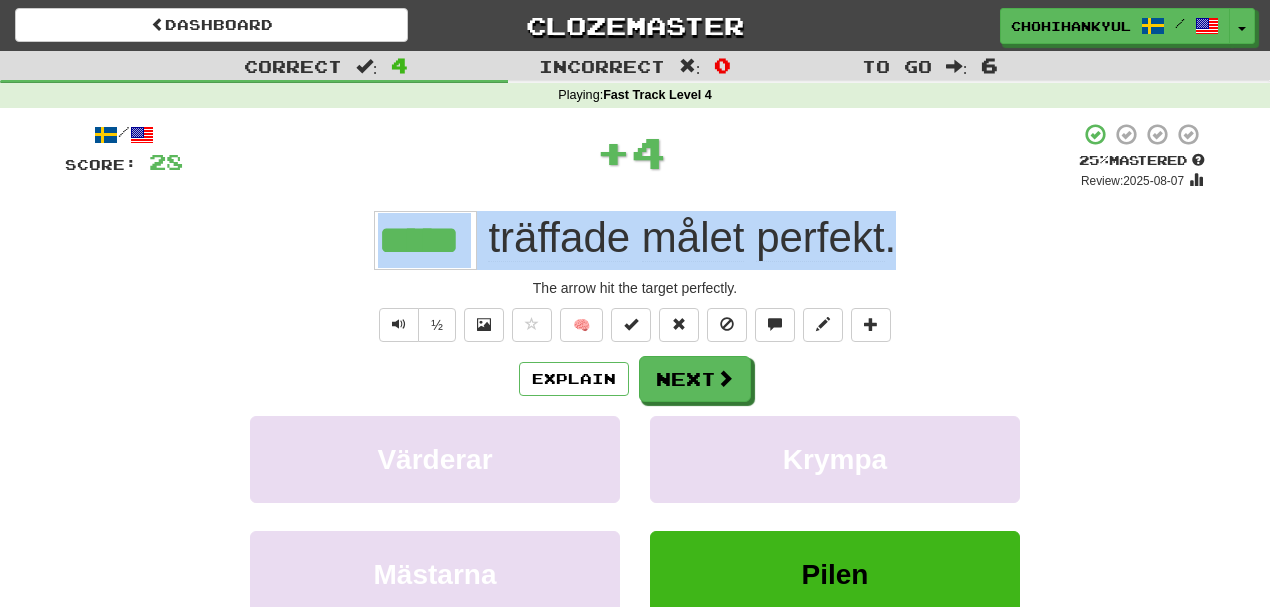 drag, startPoint x: 335, startPoint y: 230, endPoint x: 1060, endPoint y: 242, distance: 725.0993 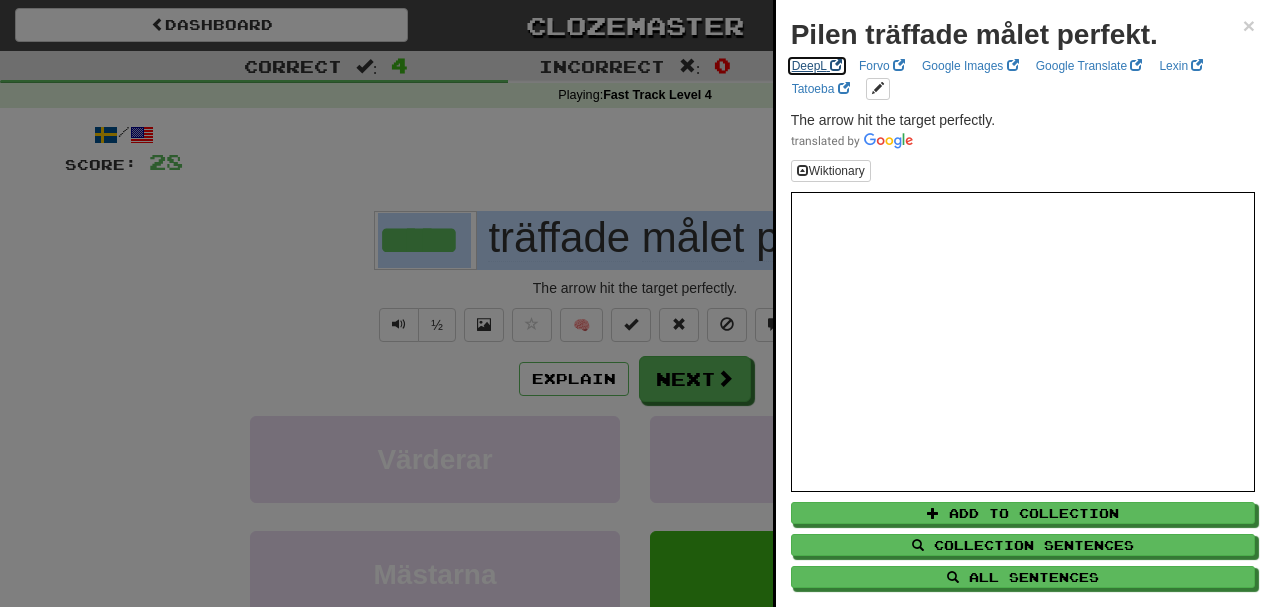 click on "DeepL" at bounding box center [817, 66] 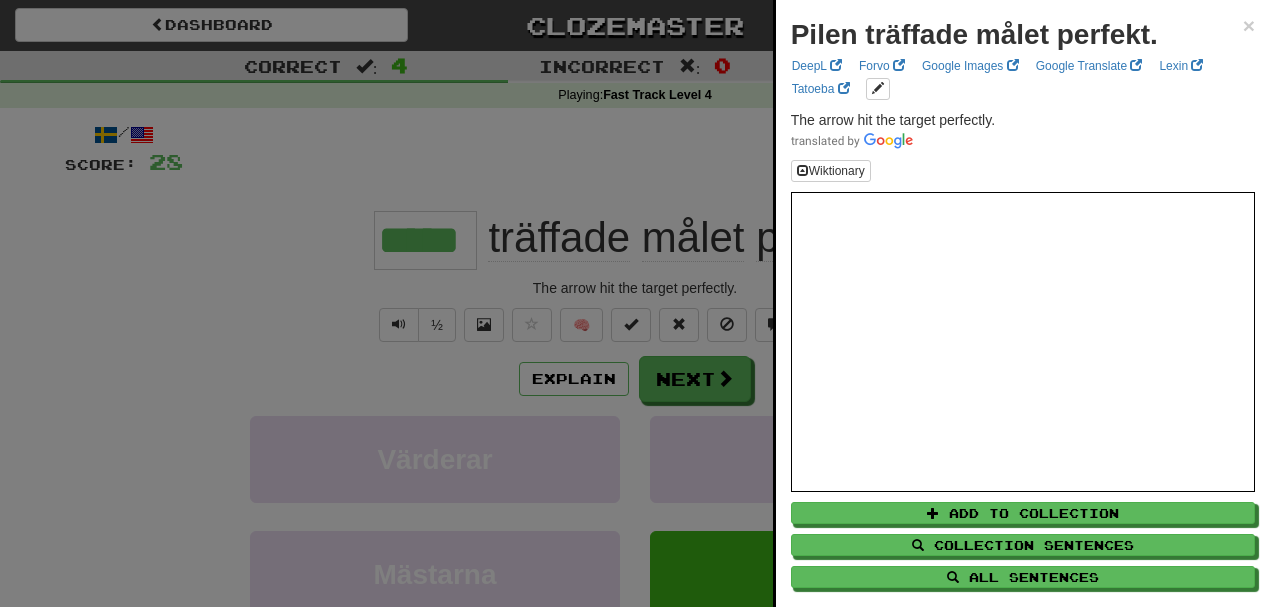 click at bounding box center (635, 303) 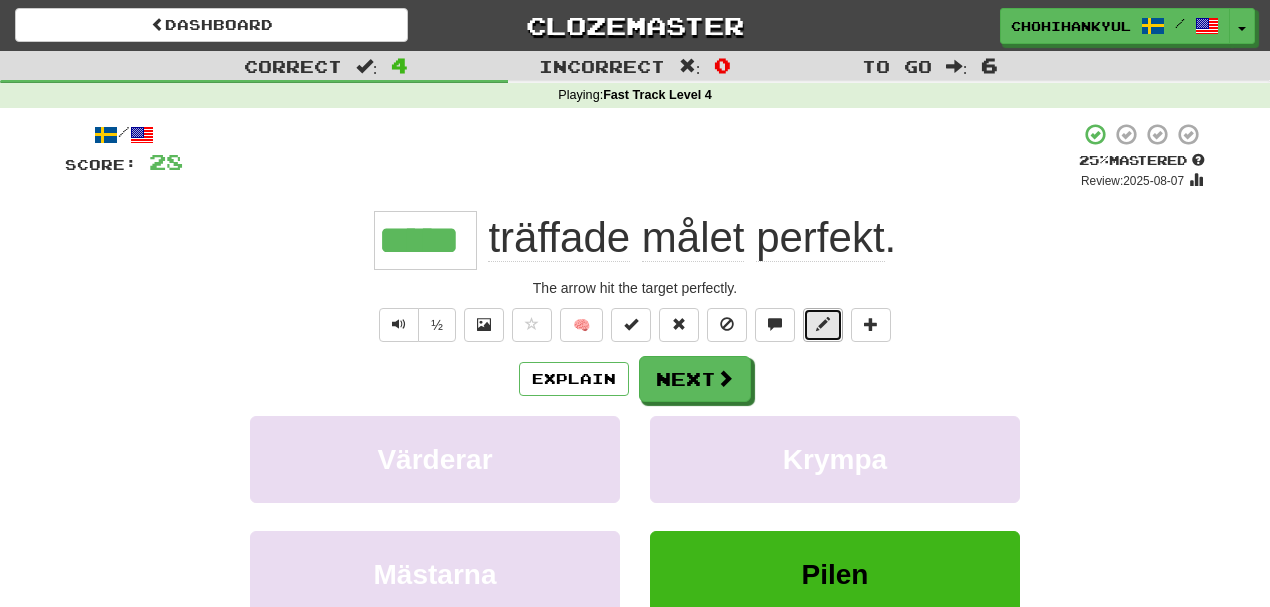 click at bounding box center (823, 324) 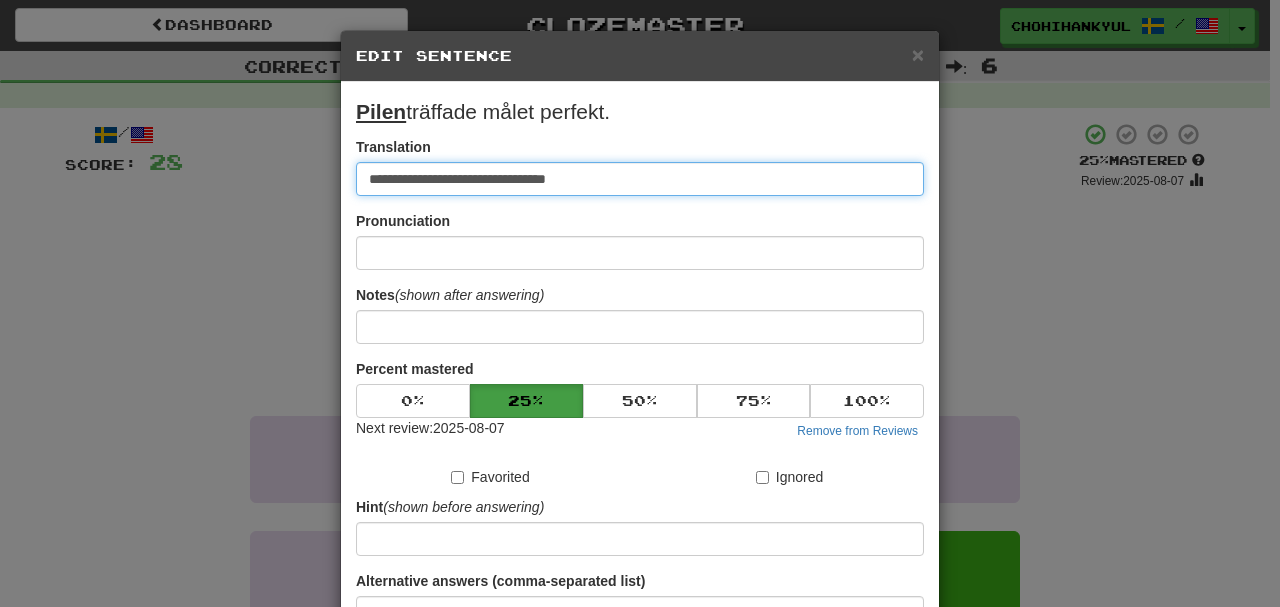 paste on "**********" 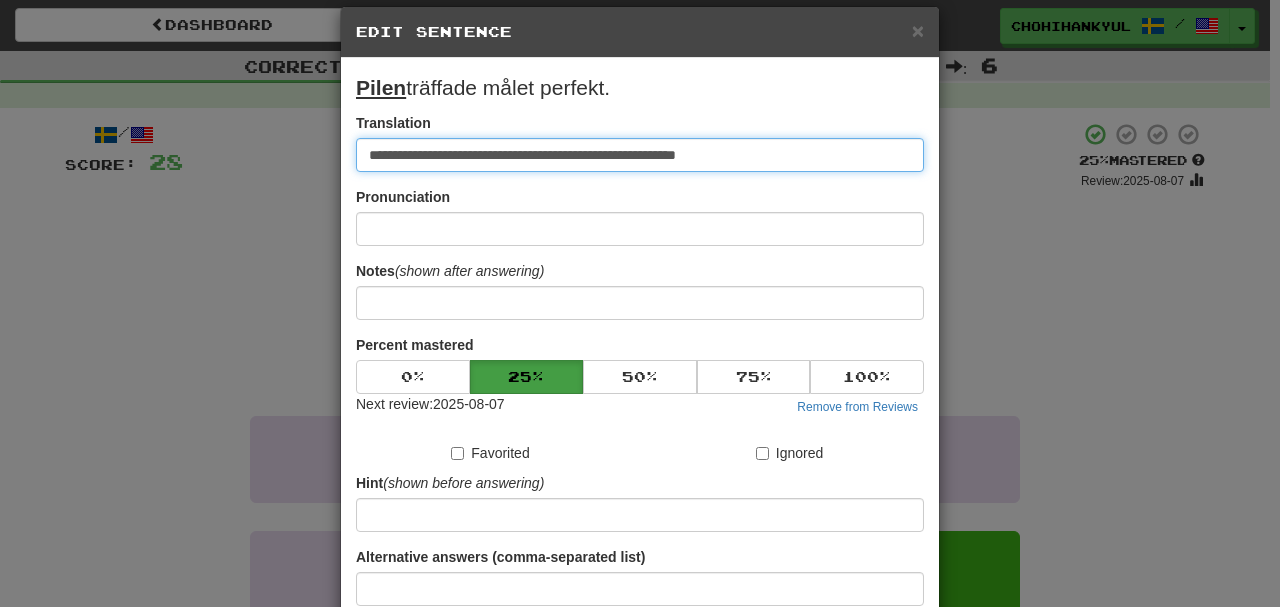 scroll, scrollTop: 133, scrollLeft: 0, axis: vertical 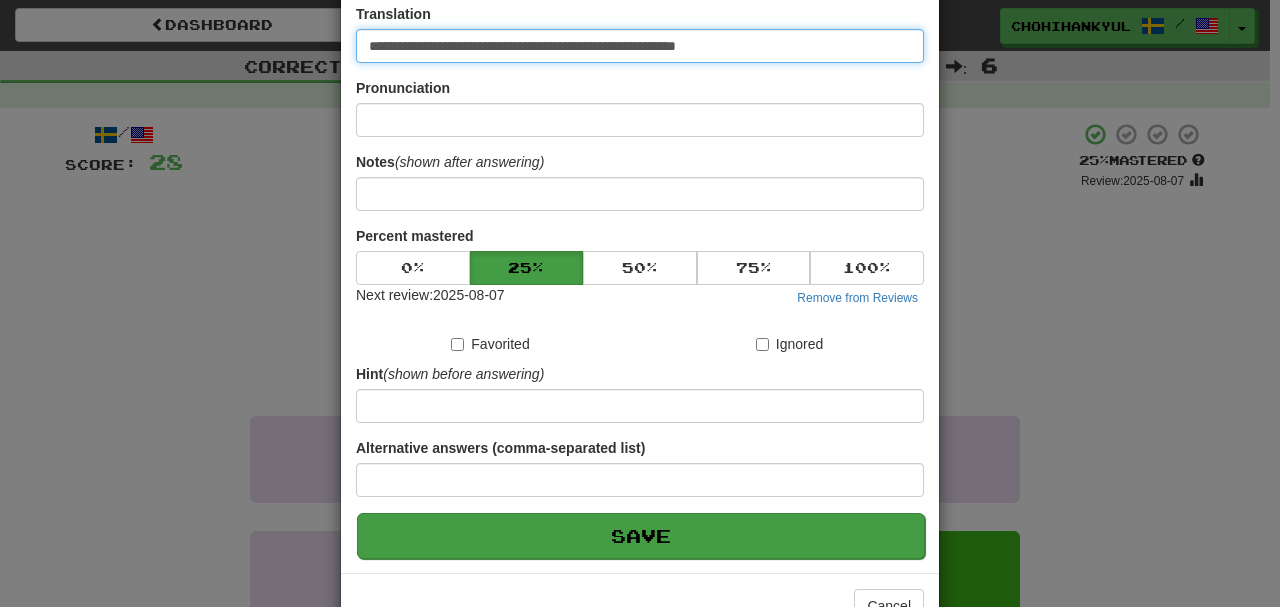 type on "**********" 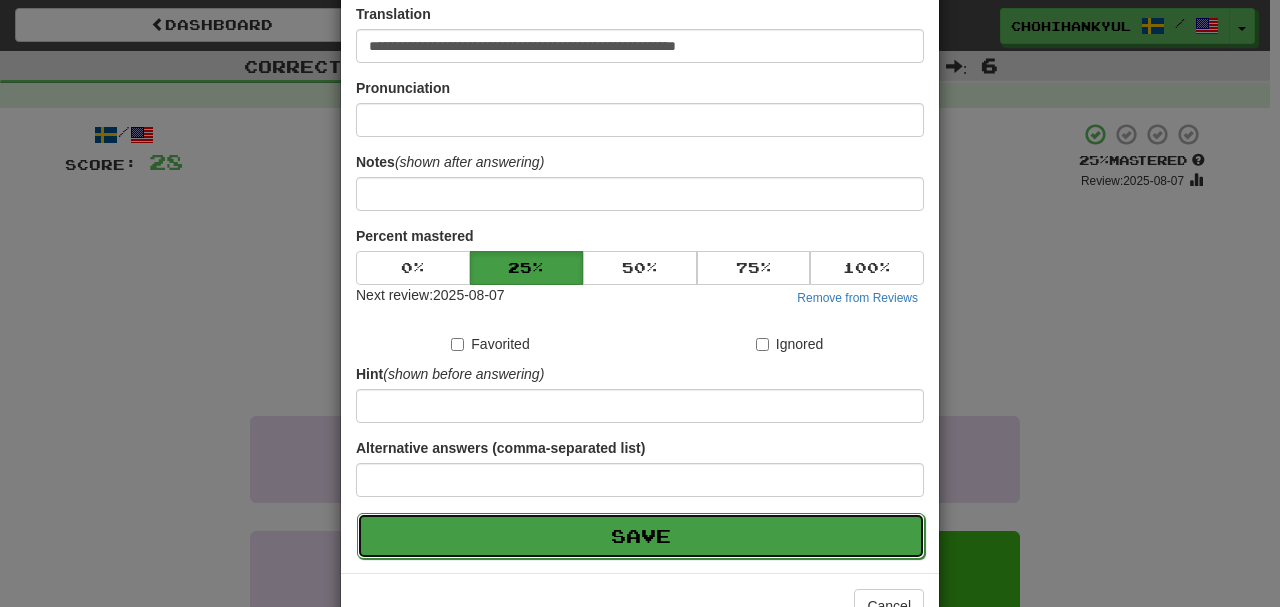click on "Save" at bounding box center [641, 536] 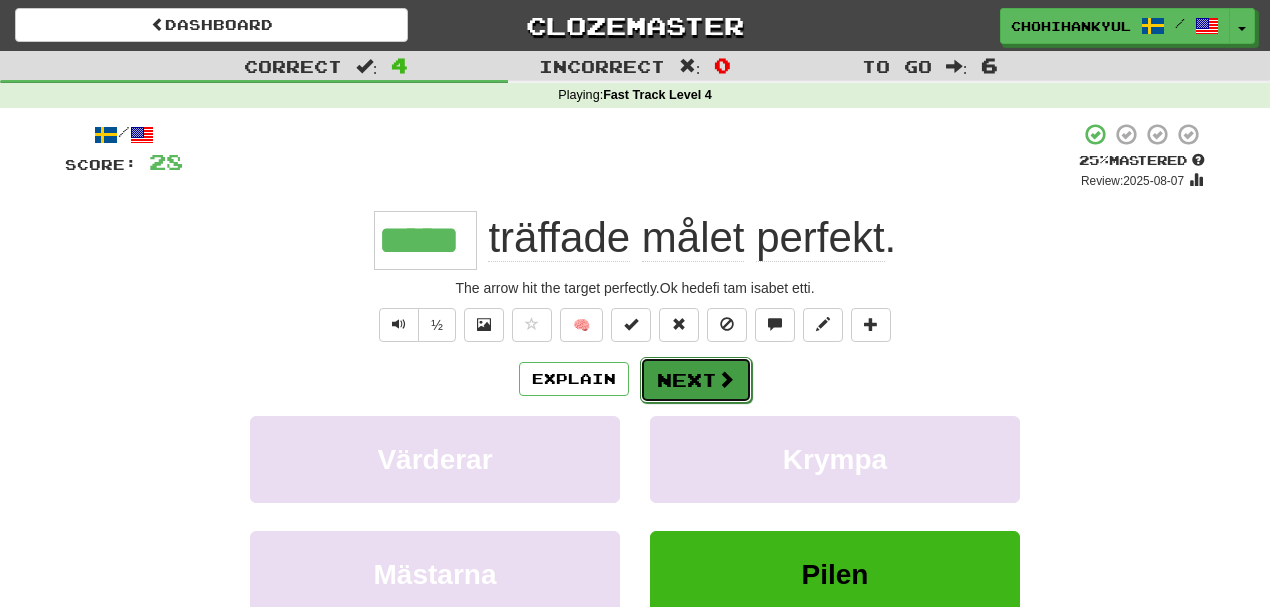 click on "Next" at bounding box center (696, 380) 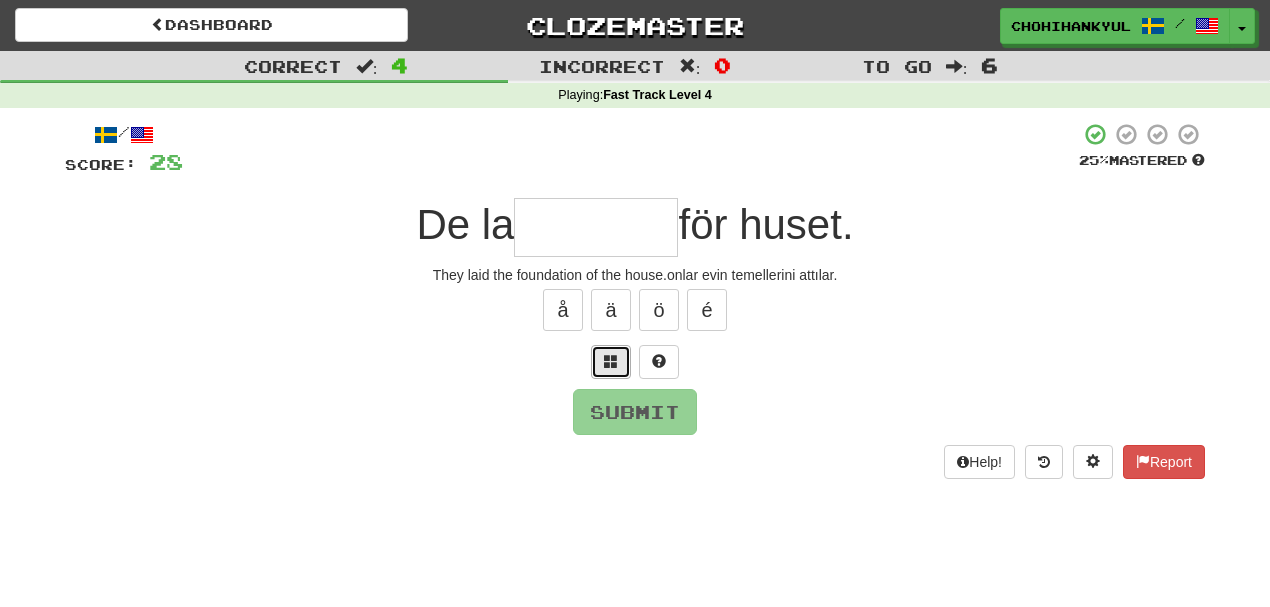 click at bounding box center (611, 362) 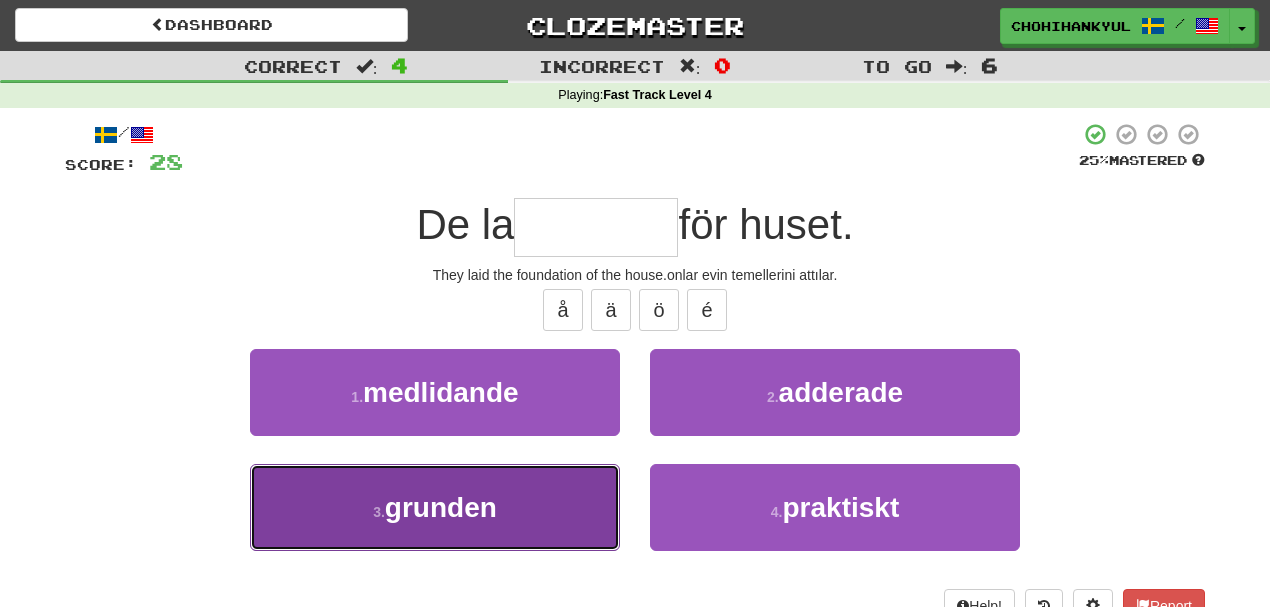 click on "3 .  grunden" at bounding box center (435, 507) 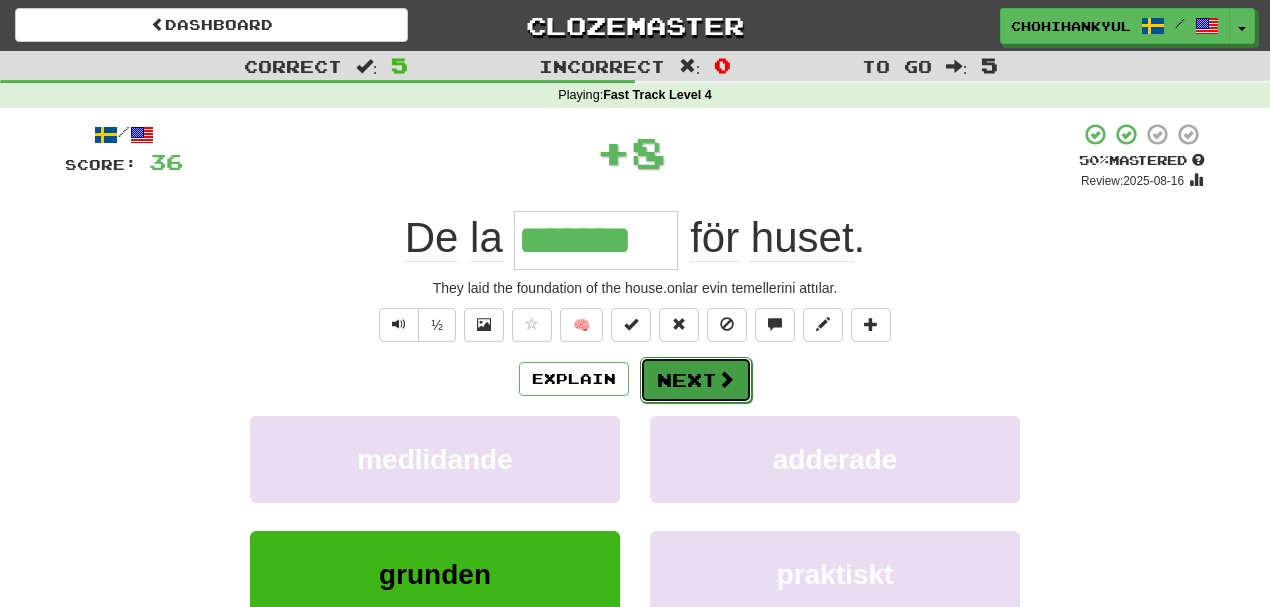click on "Next" at bounding box center (696, 380) 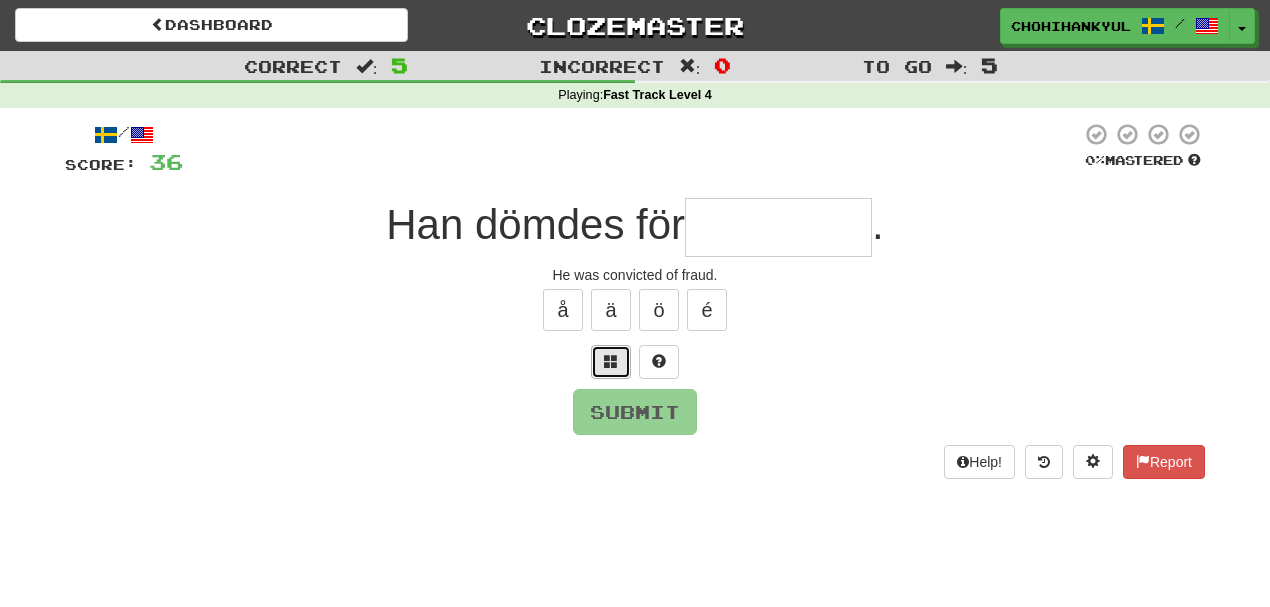 click at bounding box center (611, 362) 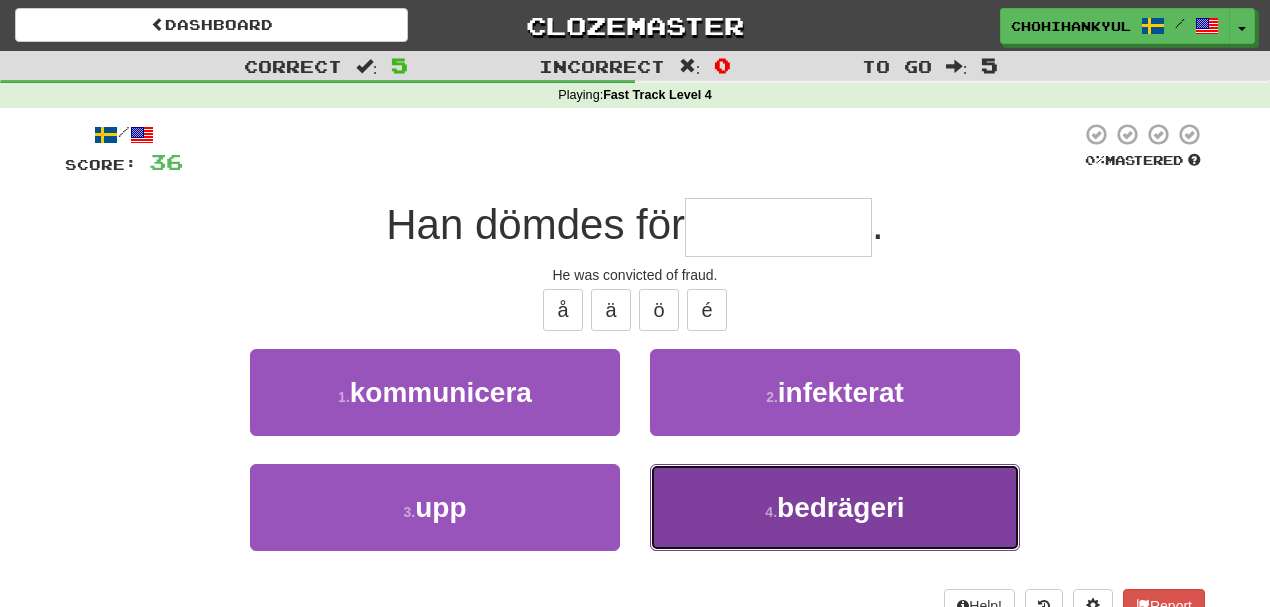 click on "4 .  bedrägeri" at bounding box center (835, 507) 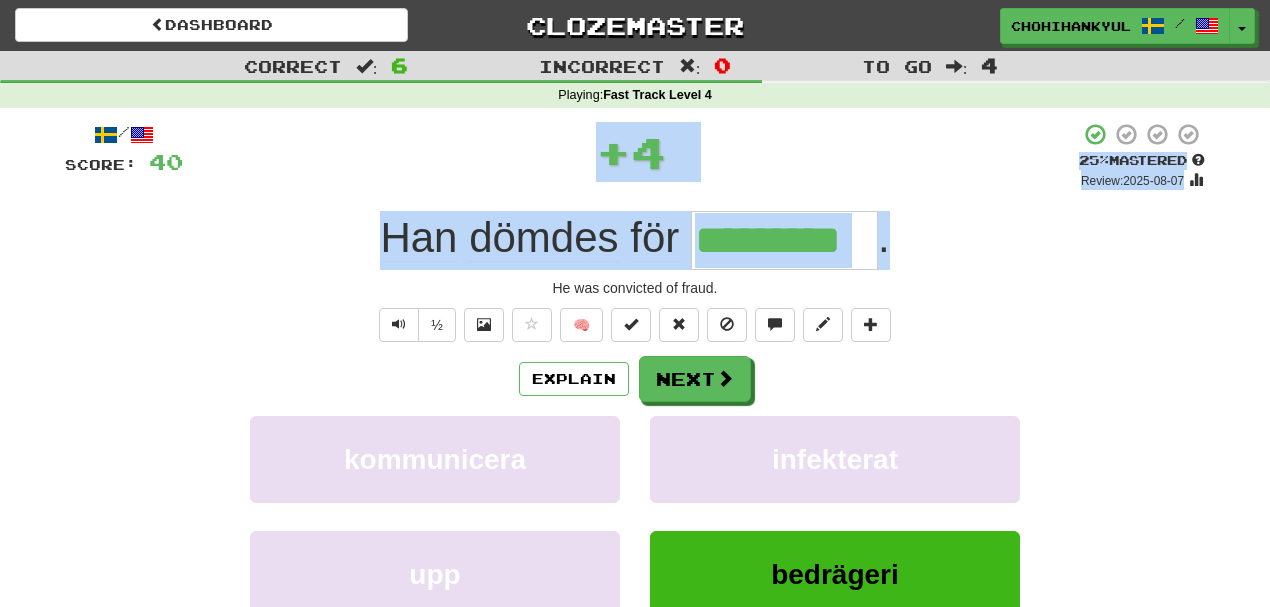 drag, startPoint x: 476, startPoint y: 208, endPoint x: 1141, endPoint y: 223, distance: 665.1691 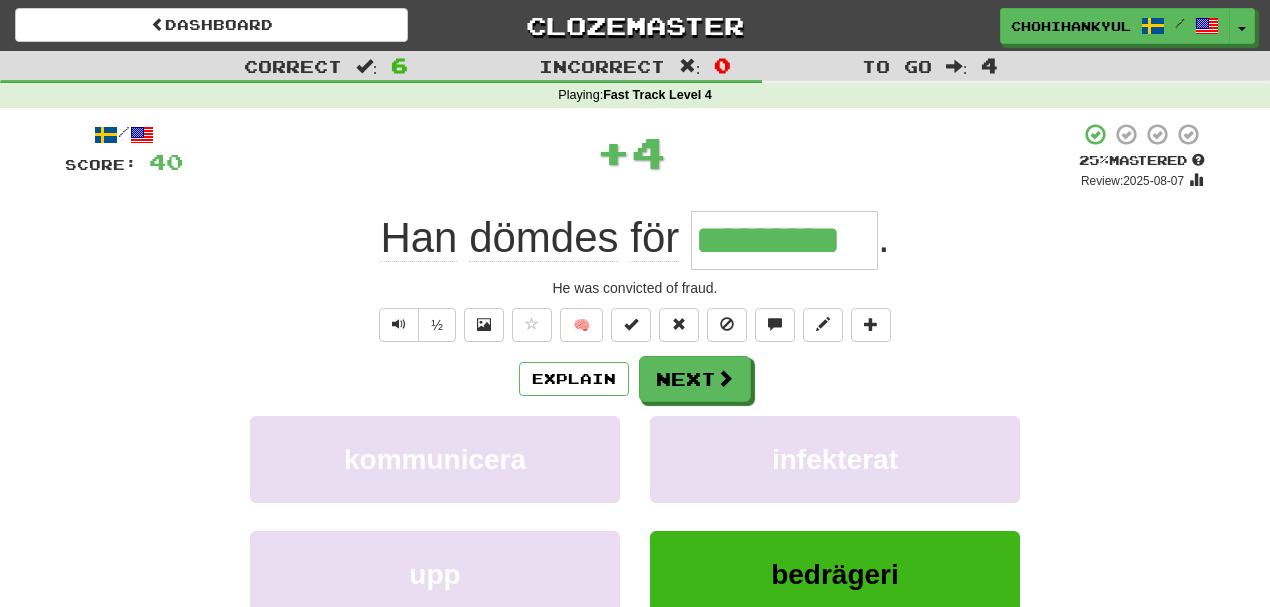 drag, startPoint x: 382, startPoint y: 166, endPoint x: 376, endPoint y: 214, distance: 48.373547 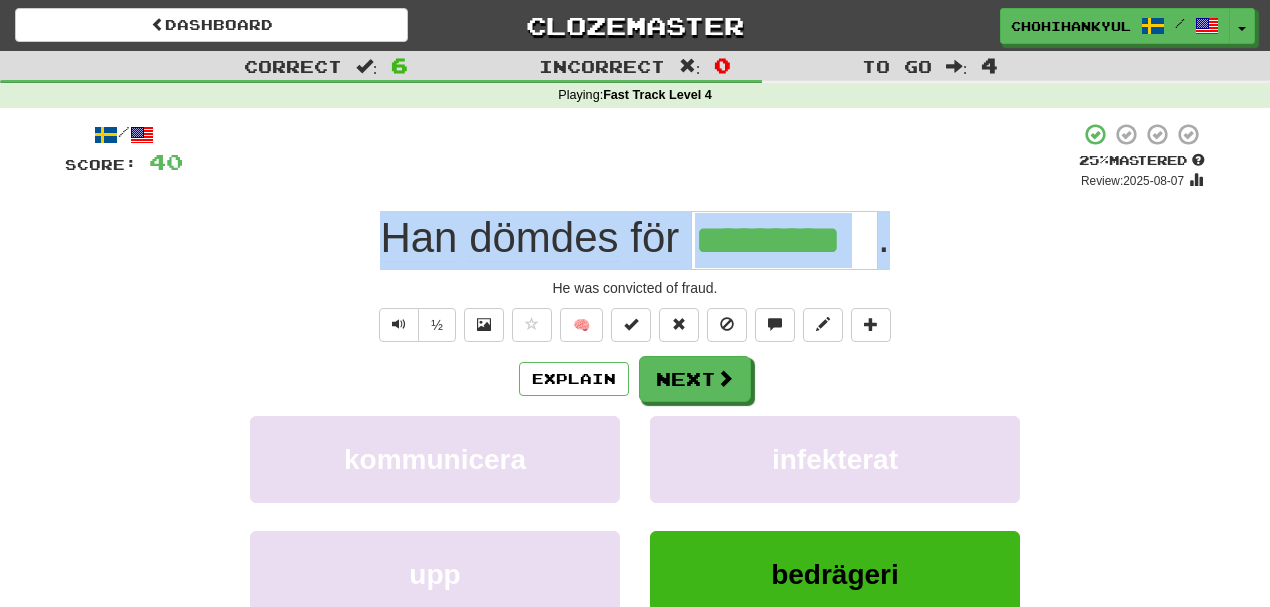drag, startPoint x: 376, startPoint y: 240, endPoint x: 950, endPoint y: 255, distance: 574.196 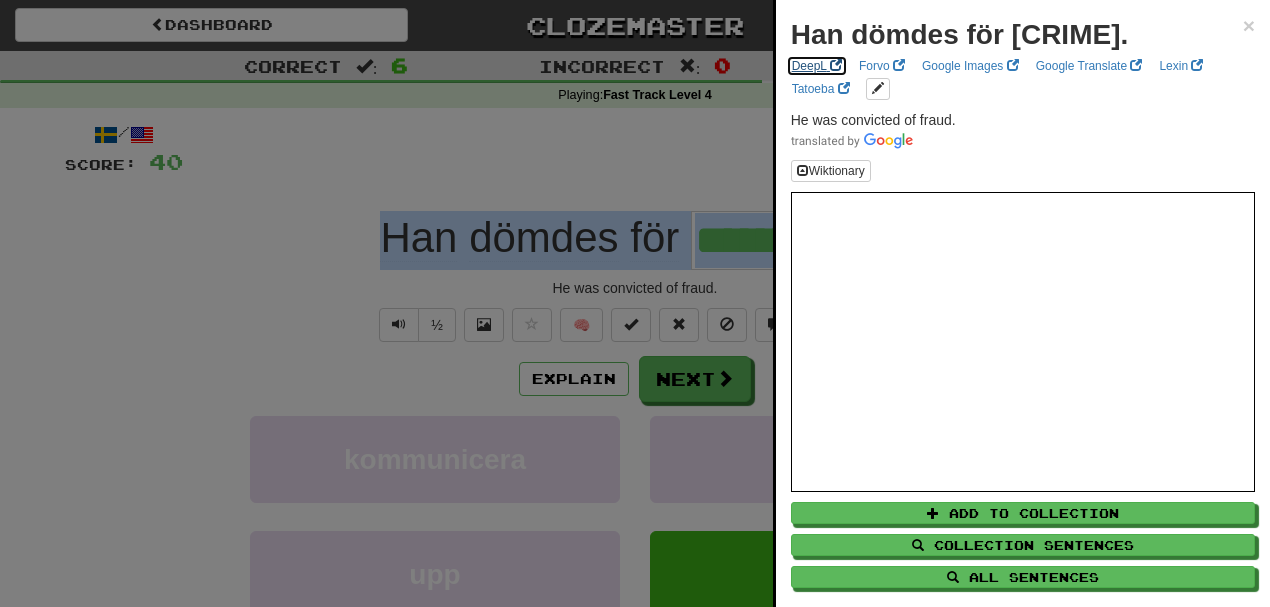 click on "DeepL" at bounding box center [817, 66] 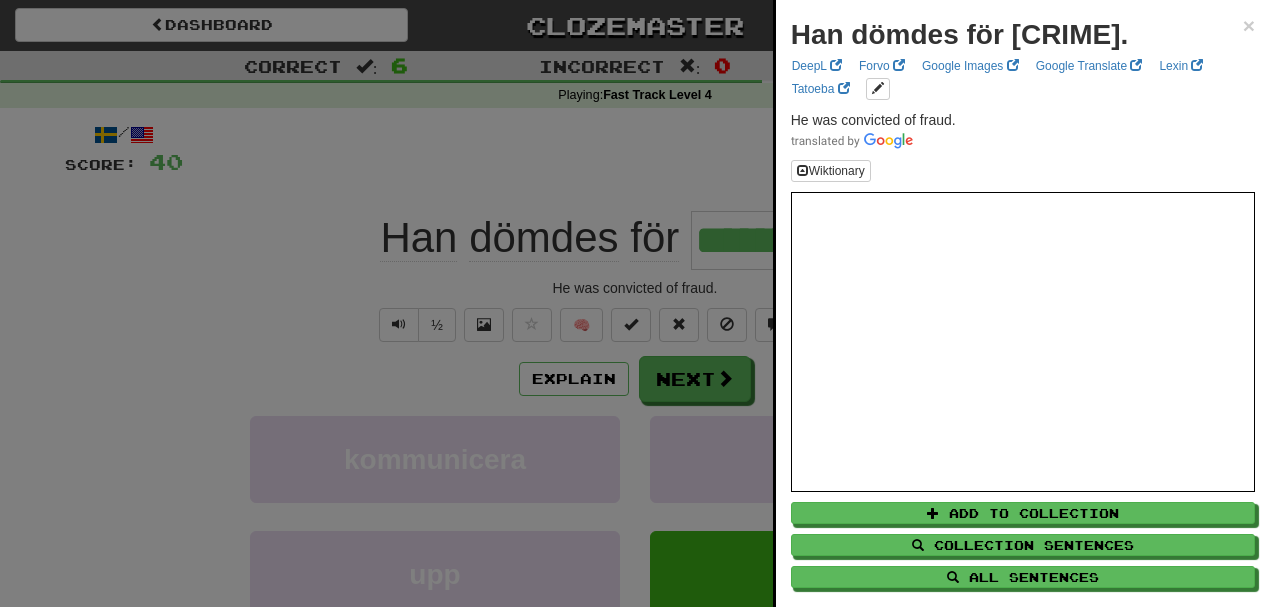 click at bounding box center (635, 303) 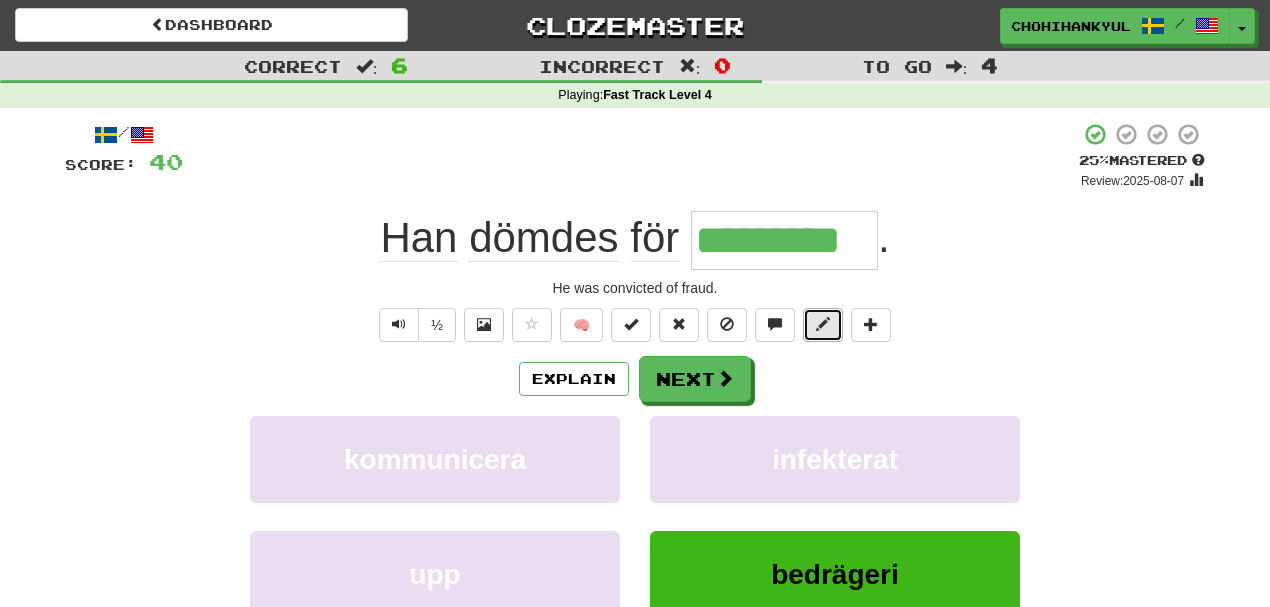 click at bounding box center [823, 325] 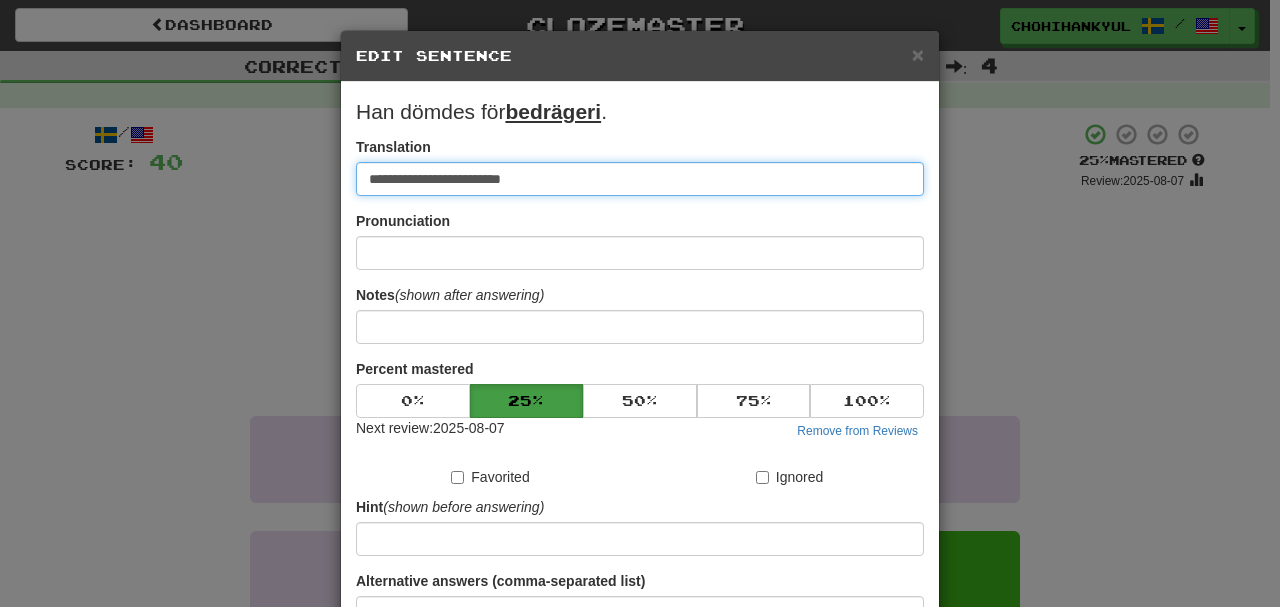 paste on "**********" 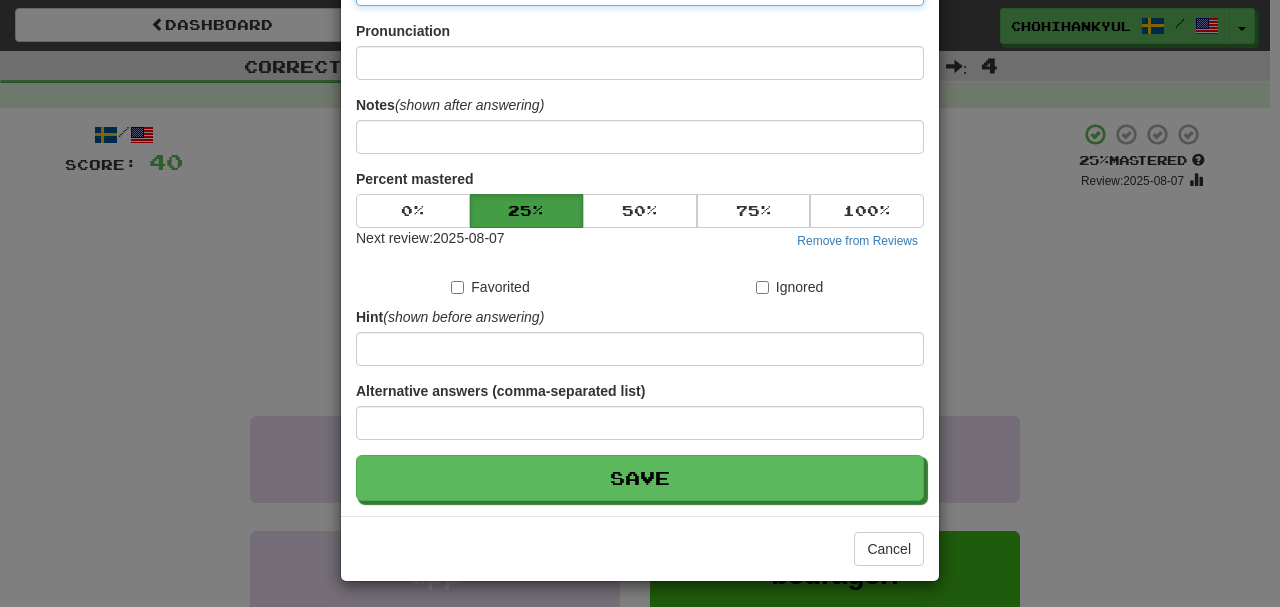 scroll, scrollTop: 190, scrollLeft: 0, axis: vertical 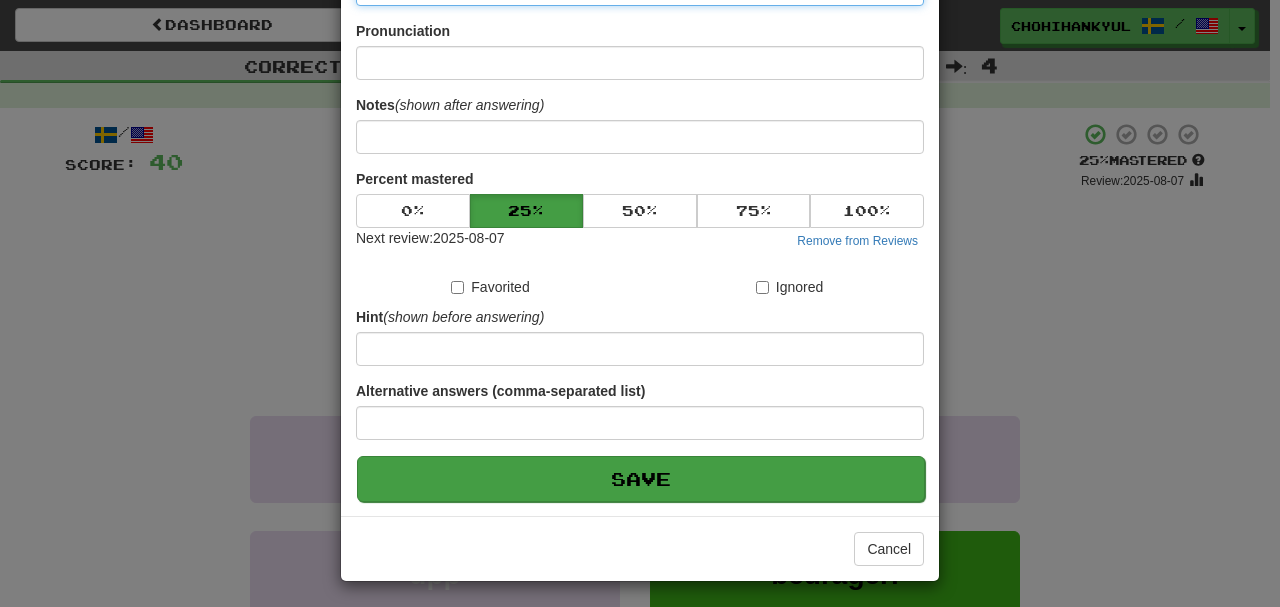 type on "**********" 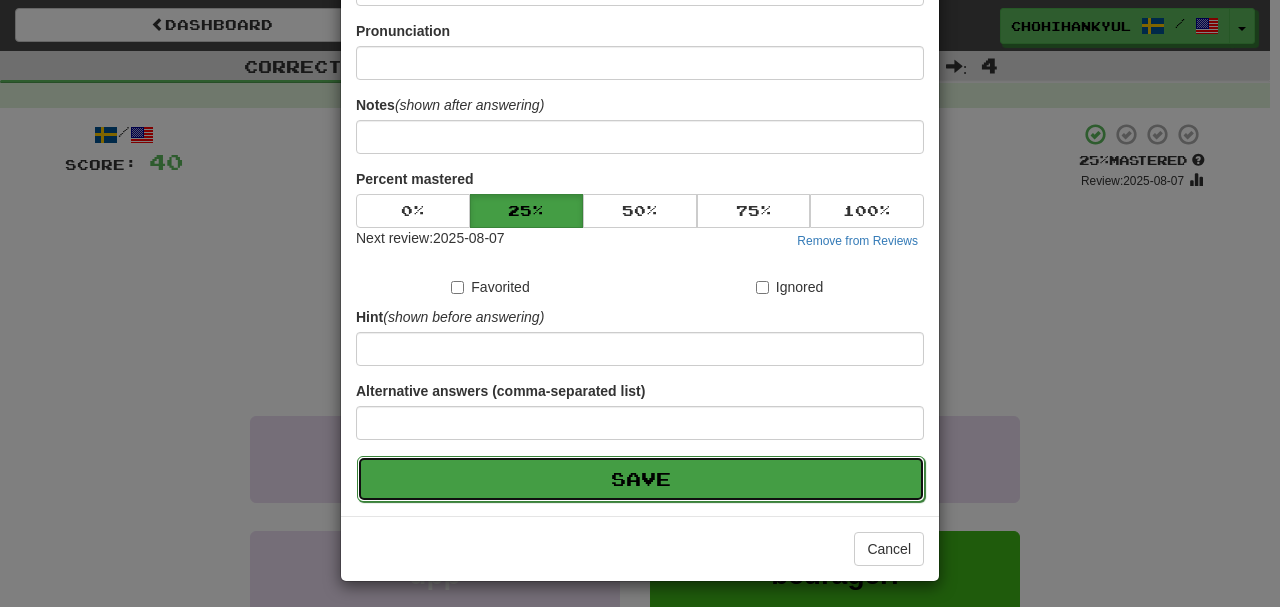 click on "Save" at bounding box center [641, 479] 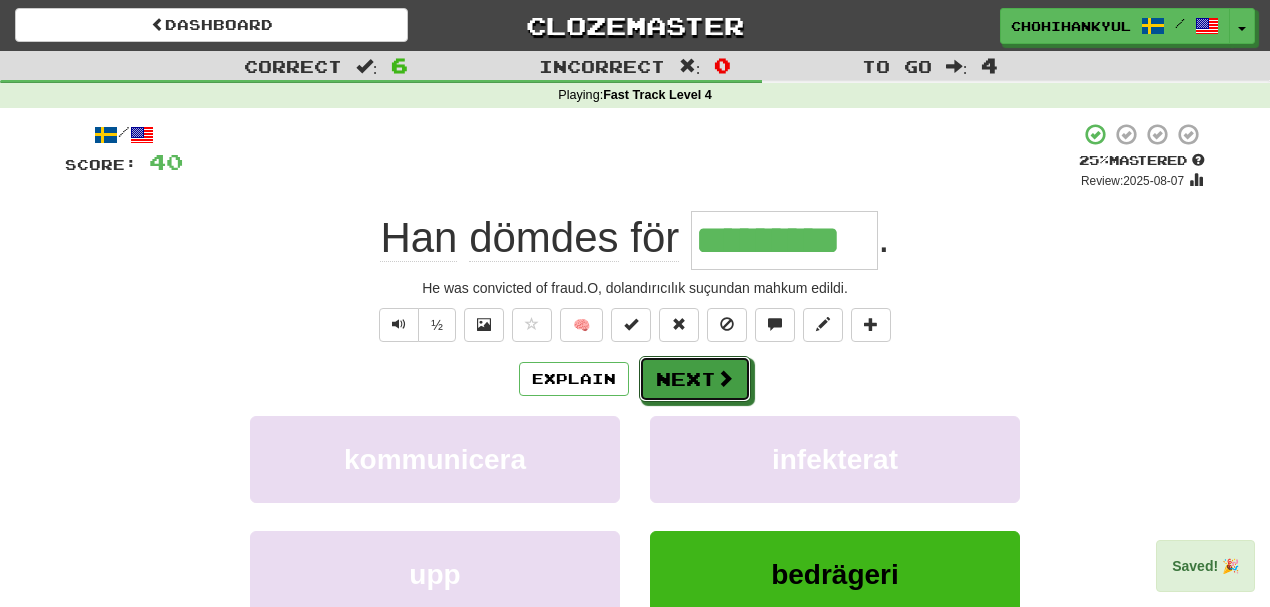 click on "Next" at bounding box center [695, 379] 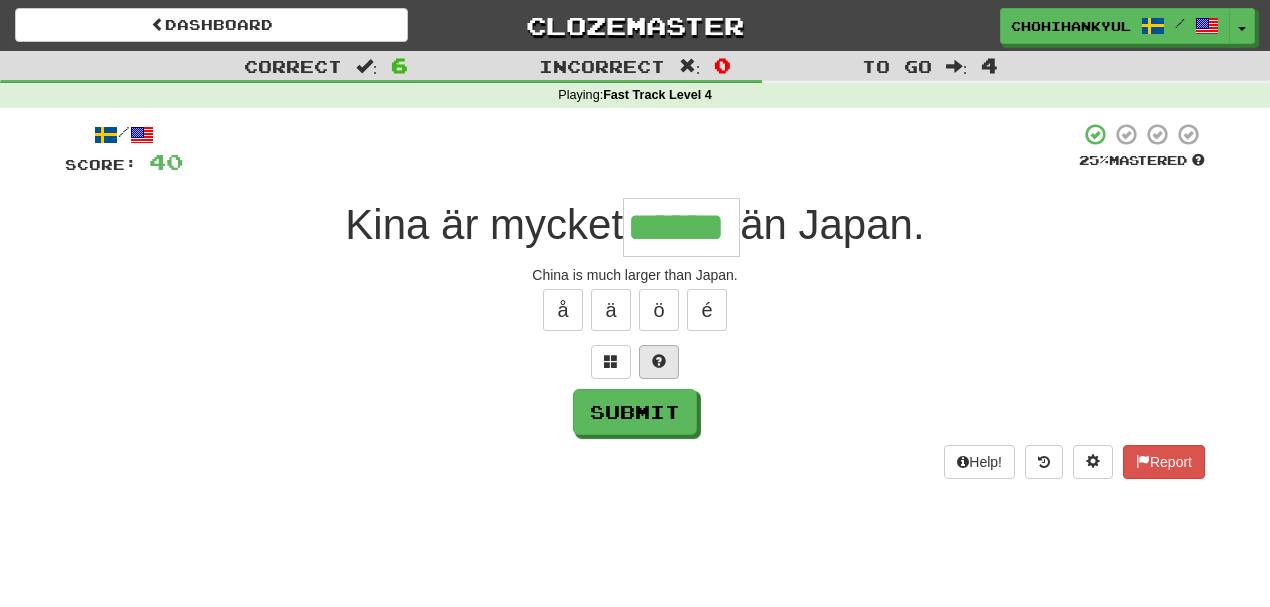 type on "******" 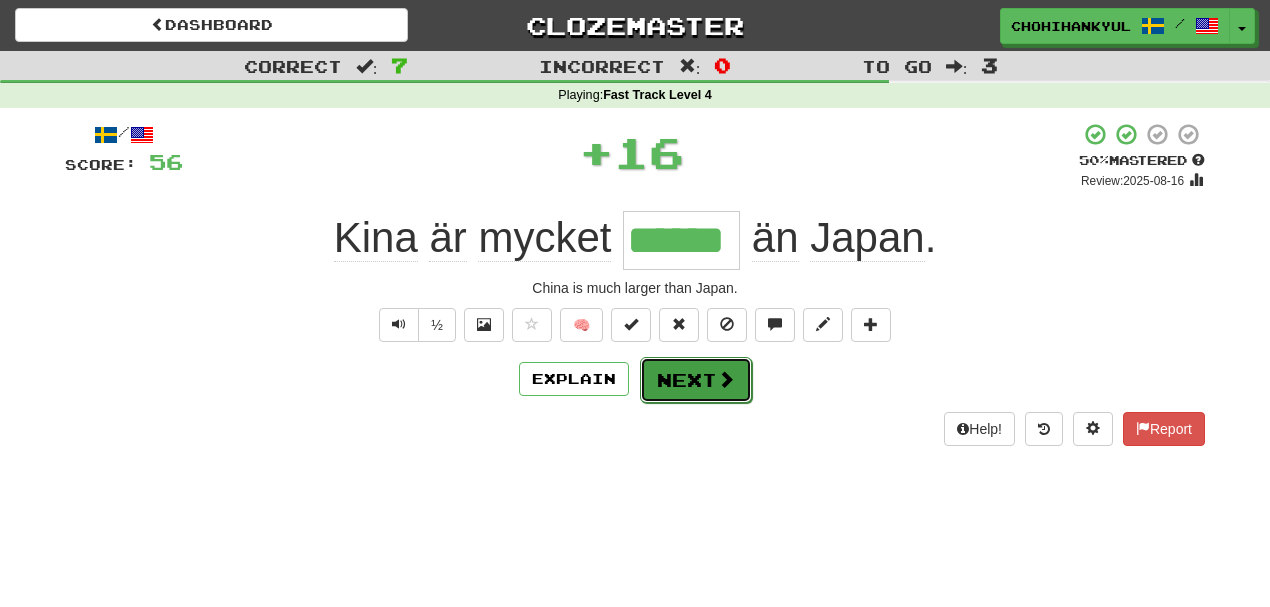 click at bounding box center (726, 379) 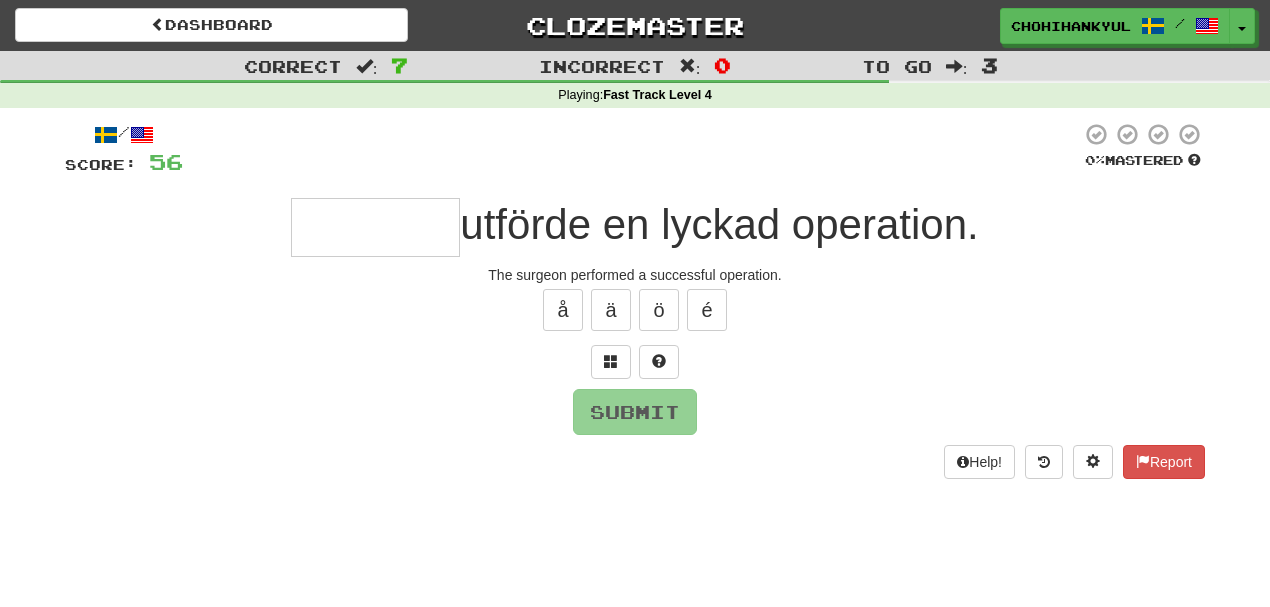 click on "/  Score:   56 0 %  Mastered  utförde en lyckad operation. The surgeon performed a successful operation. å ä ö é Submit  Help!  Report" at bounding box center [635, 300] 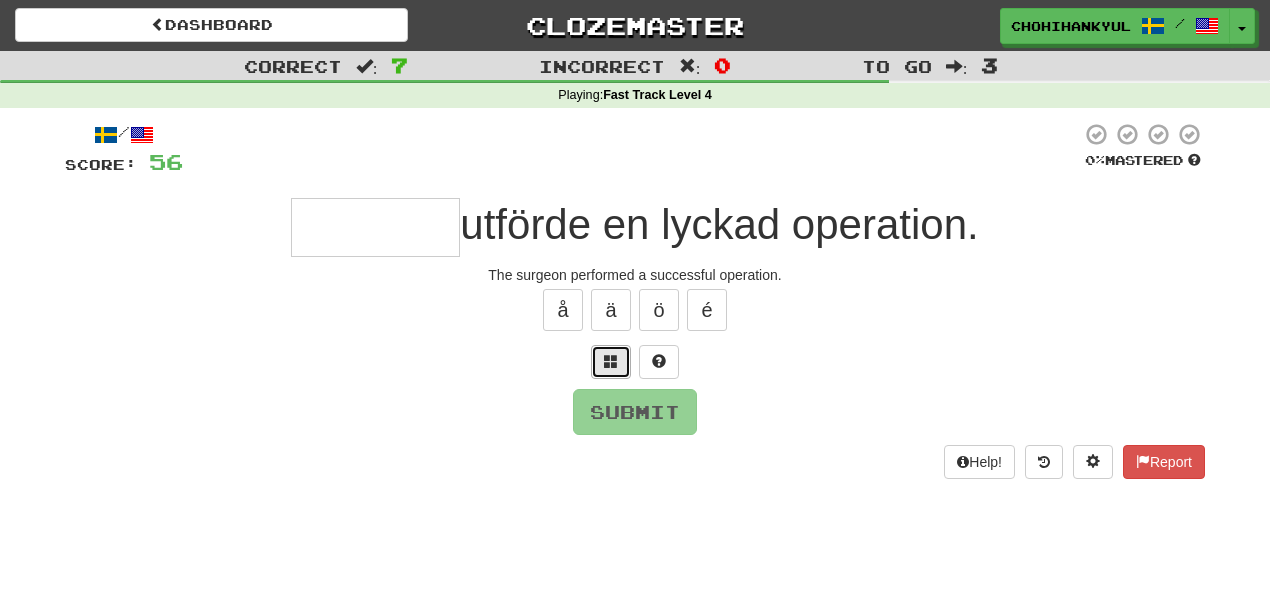 click at bounding box center (611, 362) 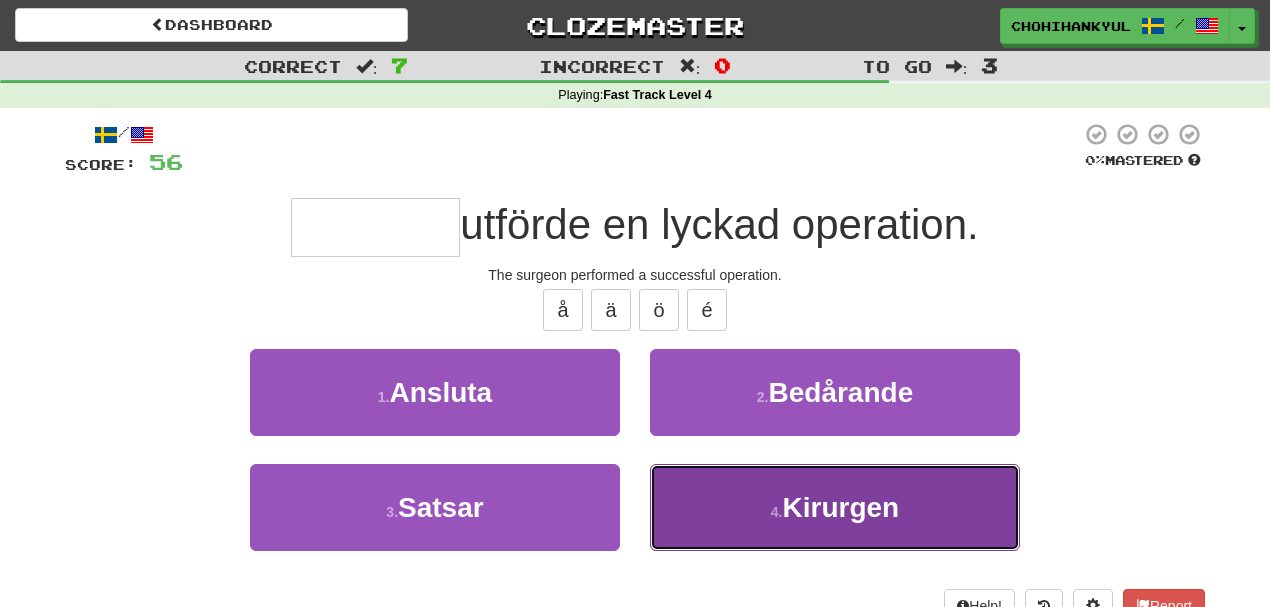 click on "Kirurgen" at bounding box center (841, 507) 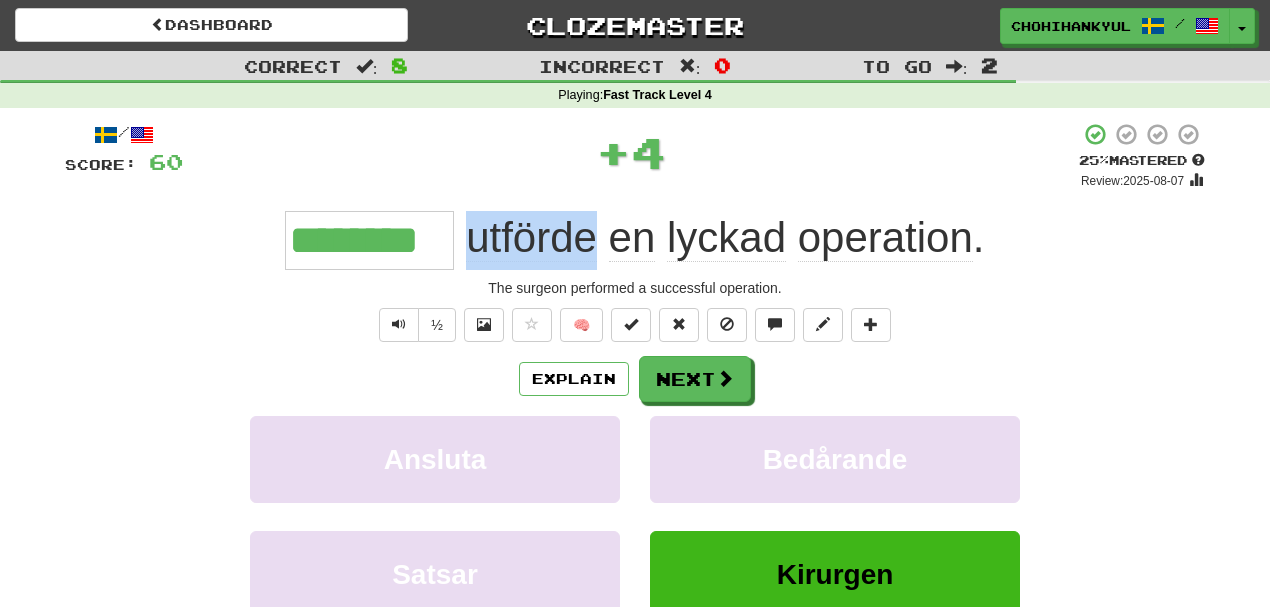 drag, startPoint x: 504, startPoint y: 245, endPoint x: 586, endPoint y: 251, distance: 82.219215 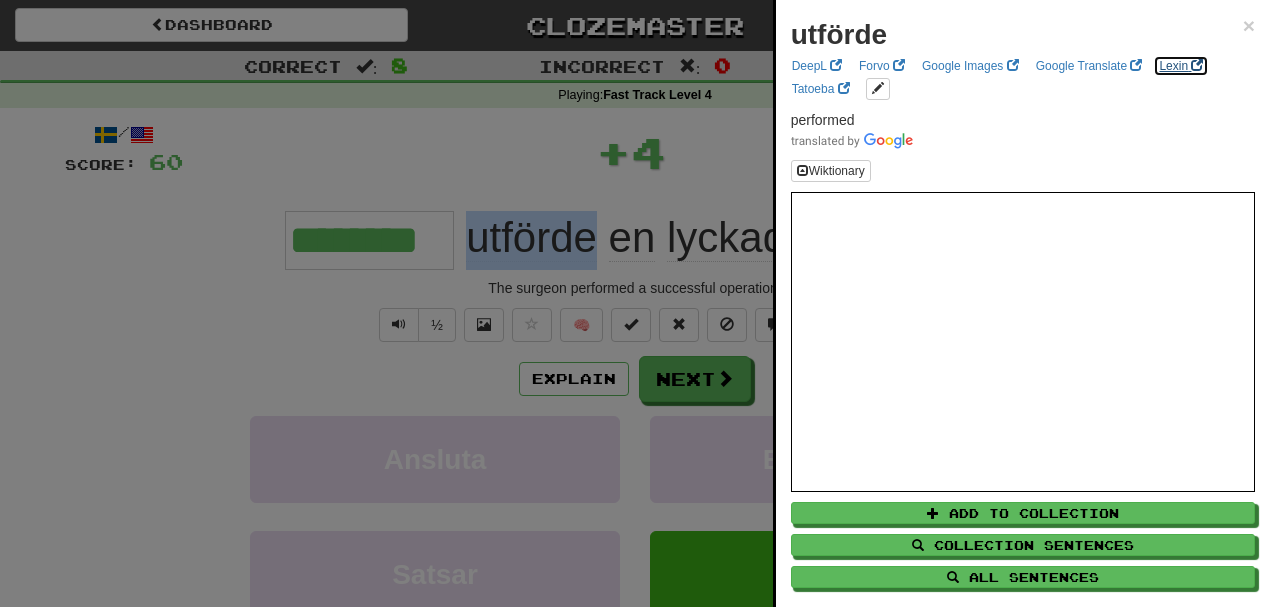 click on "Lexin" at bounding box center (1181, 66) 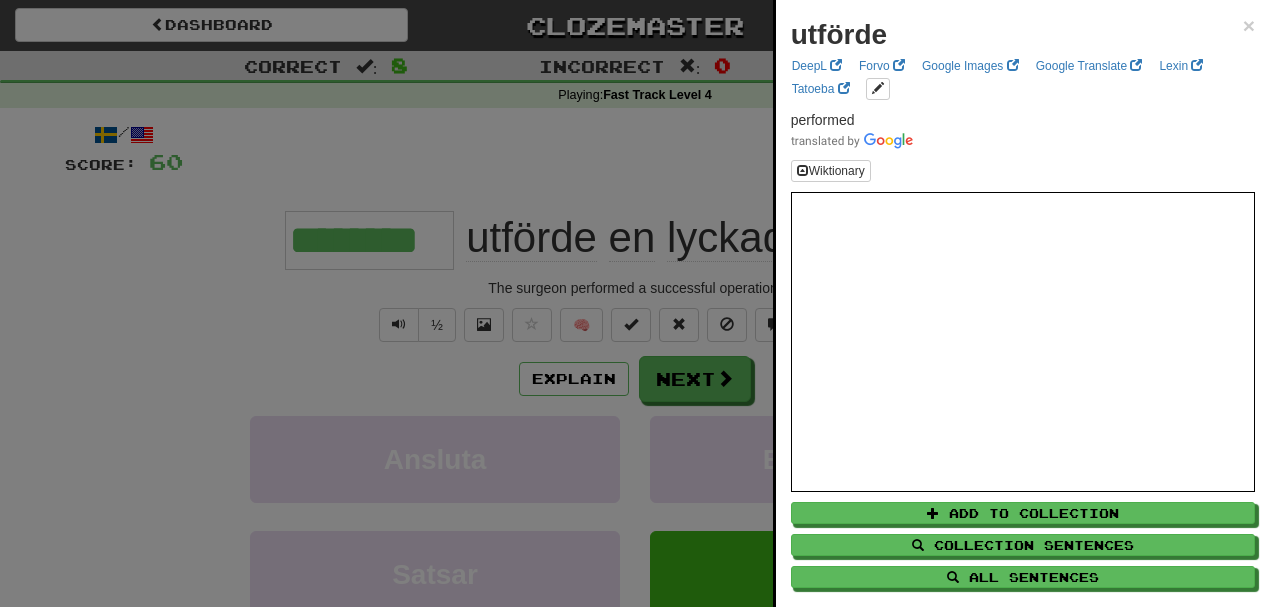 click at bounding box center (635, 303) 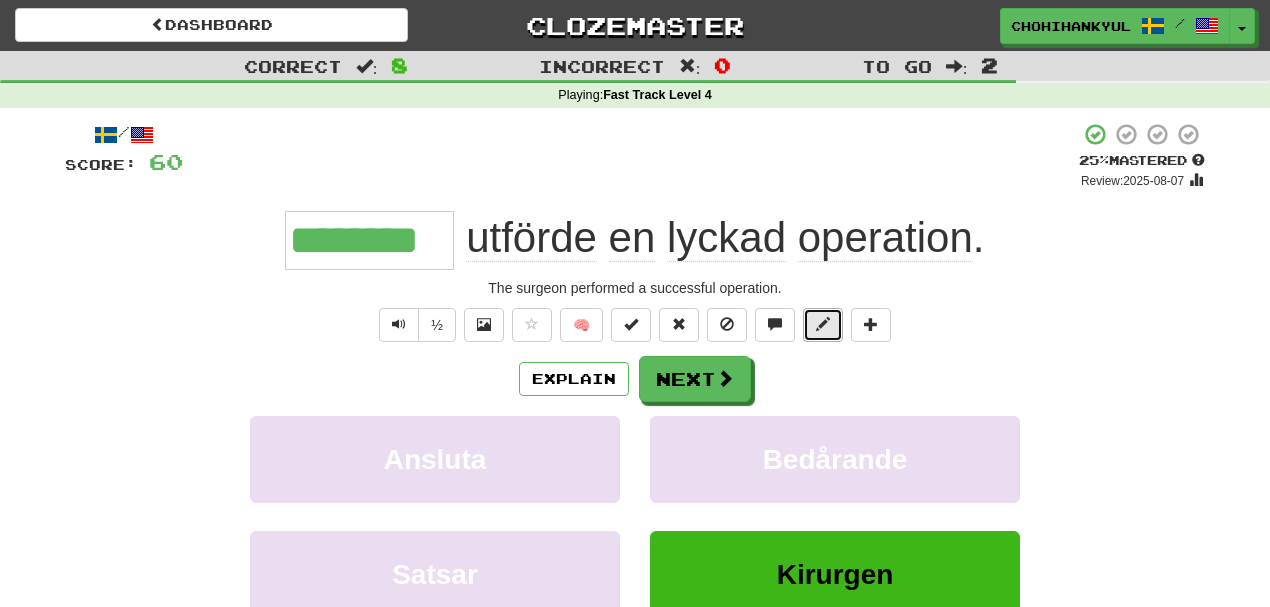 click at bounding box center (823, 324) 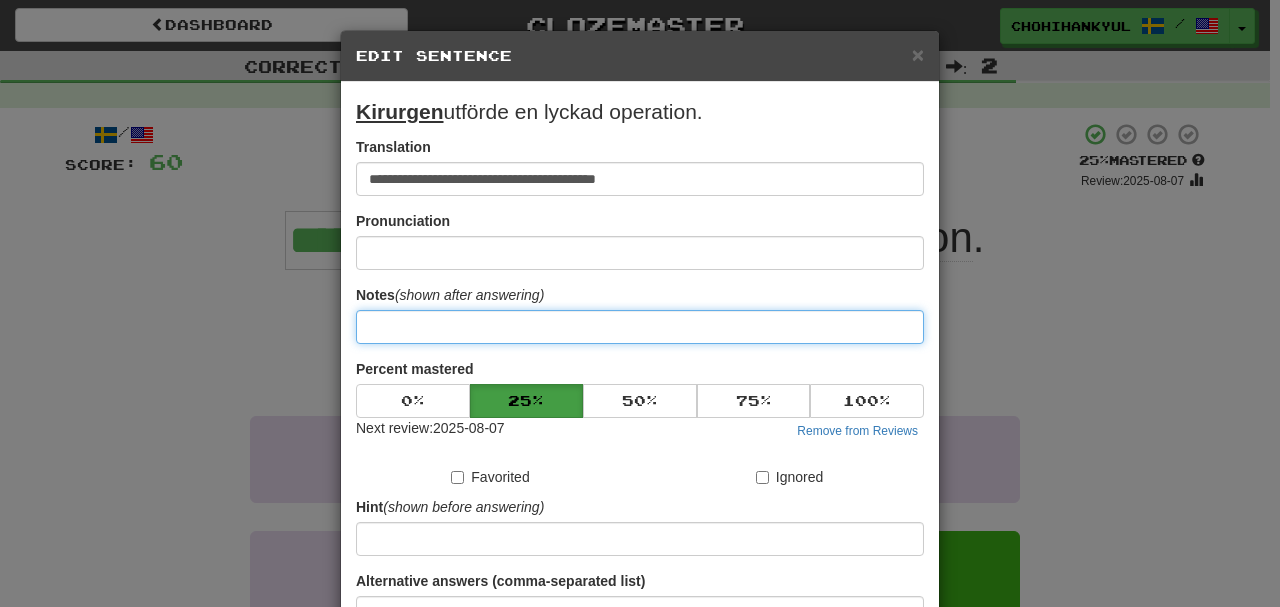 click at bounding box center [640, 327] 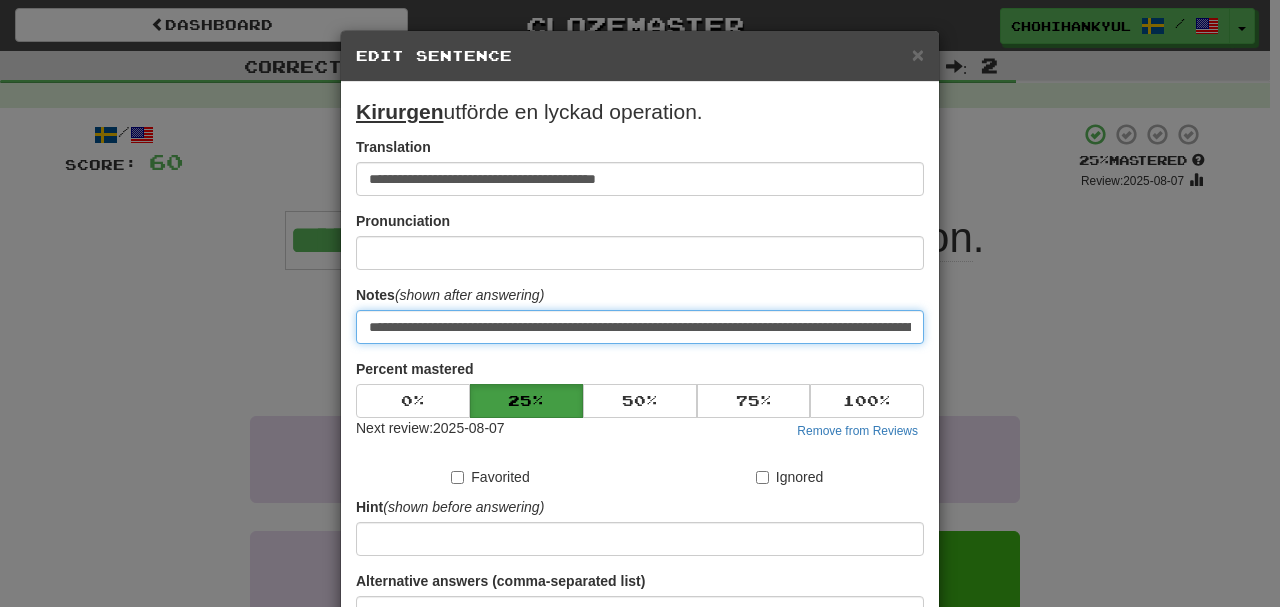 scroll, scrollTop: 0, scrollLeft: 376, axis: horizontal 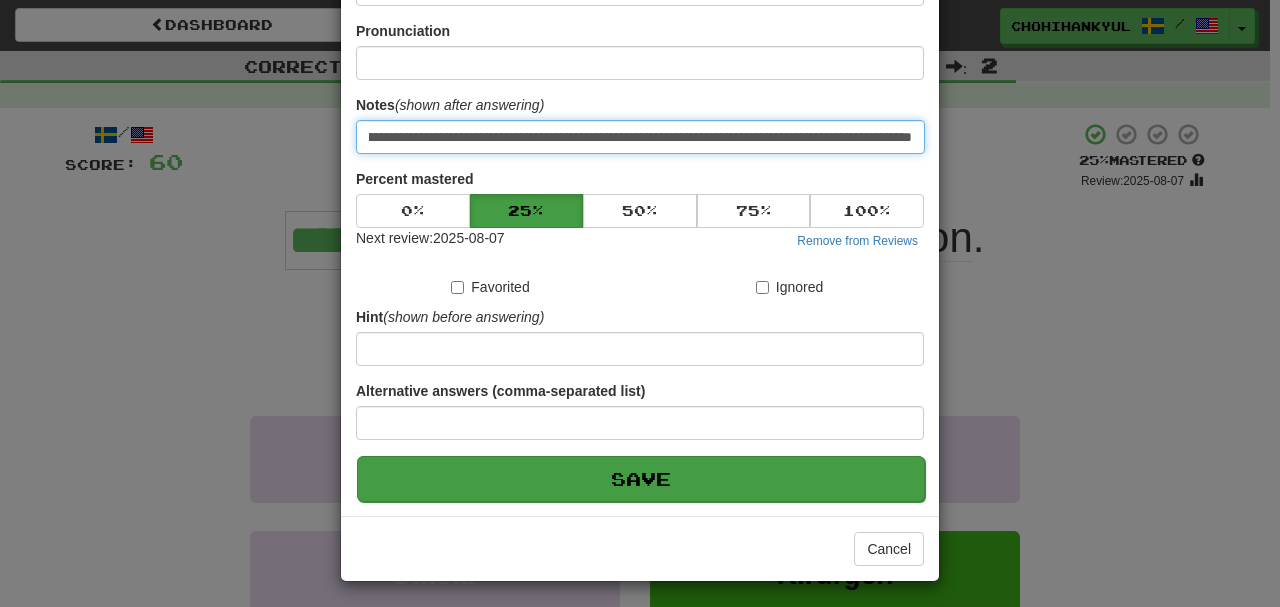 type on "**********" 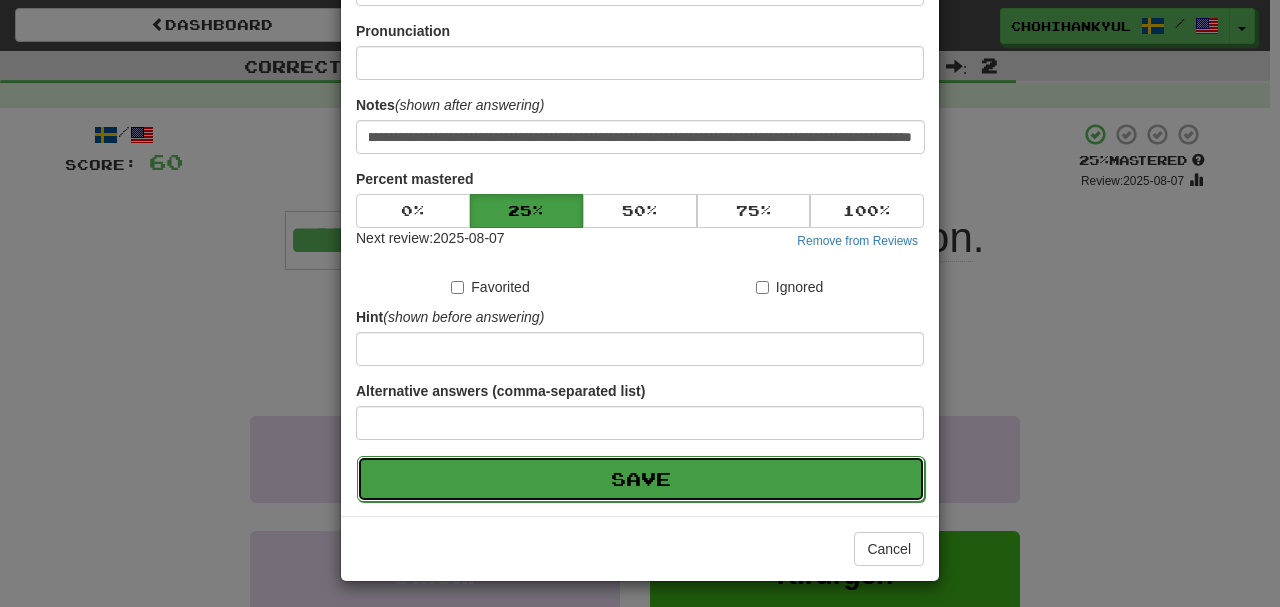 click on "Save" at bounding box center [641, 479] 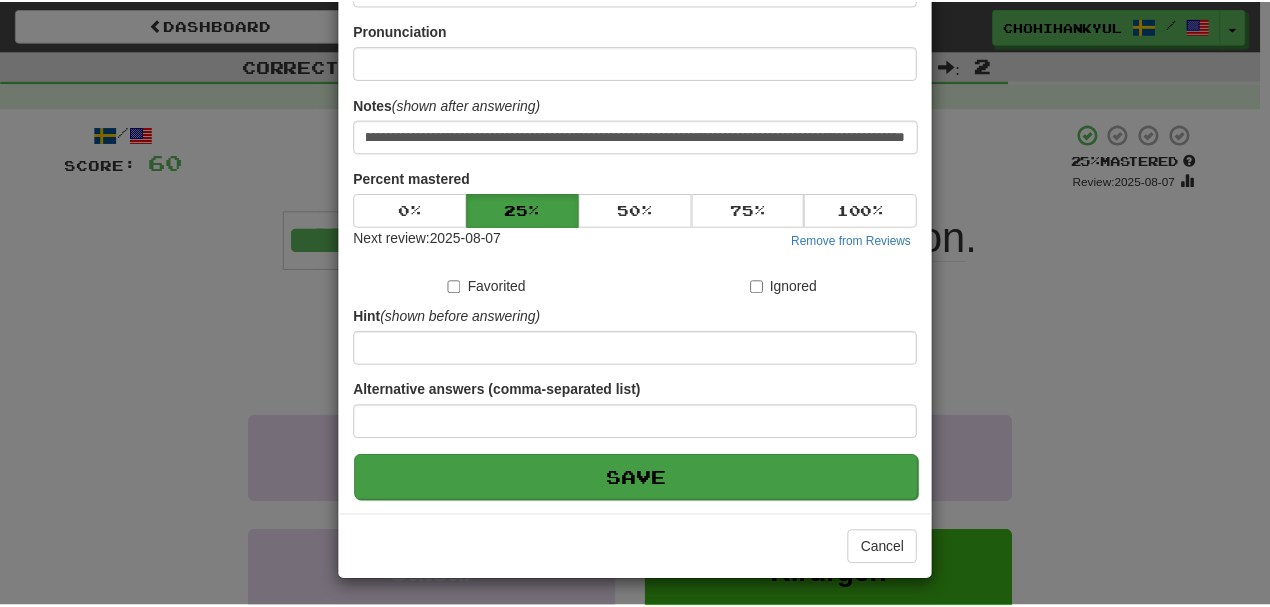 scroll, scrollTop: 0, scrollLeft: 0, axis: both 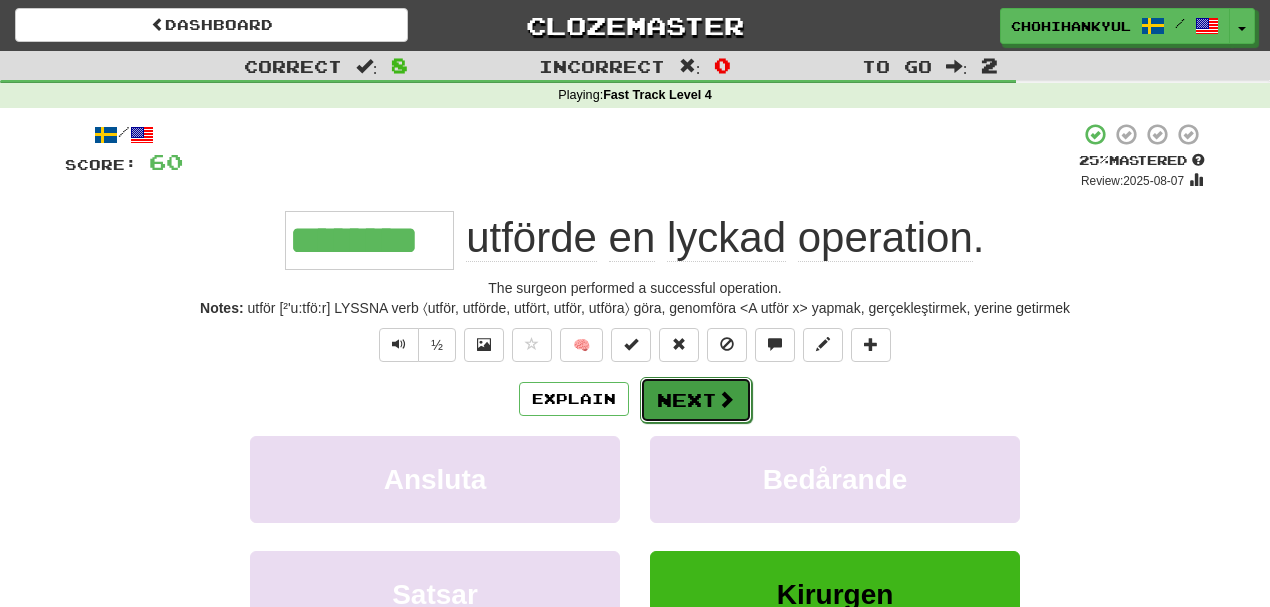 click on "Next" at bounding box center (696, 400) 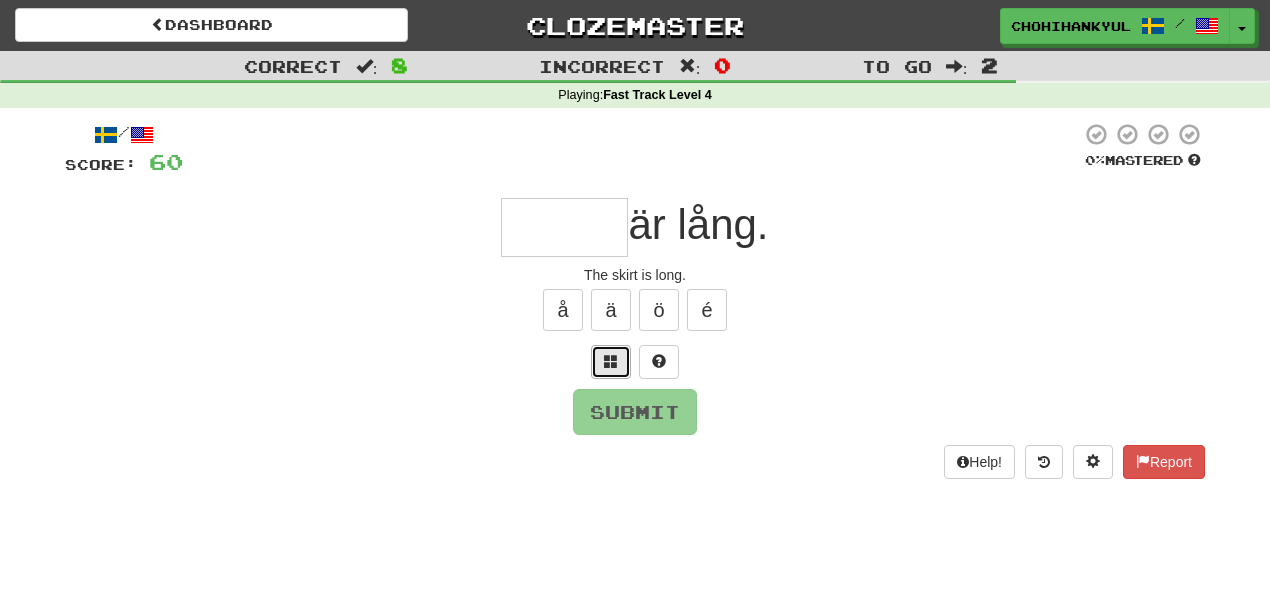 click at bounding box center [611, 362] 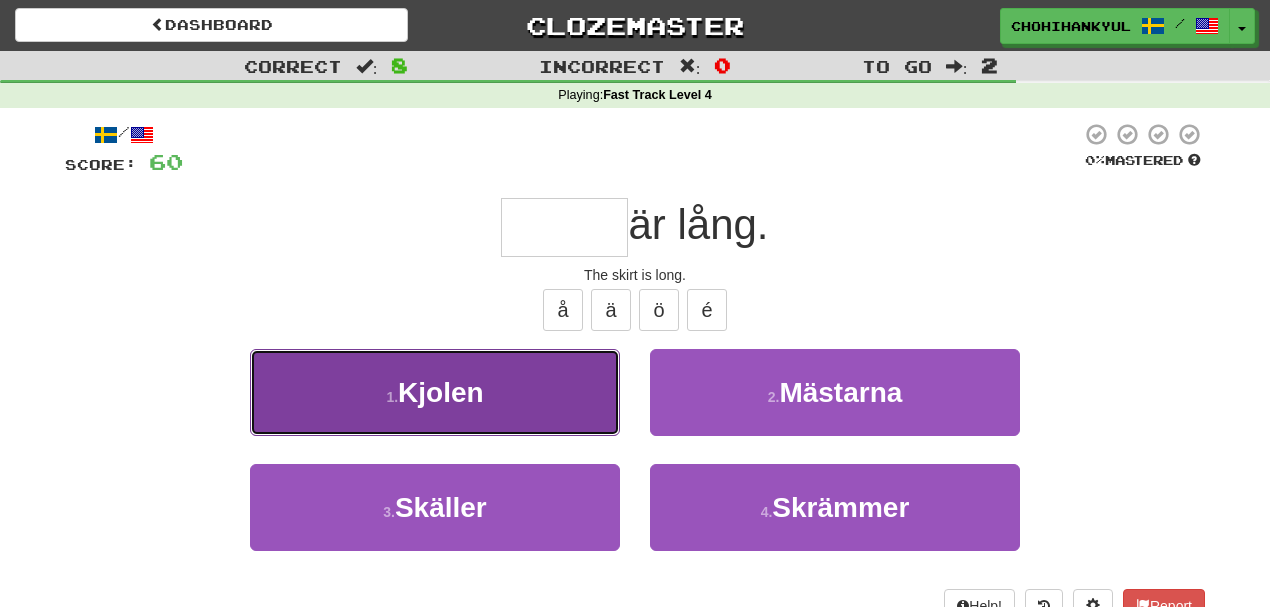 click on "1 .  Kjolen" at bounding box center (435, 392) 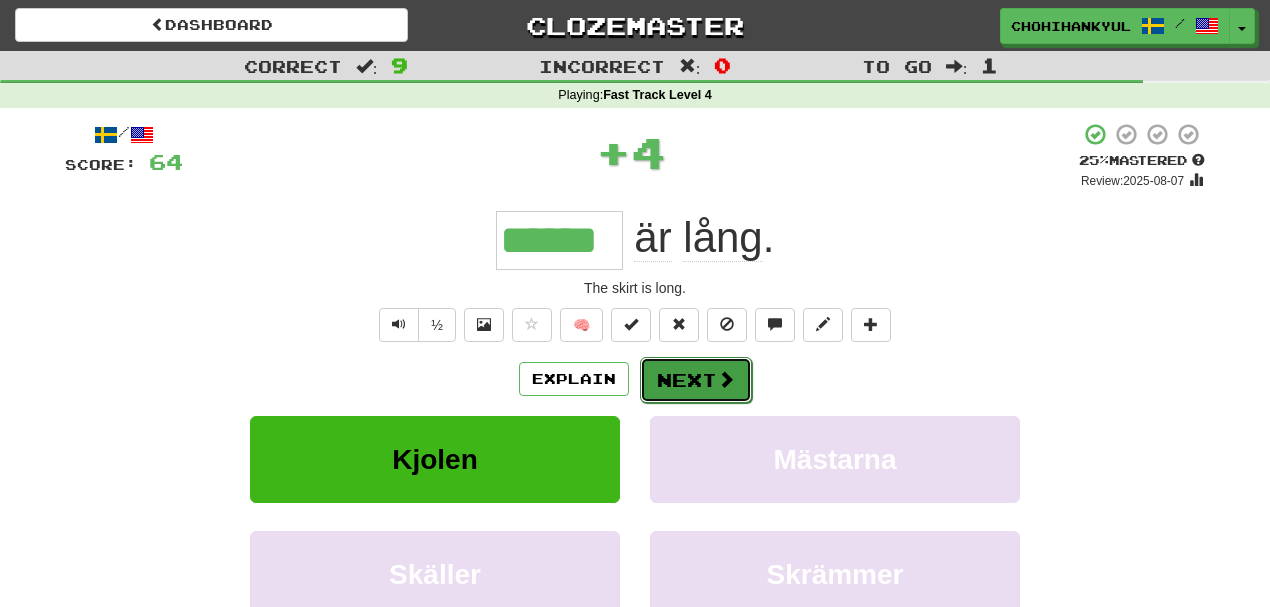 click on "Next" at bounding box center [696, 380] 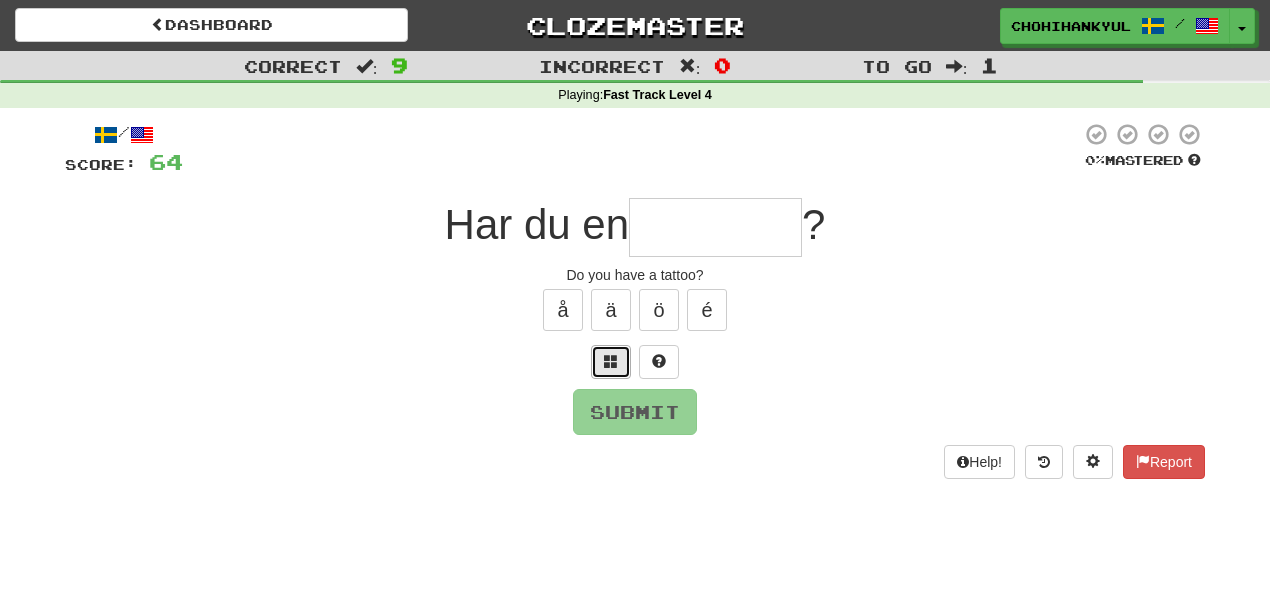 click at bounding box center (611, 361) 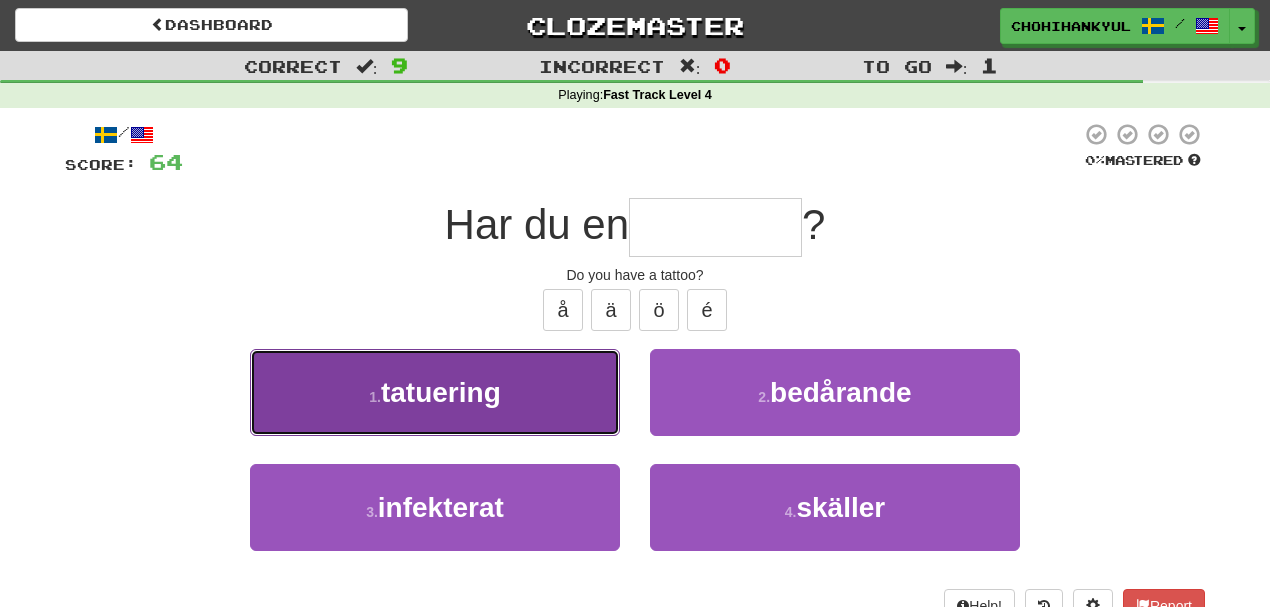 click on "1 .  tatuering" at bounding box center (435, 392) 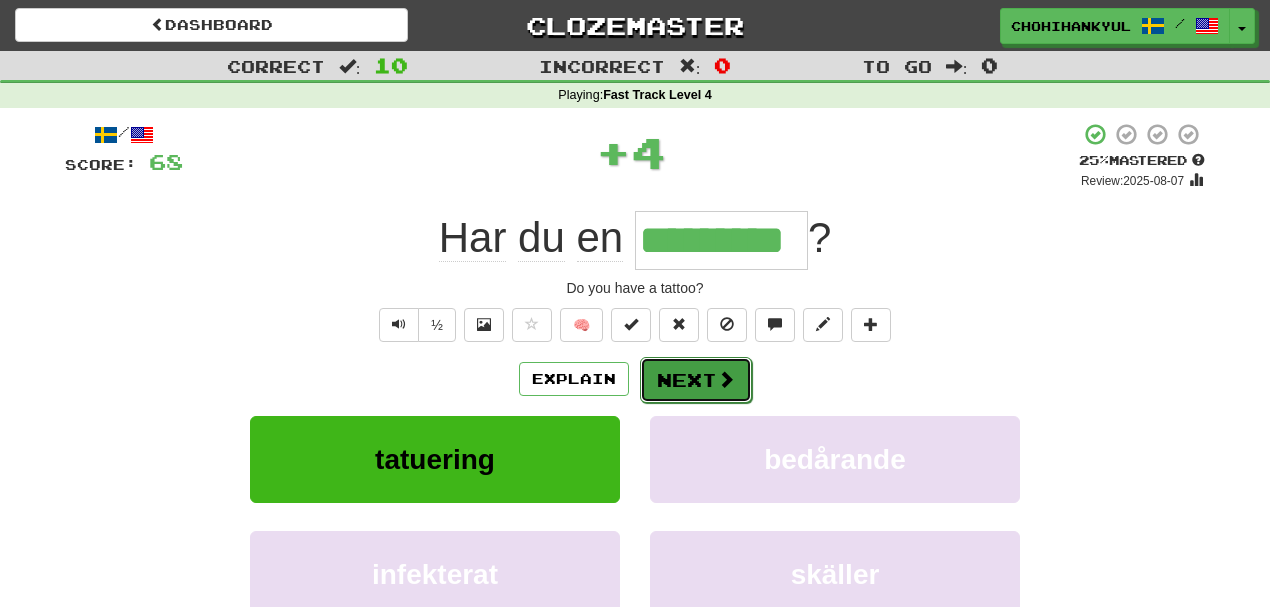 click on "Next" at bounding box center [696, 380] 